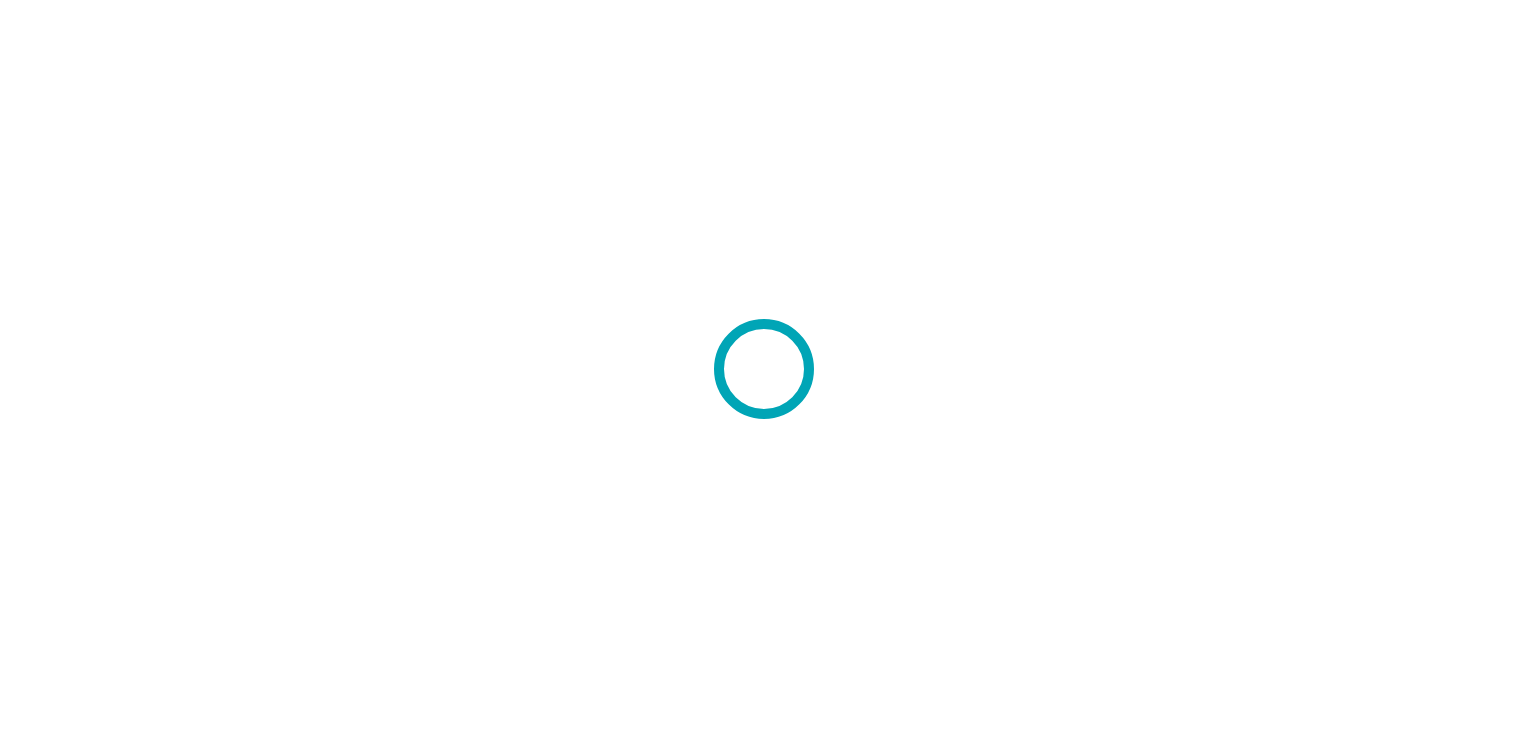 scroll, scrollTop: 0, scrollLeft: 0, axis: both 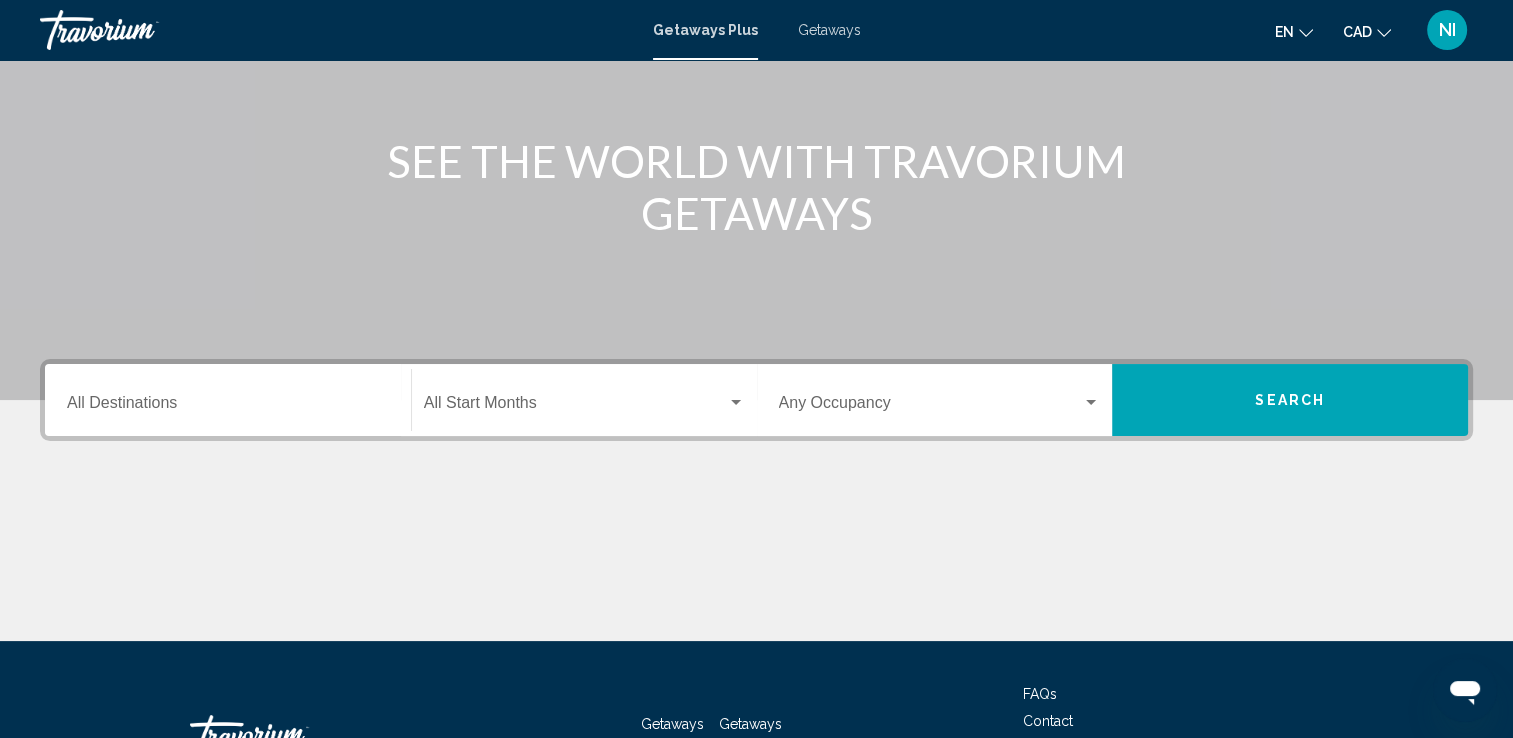 click on "Start Month All Start Months" 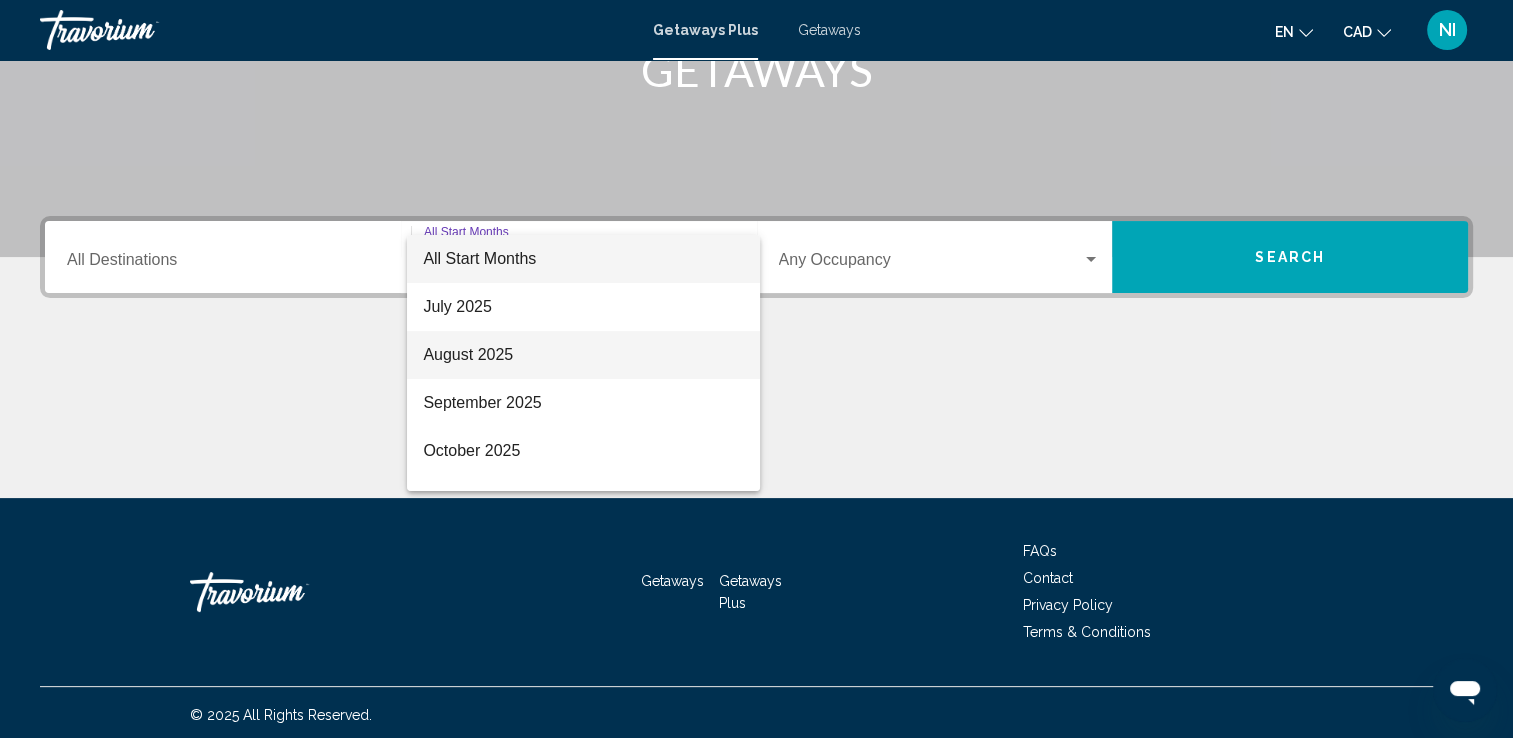 scroll, scrollTop: 347, scrollLeft: 0, axis: vertical 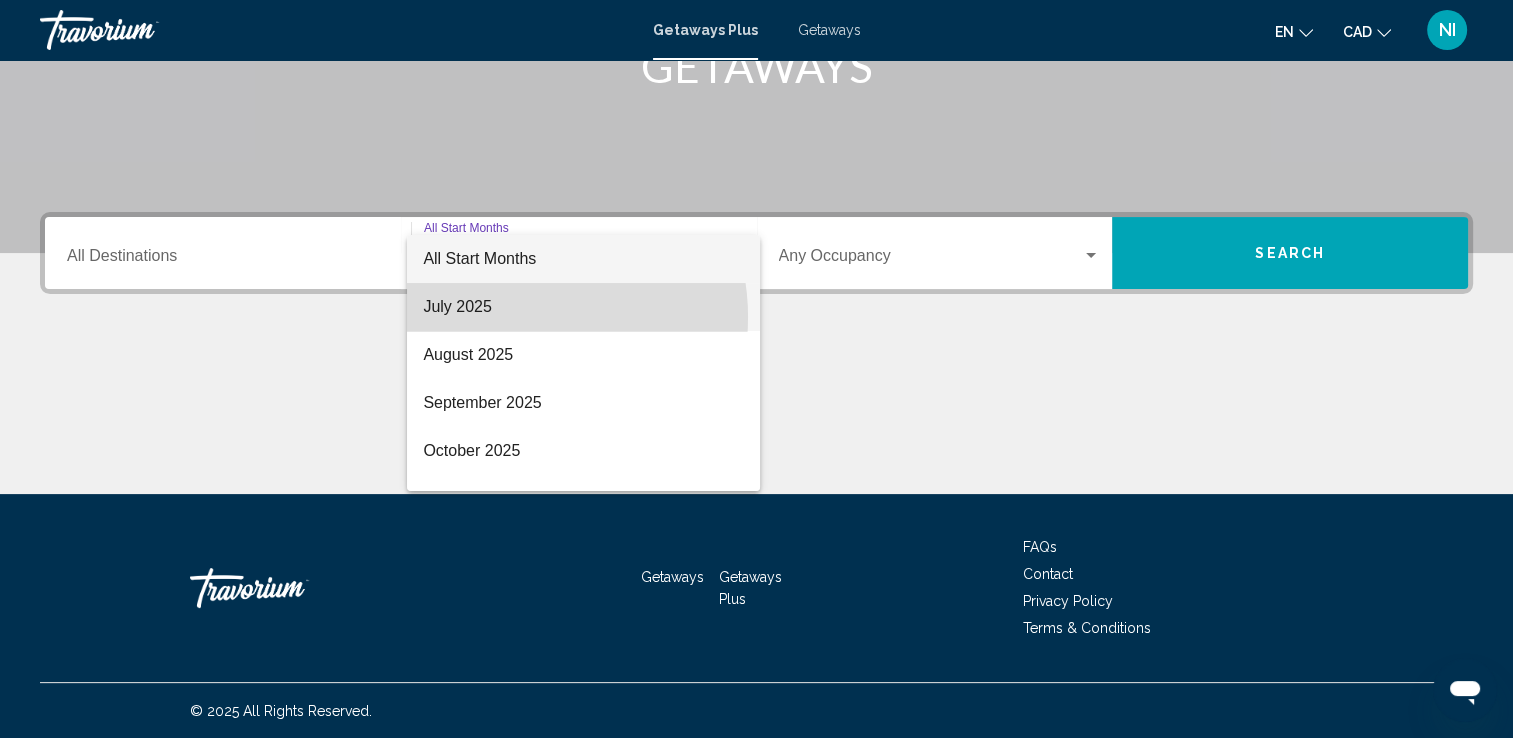 click on "July 2025" at bounding box center (583, 307) 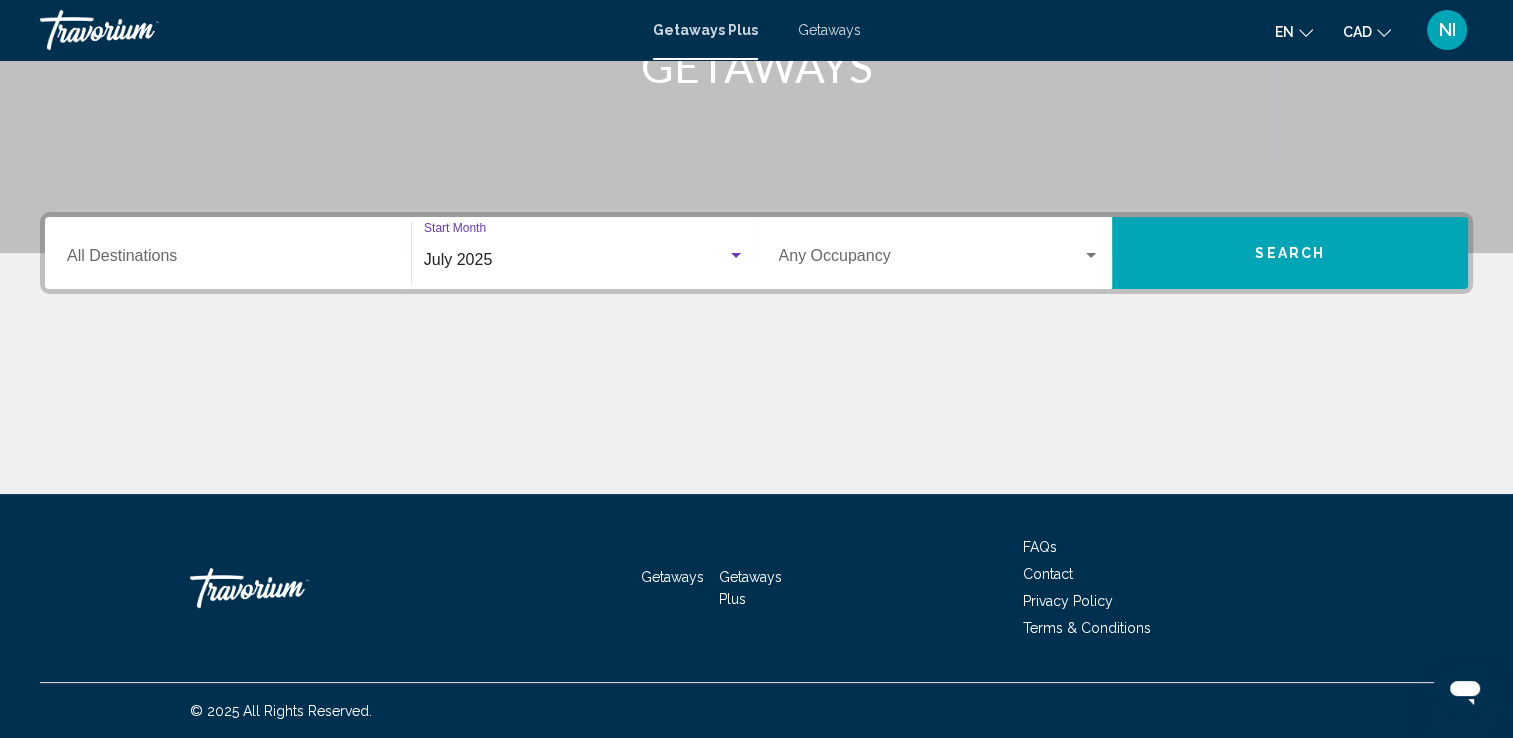 click on "Search" at bounding box center (1290, 253) 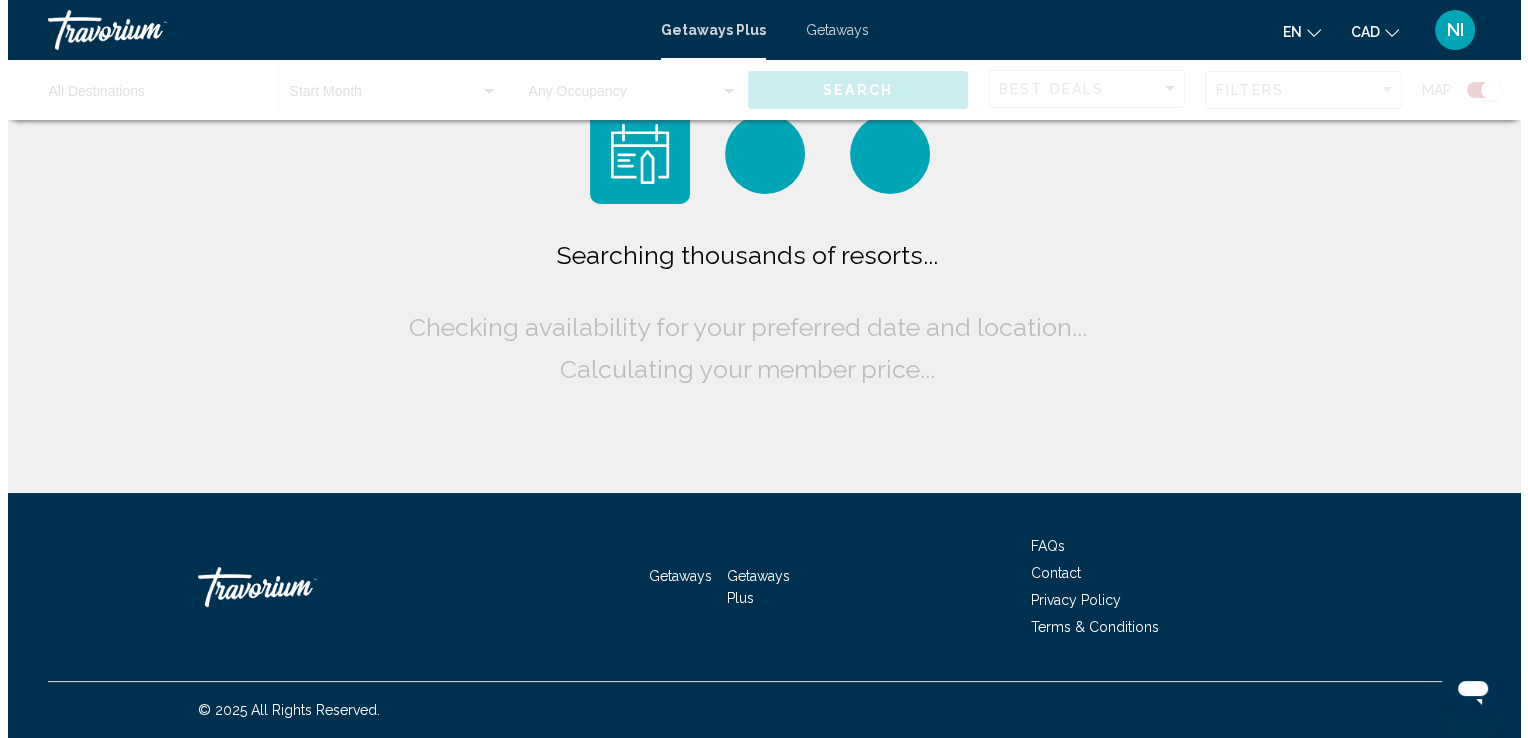 scroll, scrollTop: 0, scrollLeft: 0, axis: both 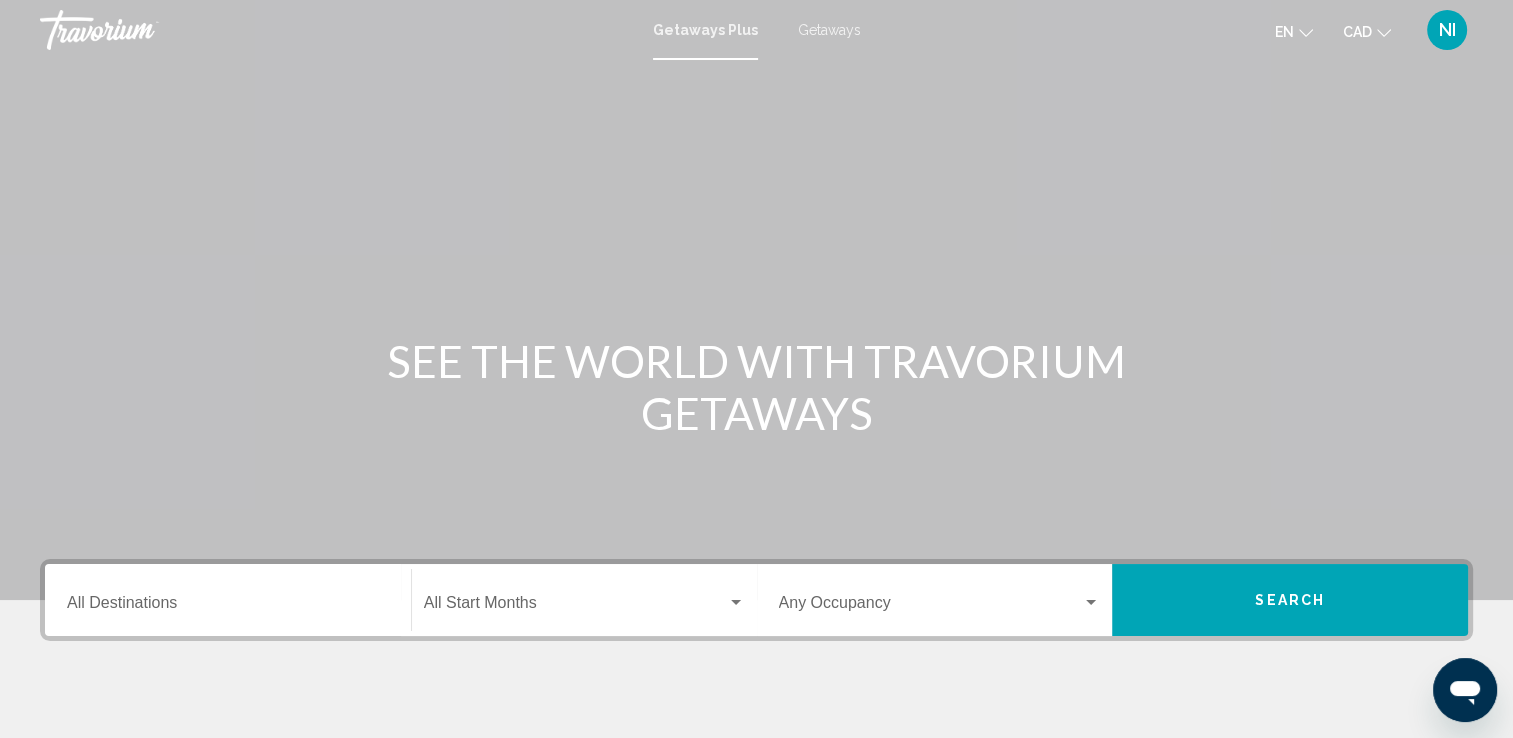 click on "Start Month All Start Months" 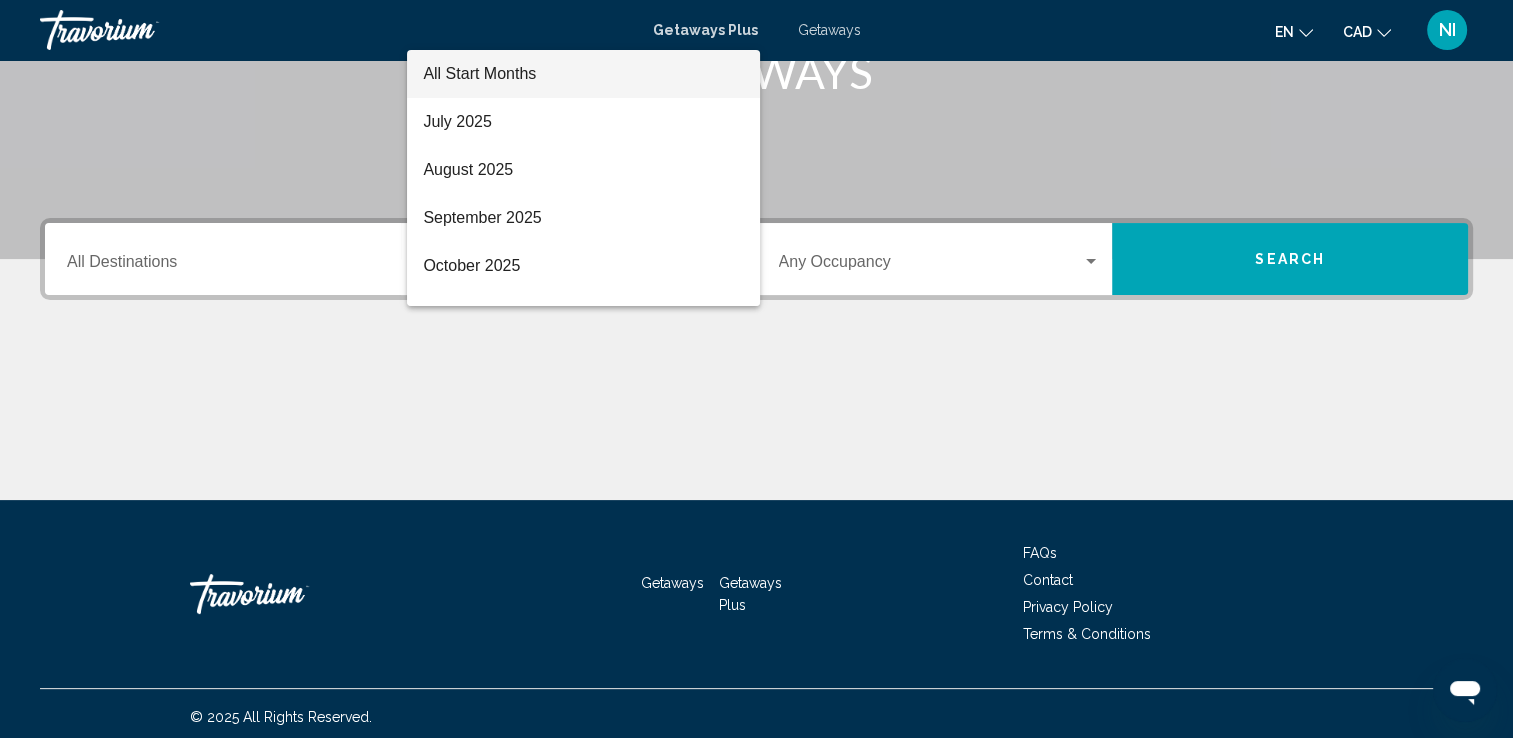 scroll, scrollTop: 347, scrollLeft: 0, axis: vertical 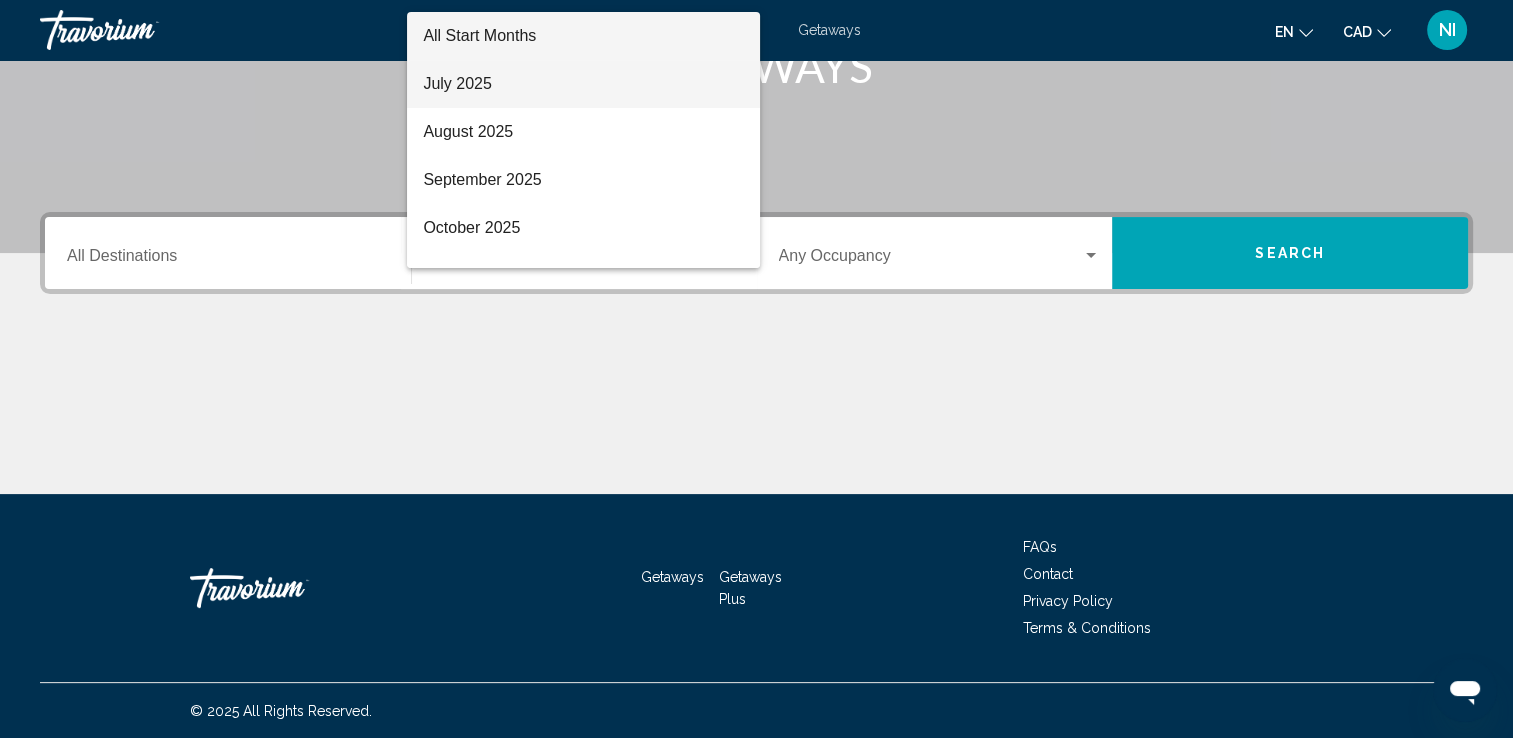 click on "July 2025" at bounding box center [583, 84] 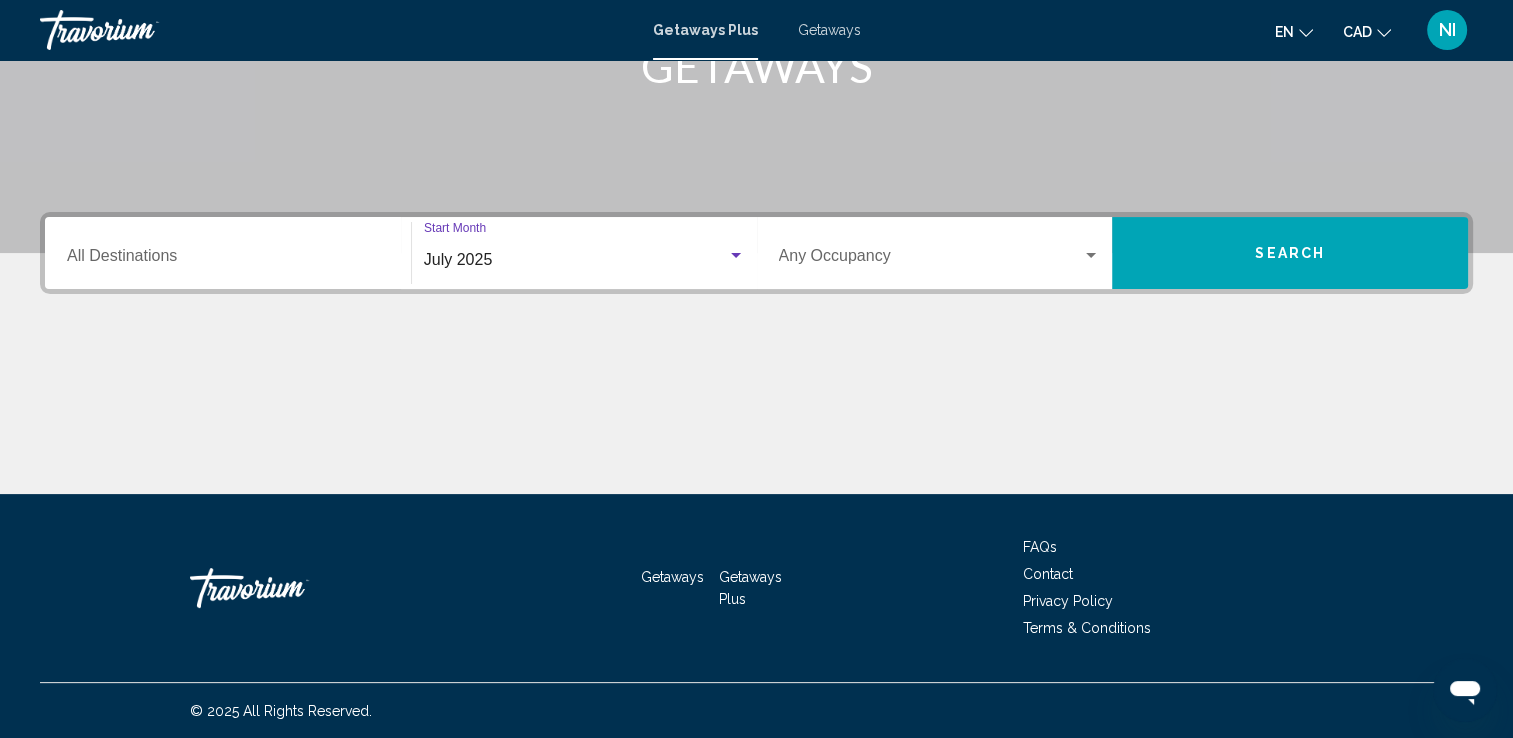 click on "Search" at bounding box center (1290, 253) 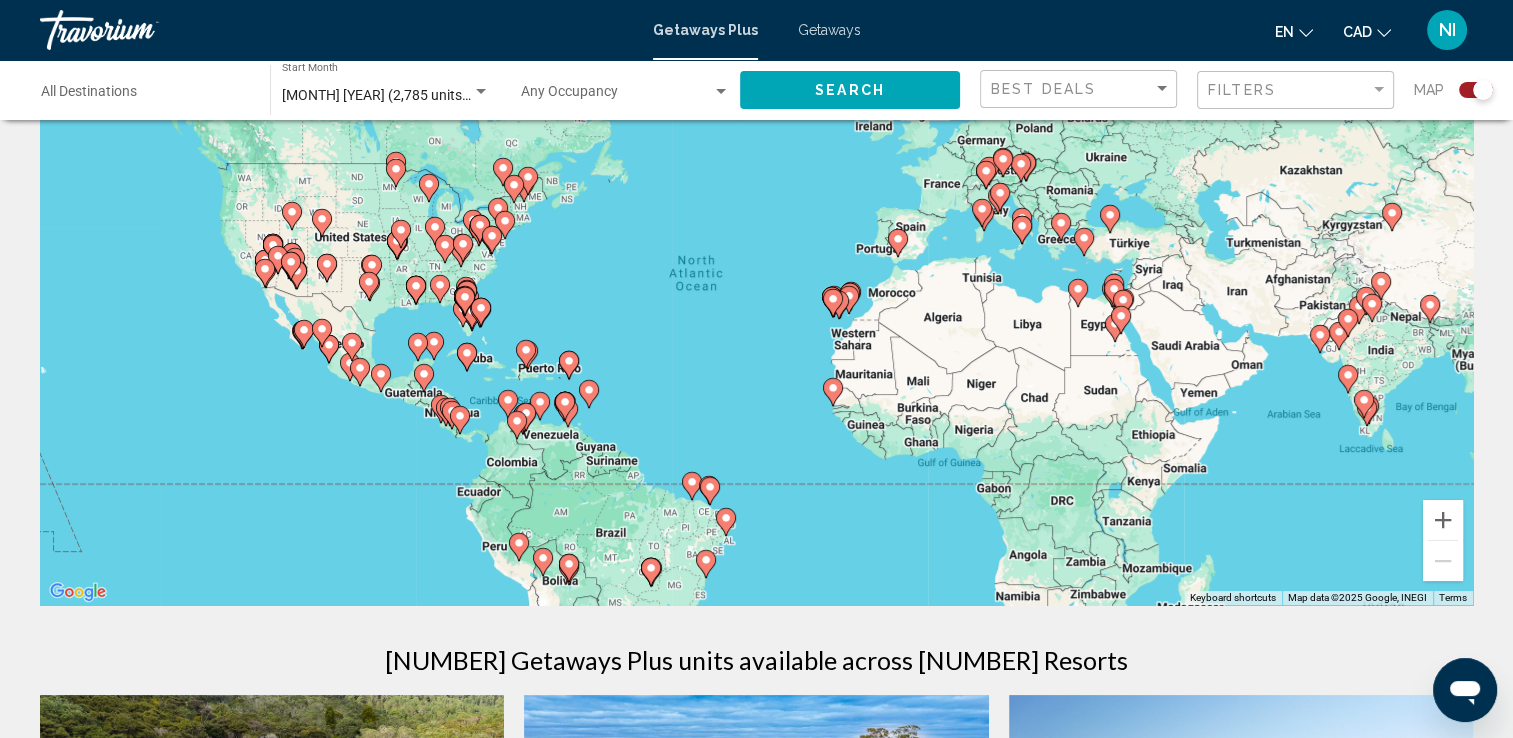 scroll, scrollTop: 0, scrollLeft: 0, axis: both 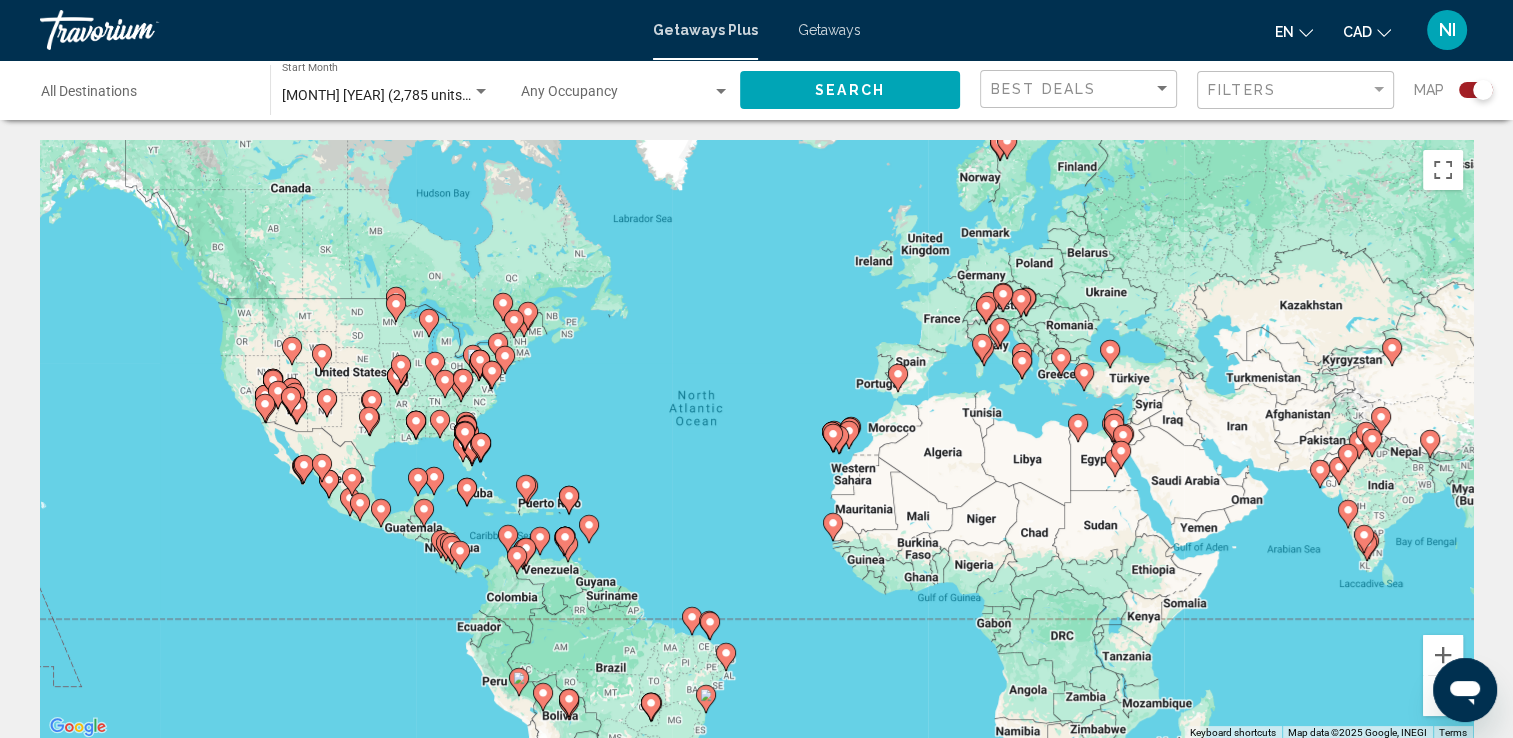 click on "Destination All Destinations" at bounding box center [145, 96] 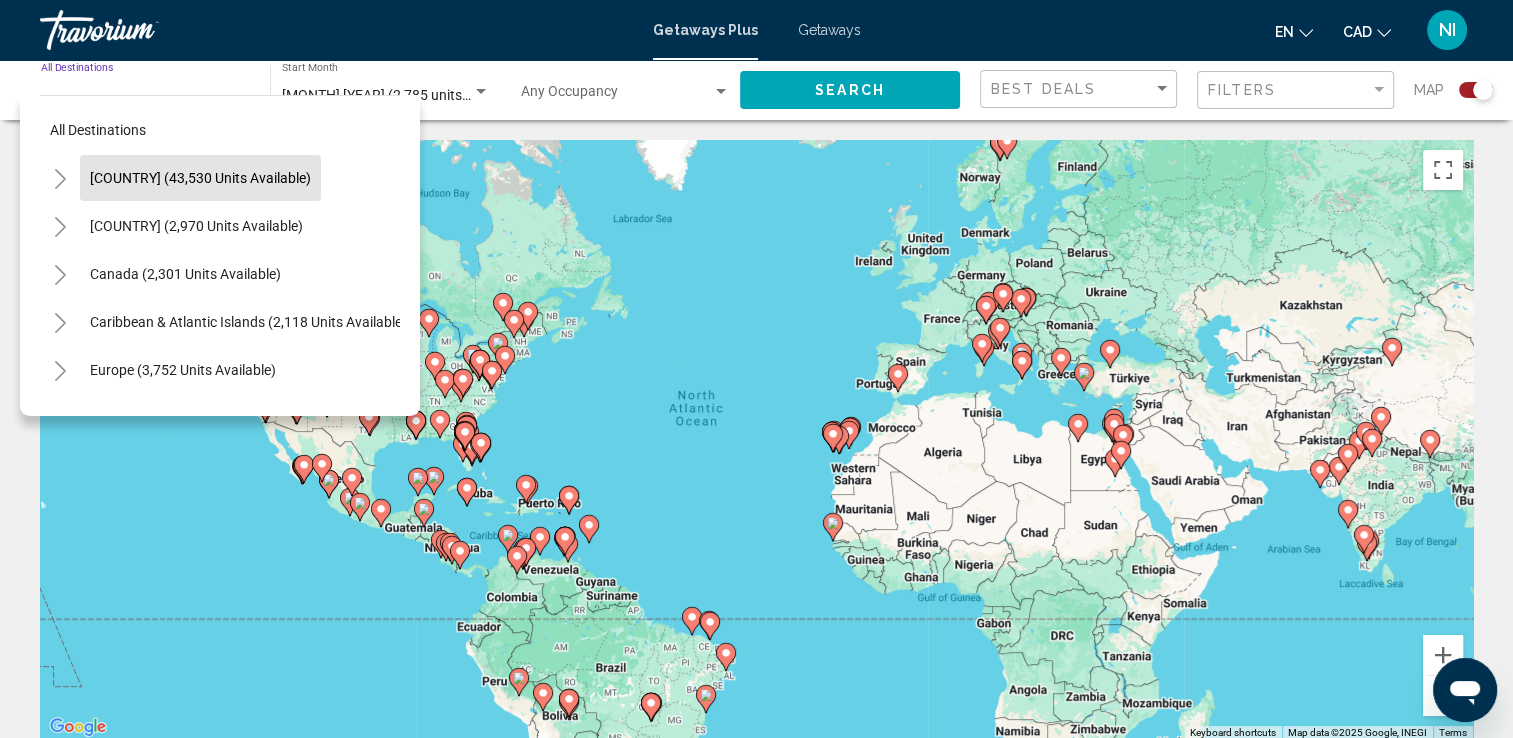 click on "[COUNTRY] (43,530 units available)" at bounding box center (196, 226) 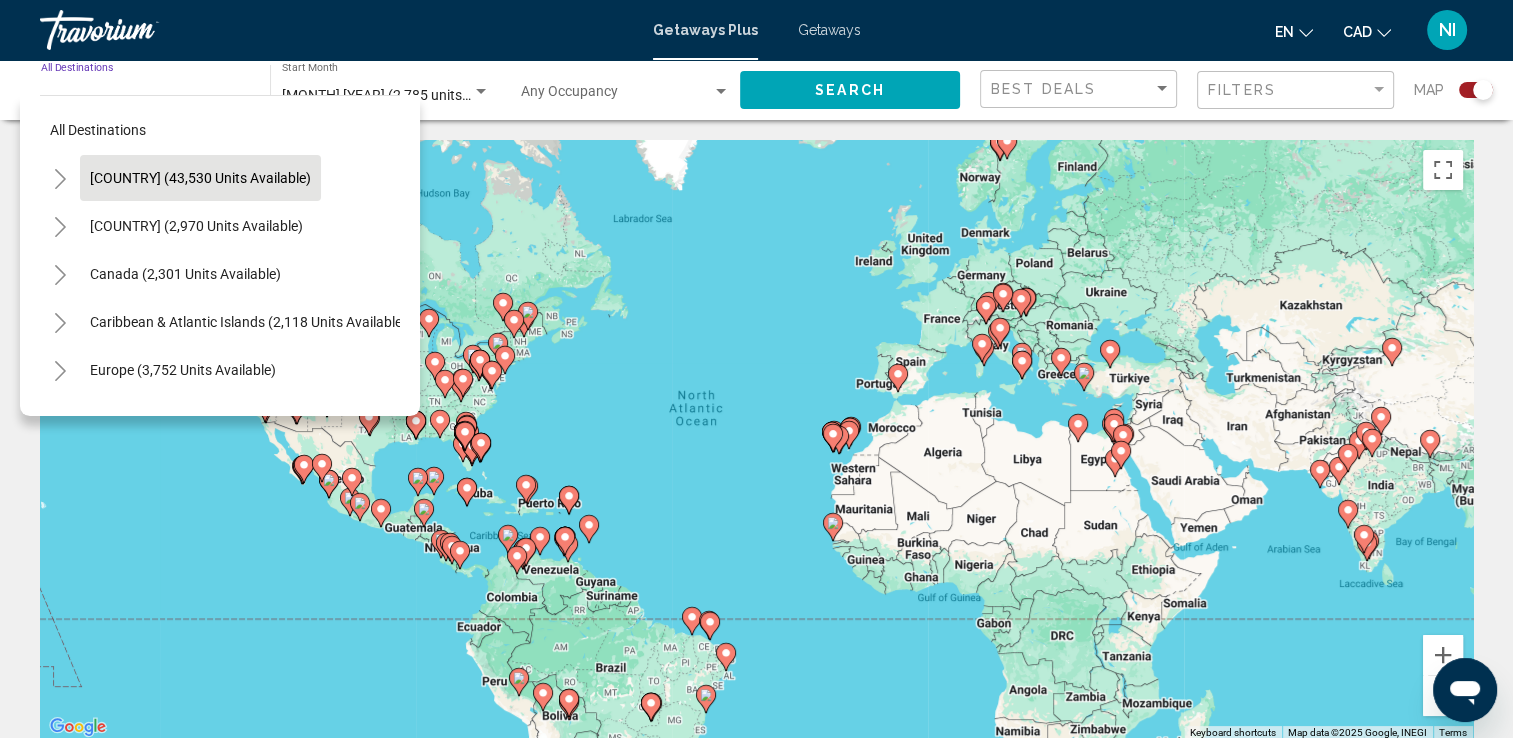type on "**********" 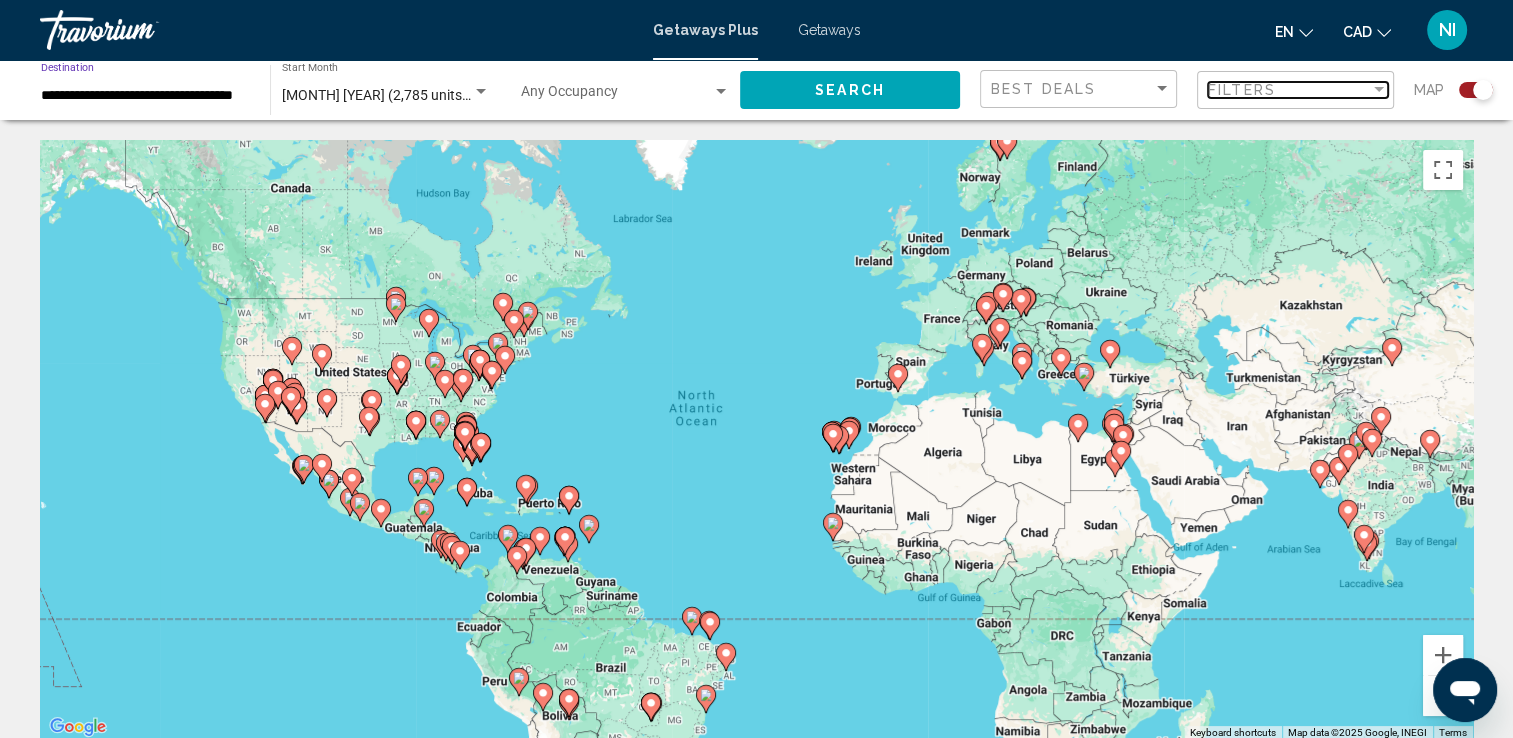 click on "Filters" at bounding box center (1289, 90) 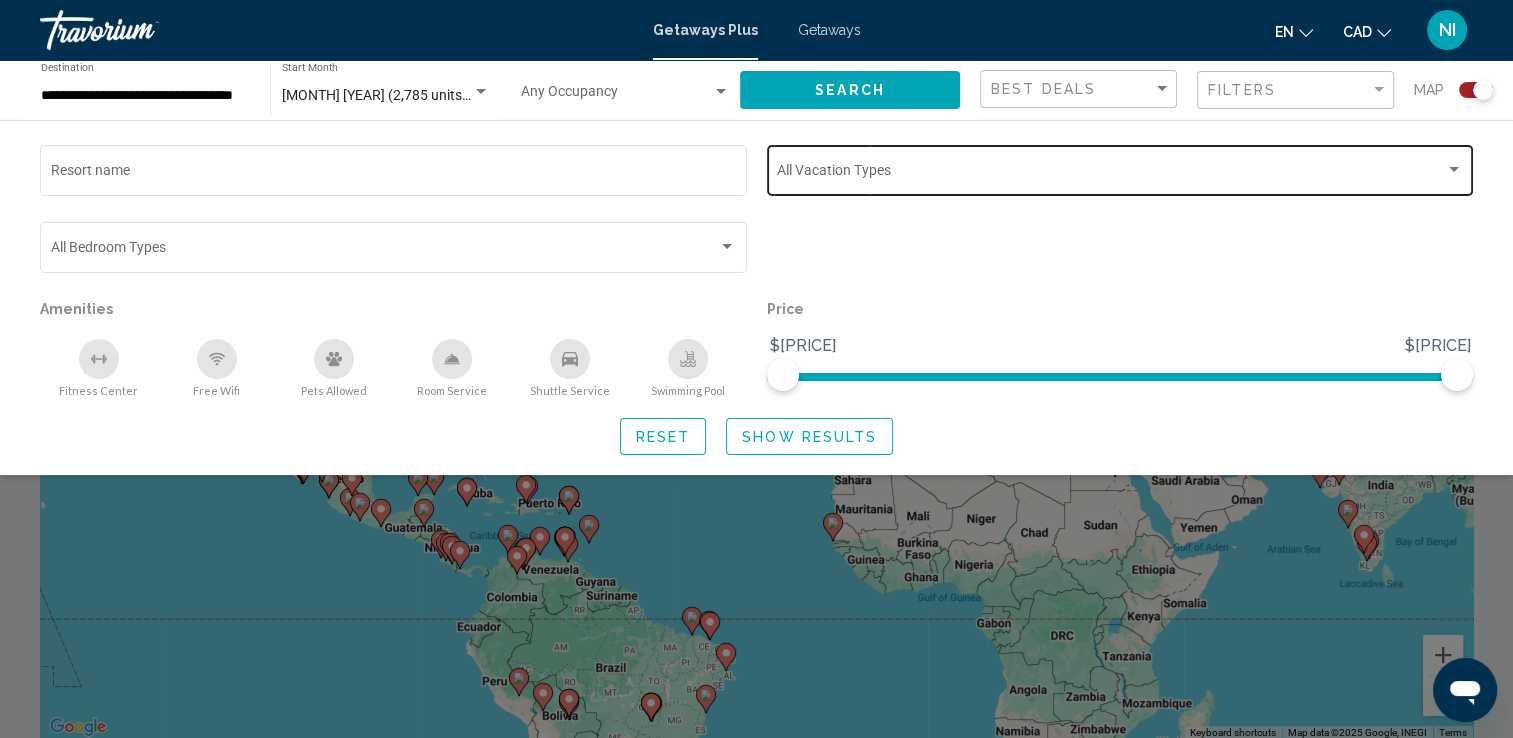 click at bounding box center [1111, 174] 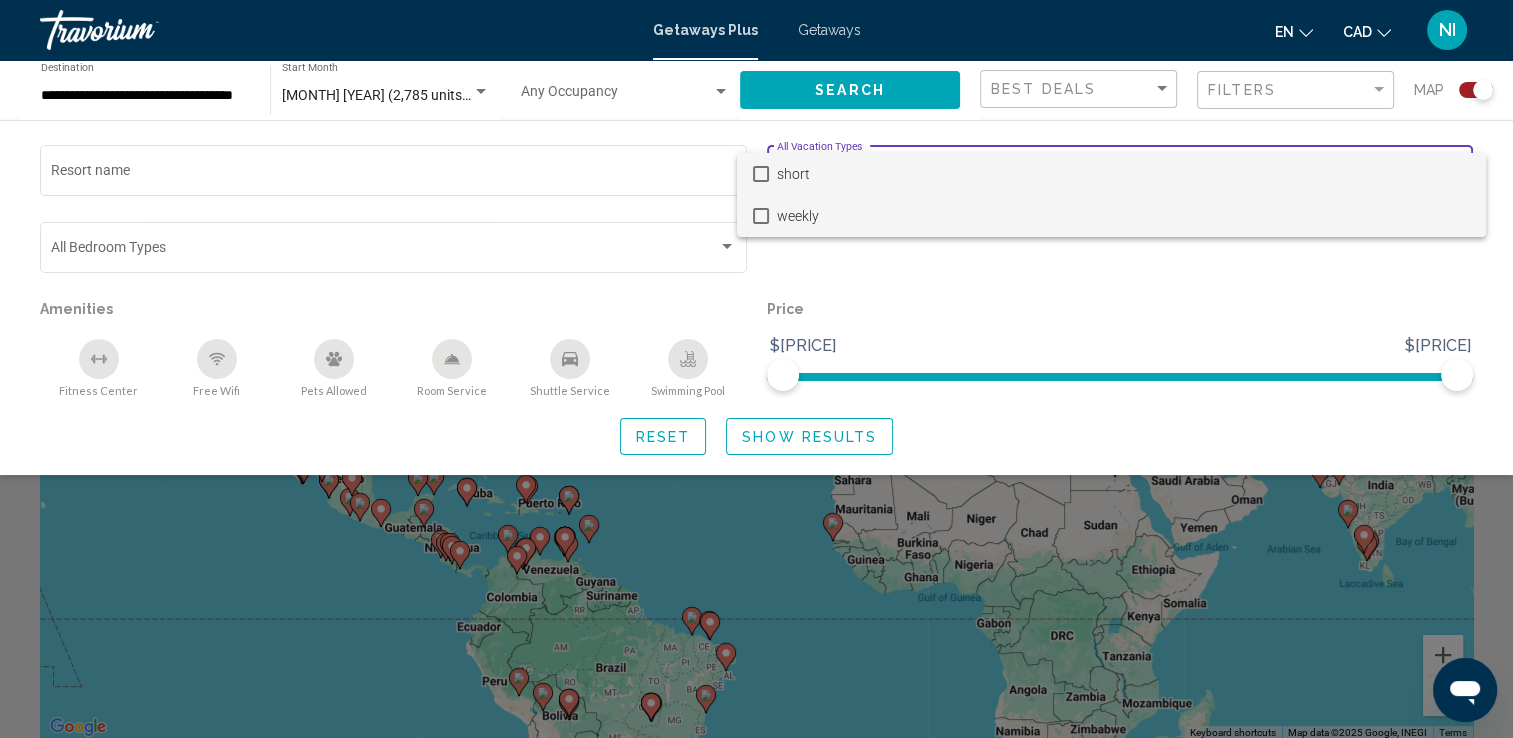 click on "weekly" at bounding box center (1123, 216) 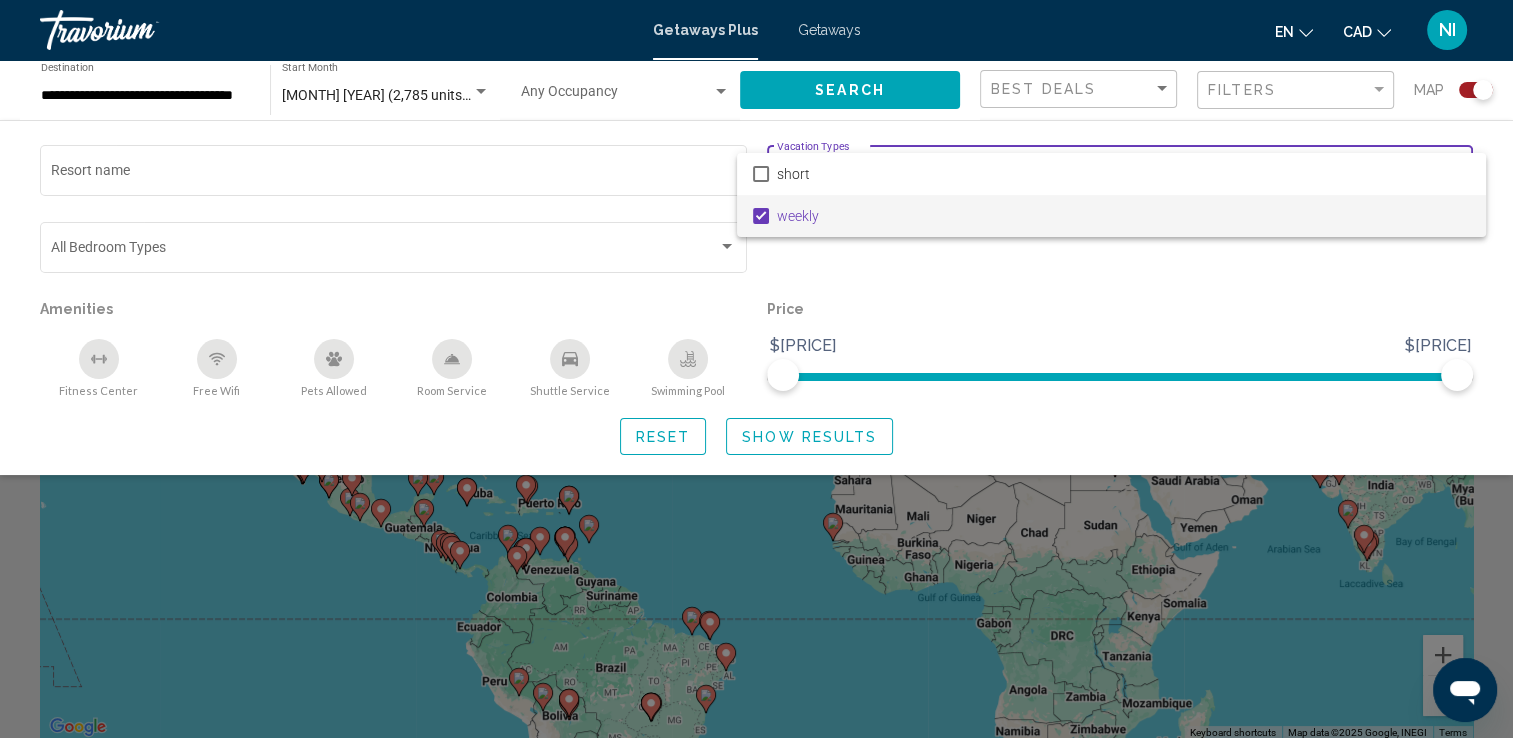 click at bounding box center [756, 369] 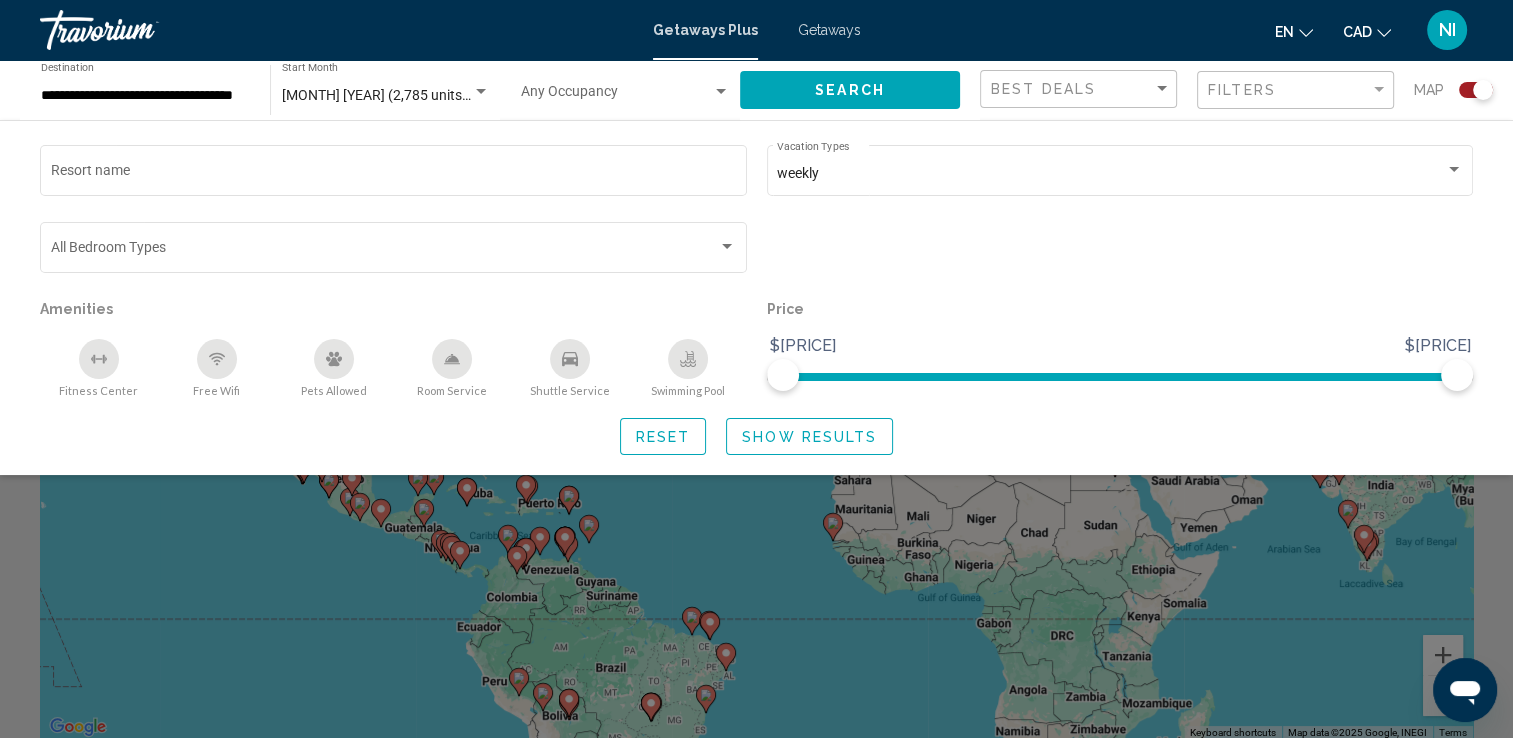 click on "Show Results" 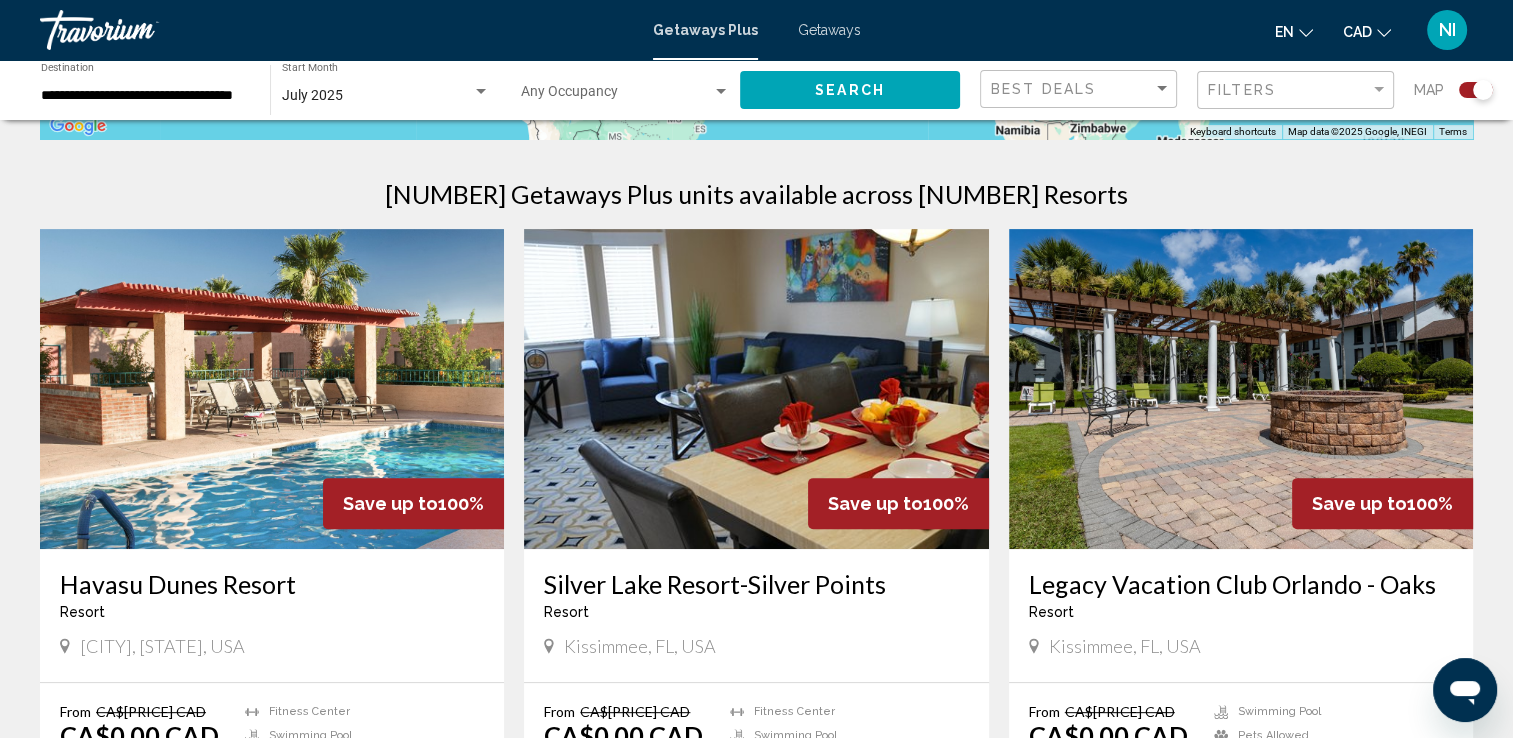 scroll, scrollTop: 700, scrollLeft: 0, axis: vertical 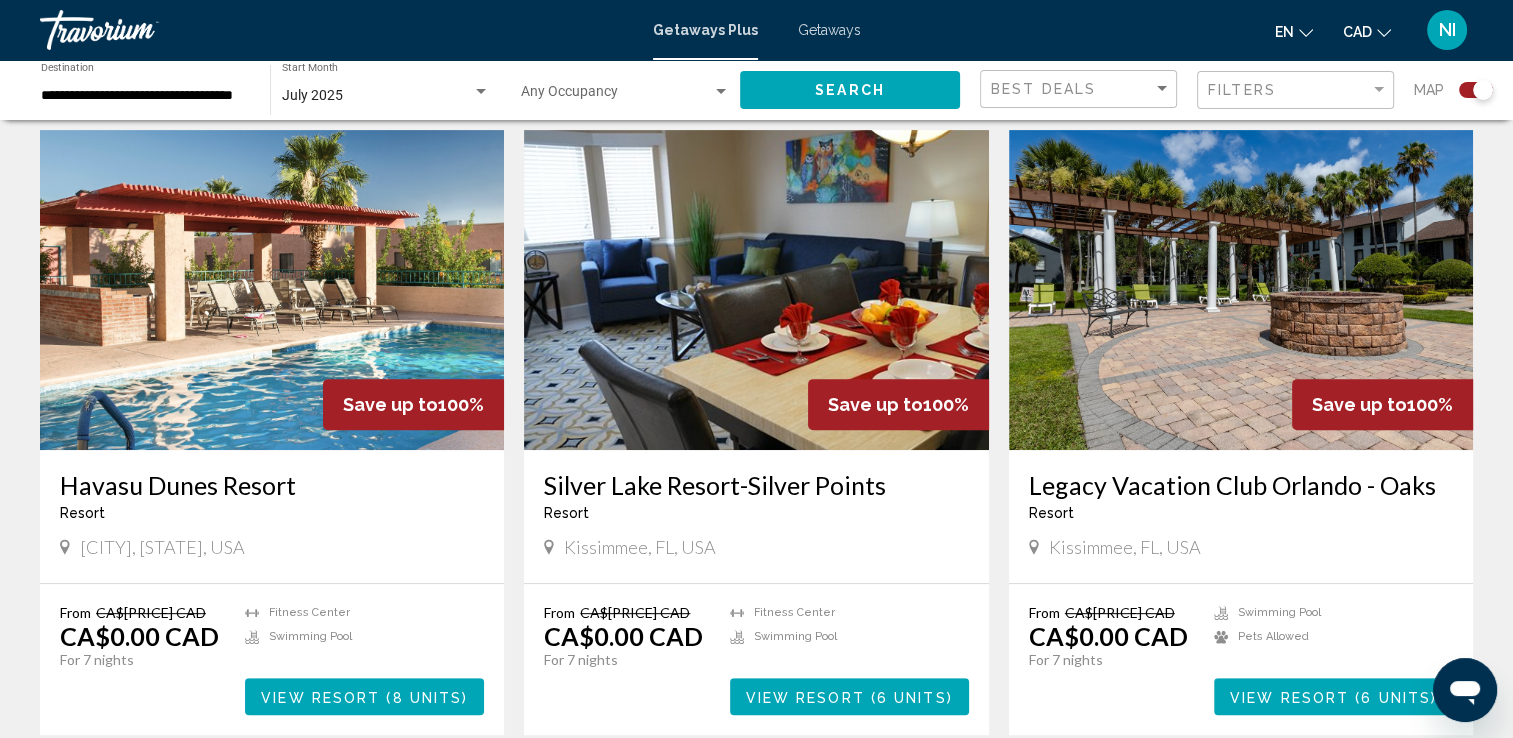 click at bounding box center [272, 290] 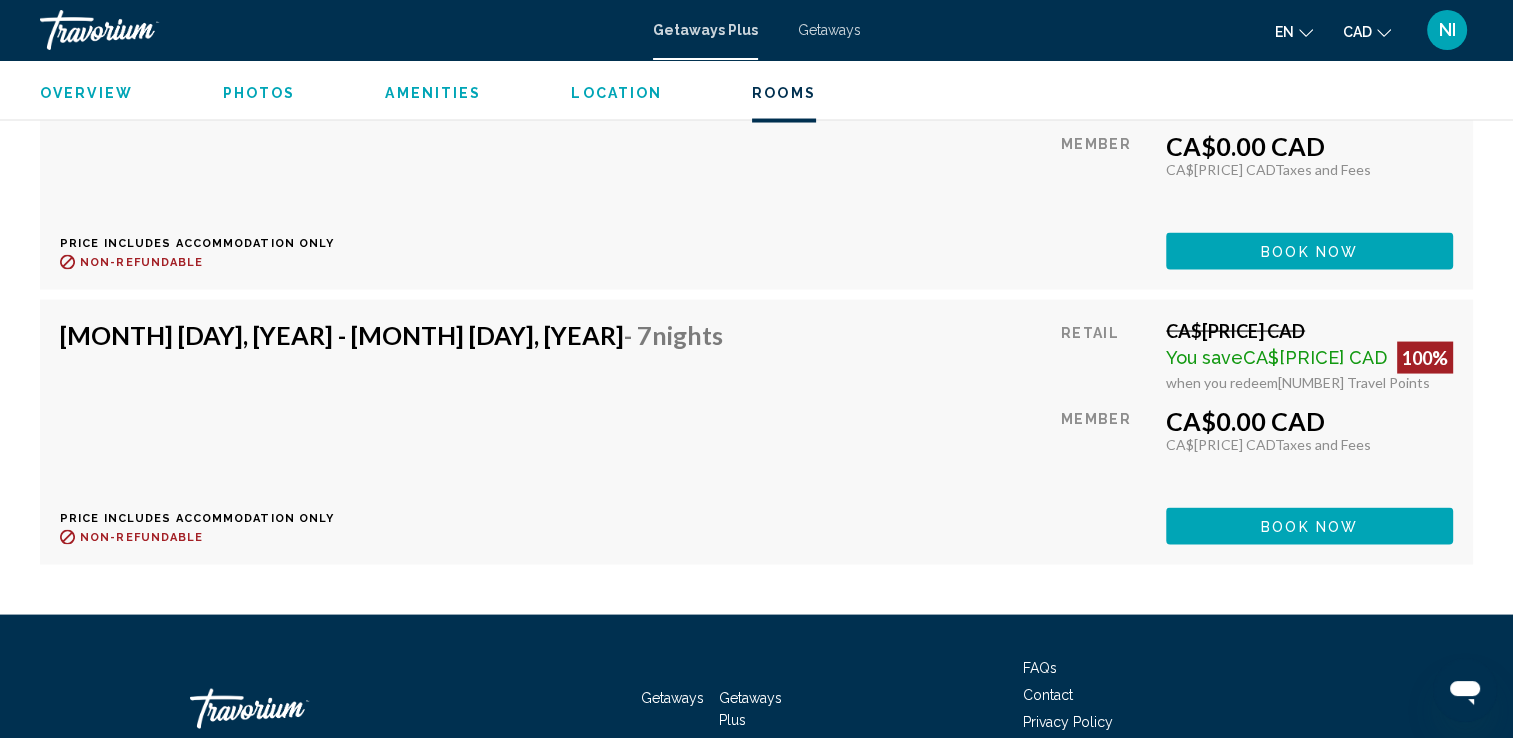 scroll, scrollTop: 3900, scrollLeft: 0, axis: vertical 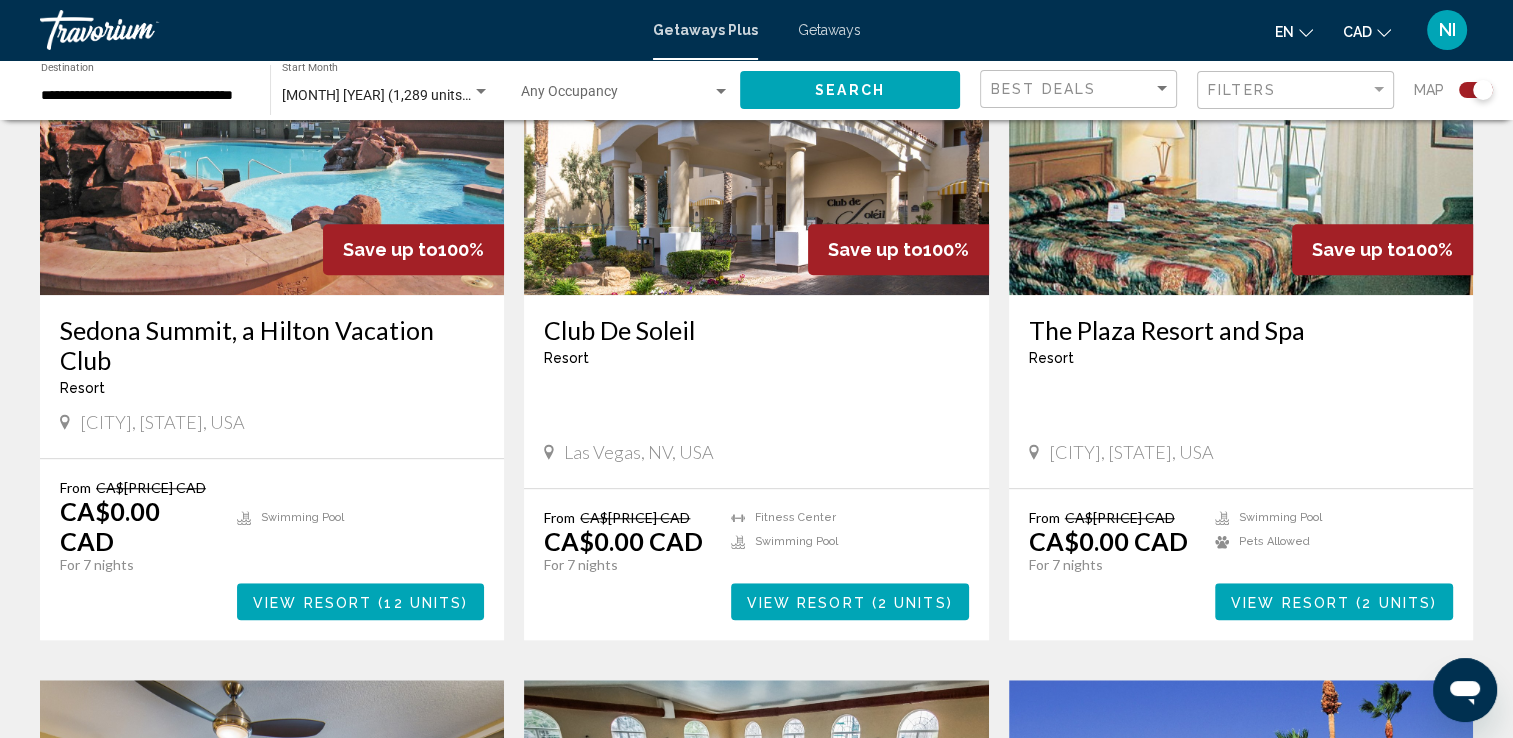 click at bounding box center [756, 135] 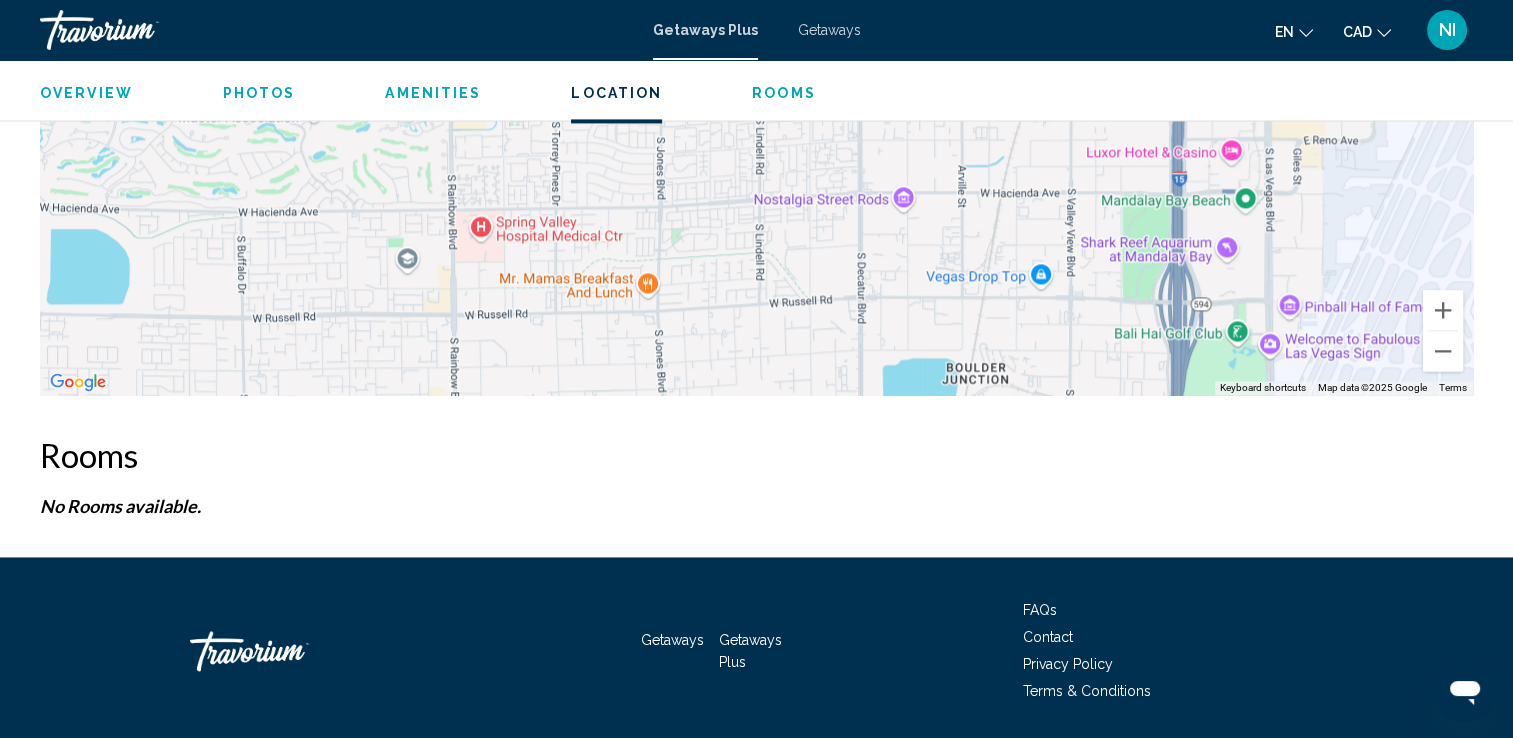 scroll, scrollTop: 3050, scrollLeft: 0, axis: vertical 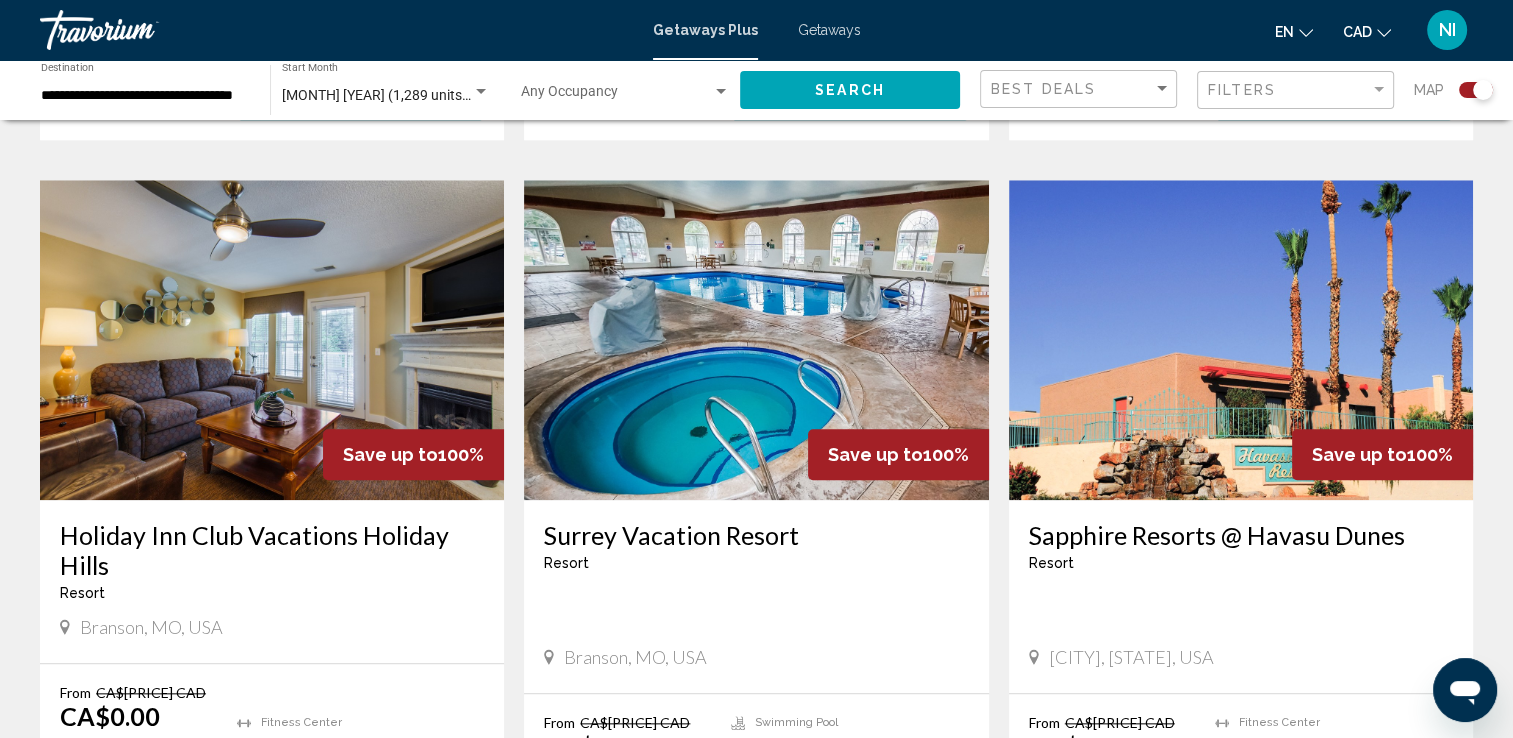 click at bounding box center [1241, 340] 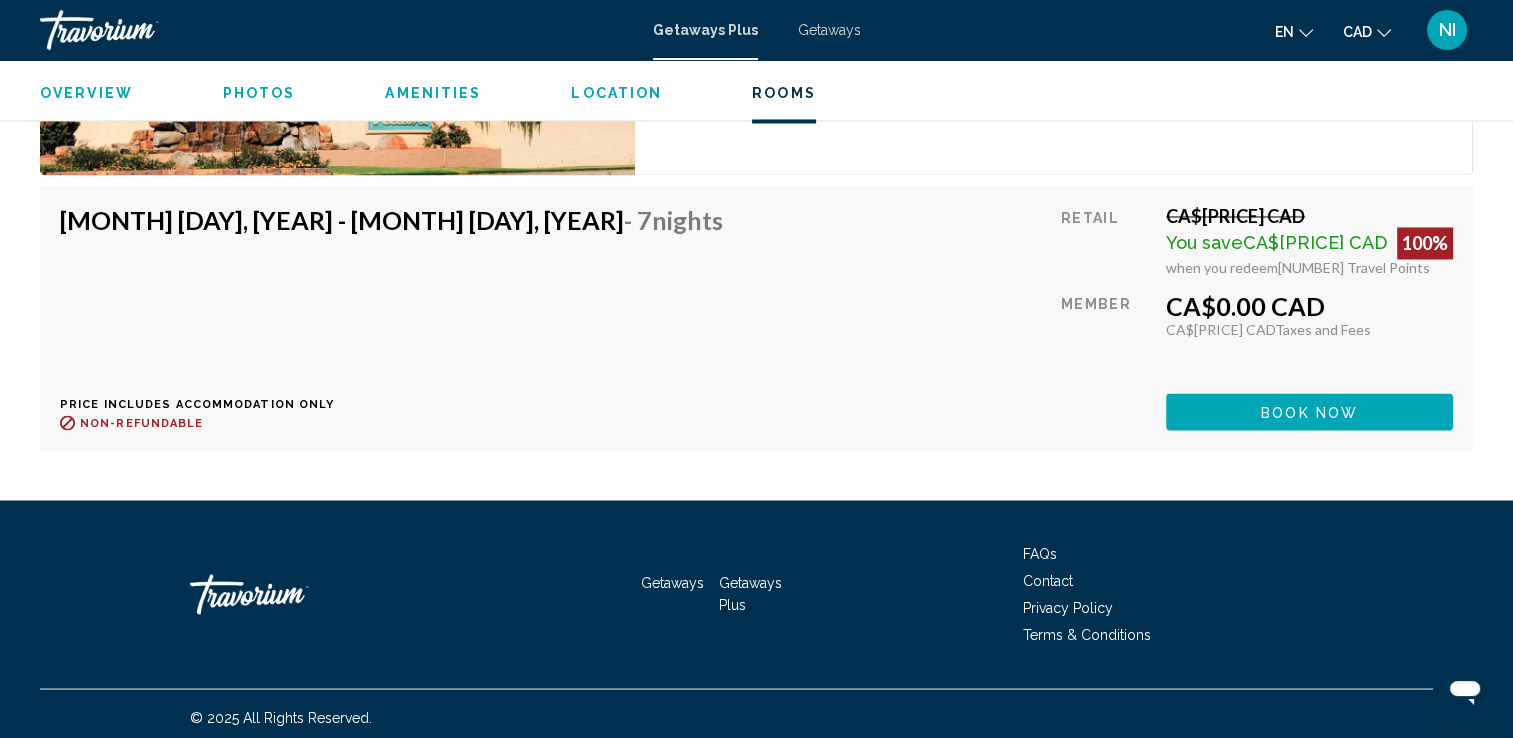 scroll, scrollTop: 3444, scrollLeft: 0, axis: vertical 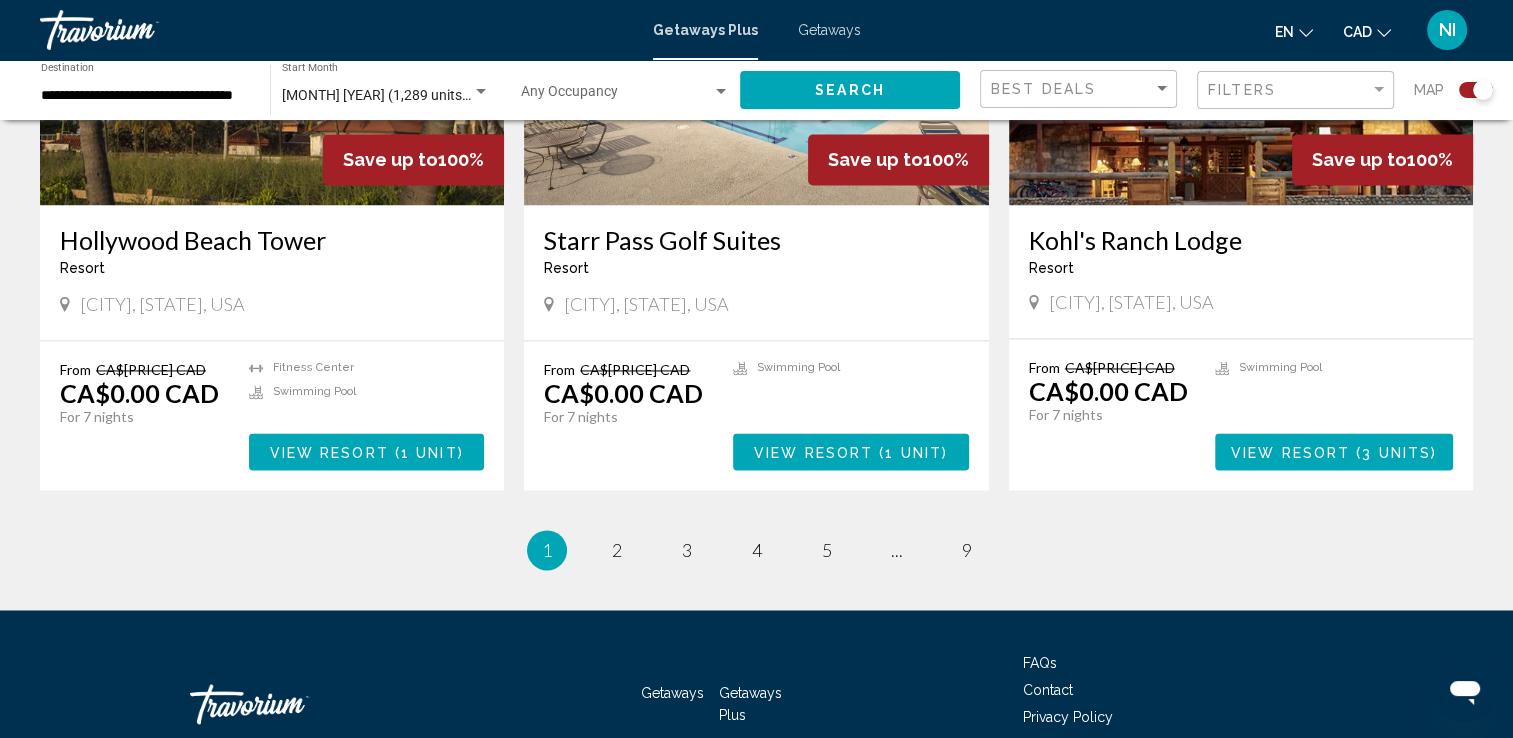 click on "page  2" at bounding box center (617, 550) 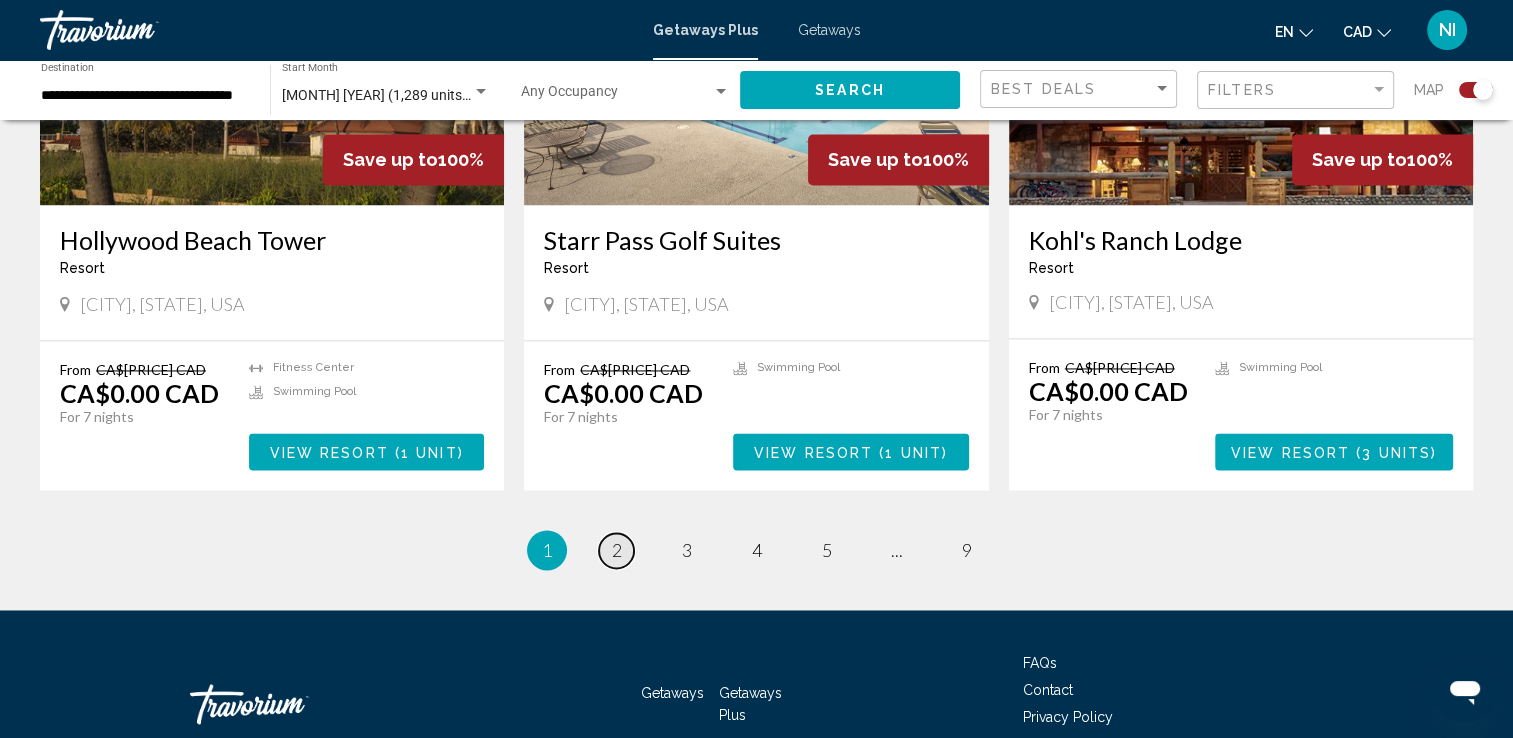 click on "2" at bounding box center (617, 550) 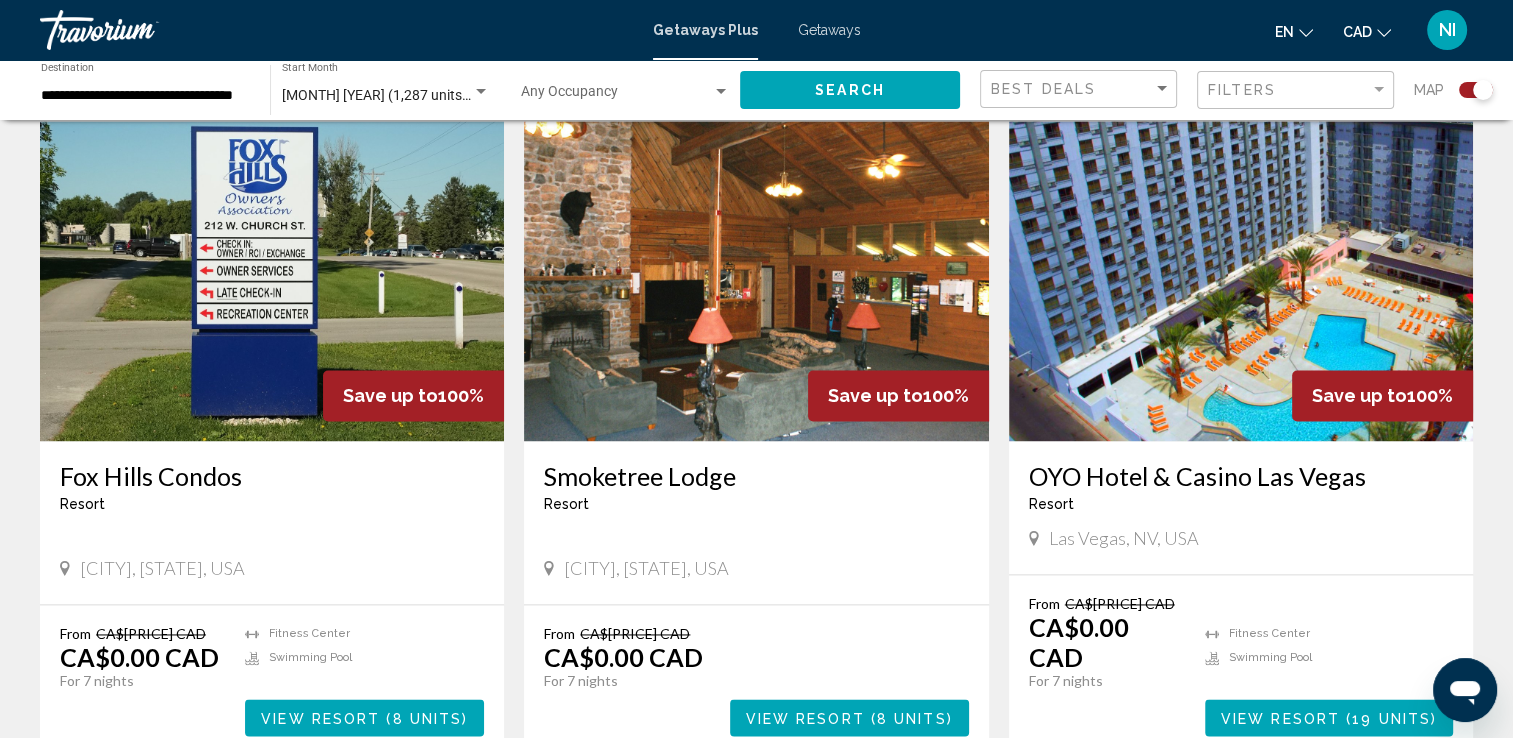 scroll, scrollTop: 2686, scrollLeft: 0, axis: vertical 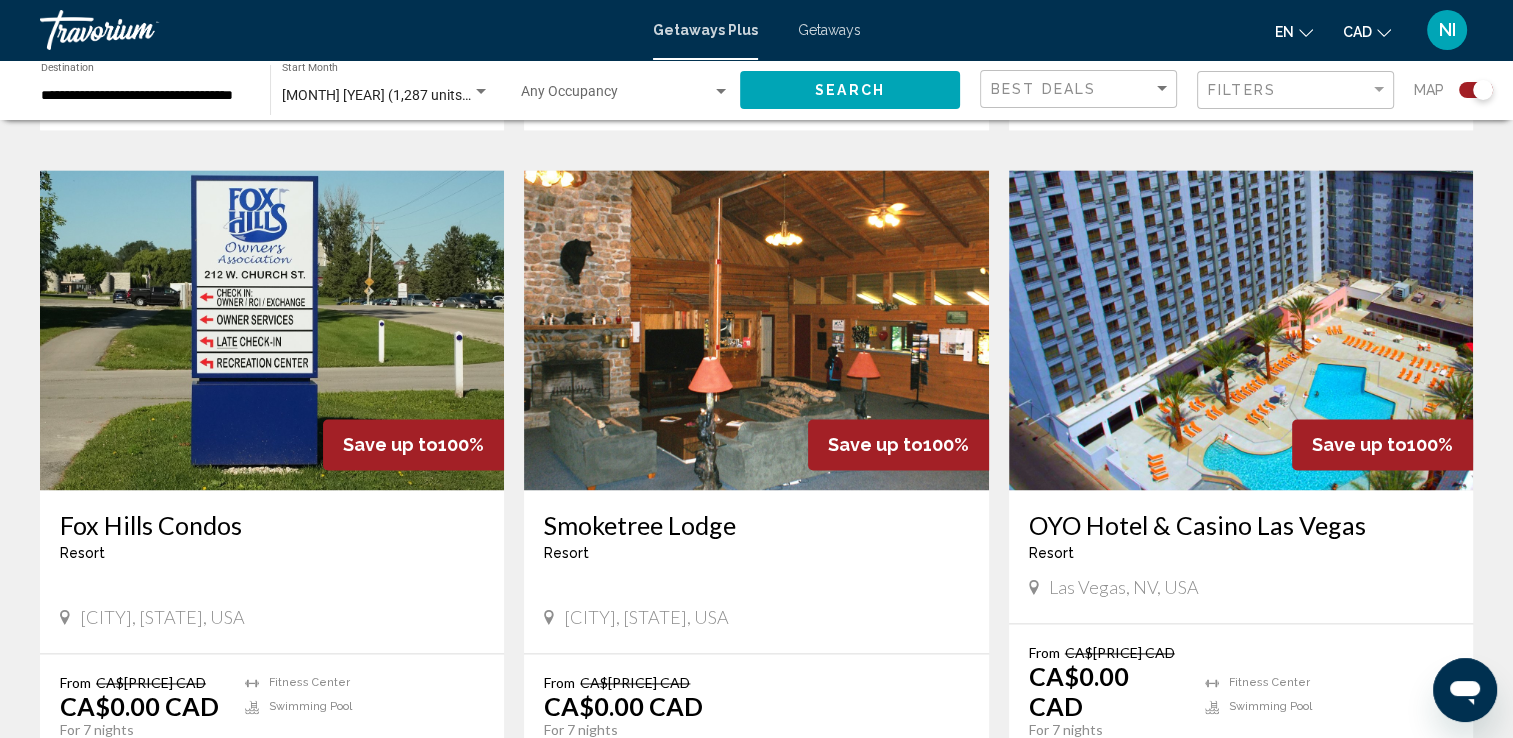 click at bounding box center [1241, 330] 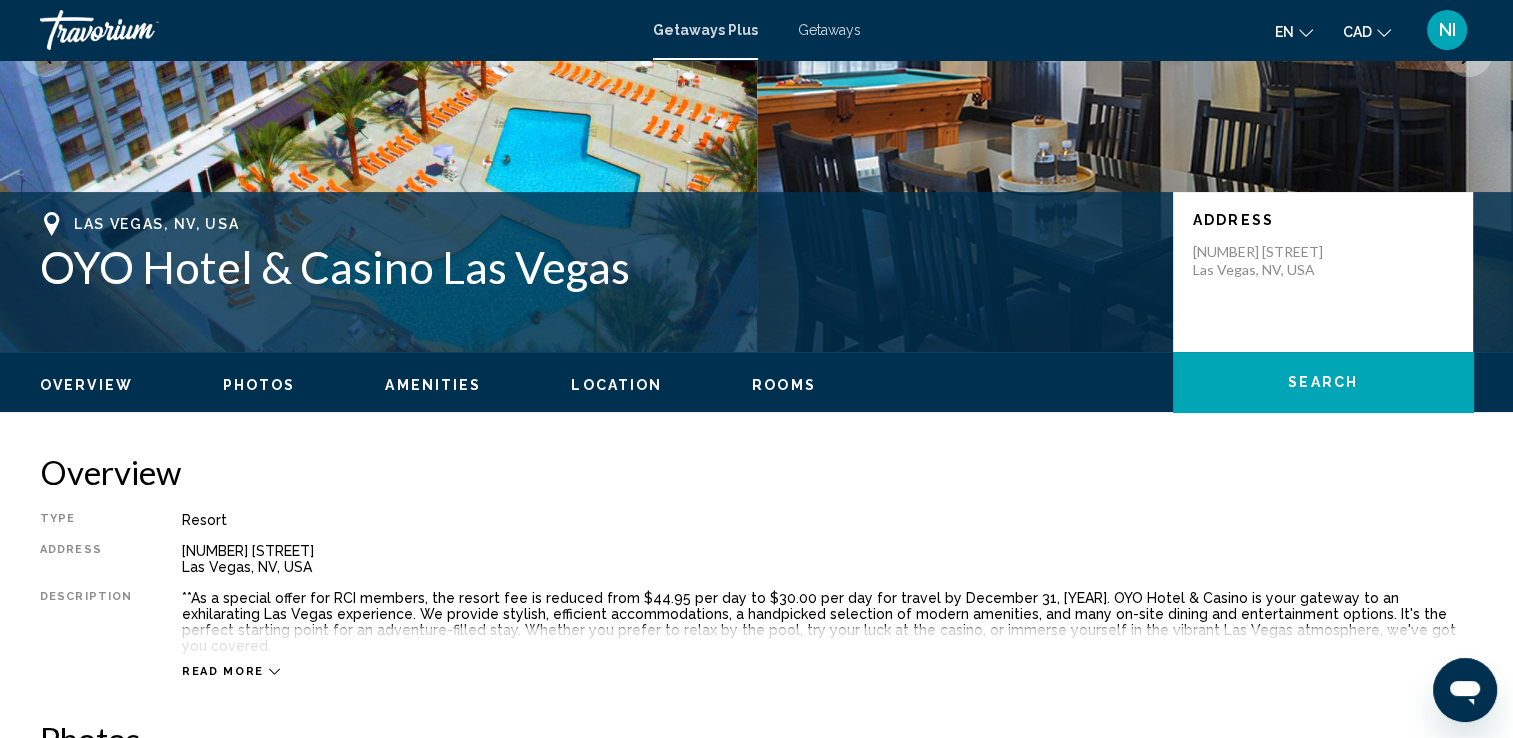 scroll, scrollTop: 300, scrollLeft: 0, axis: vertical 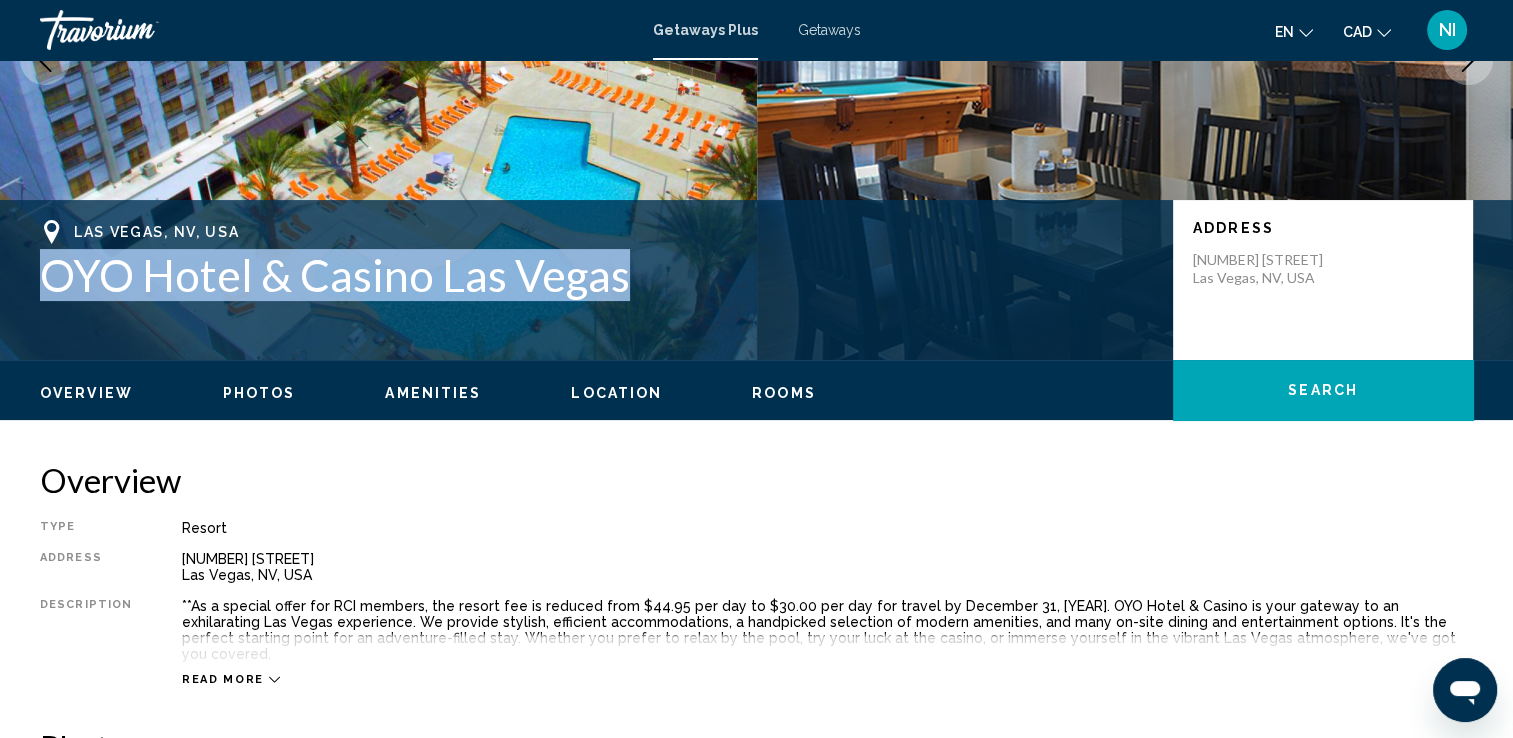 drag, startPoint x: 37, startPoint y: 276, endPoint x: 757, endPoint y: 250, distance: 720.4693 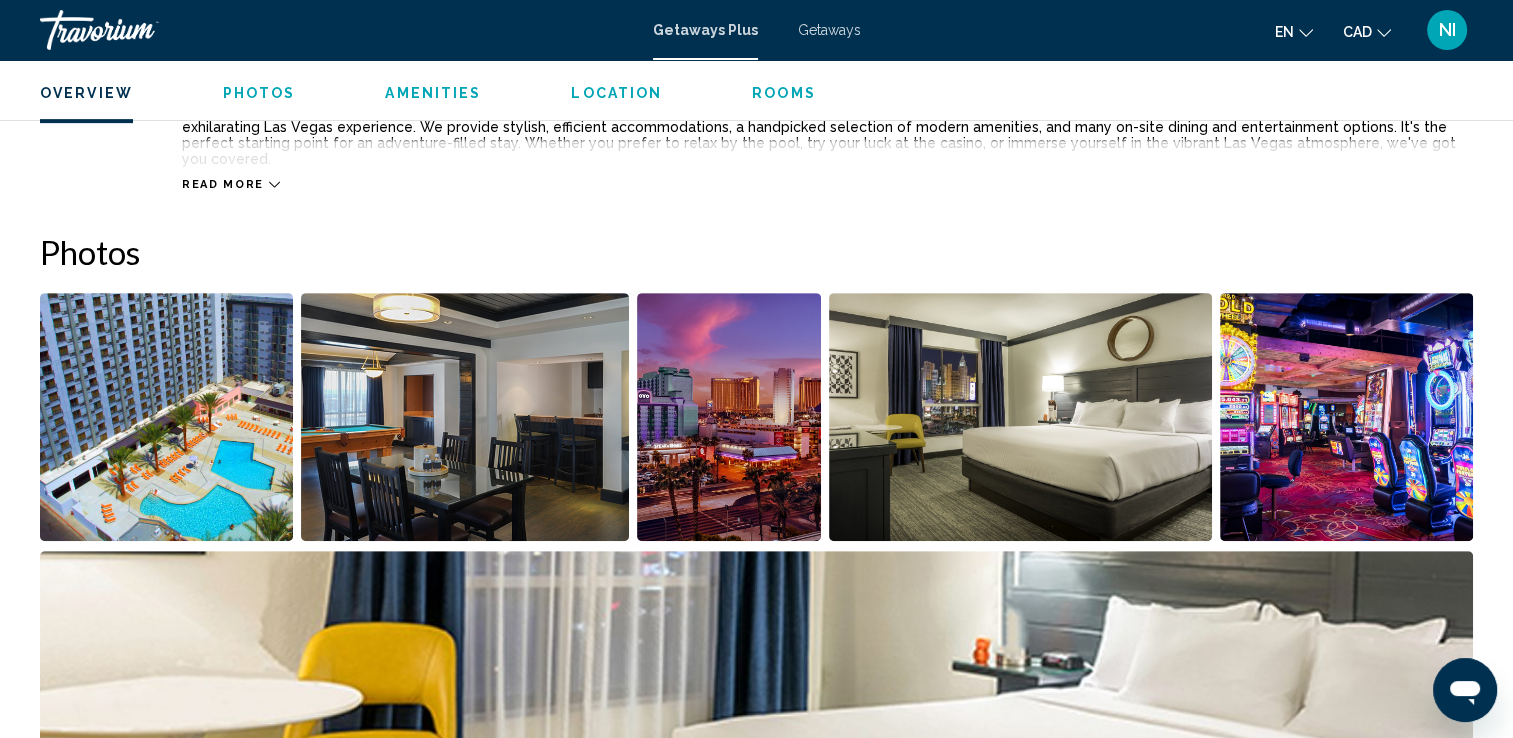scroll, scrollTop: 800, scrollLeft: 0, axis: vertical 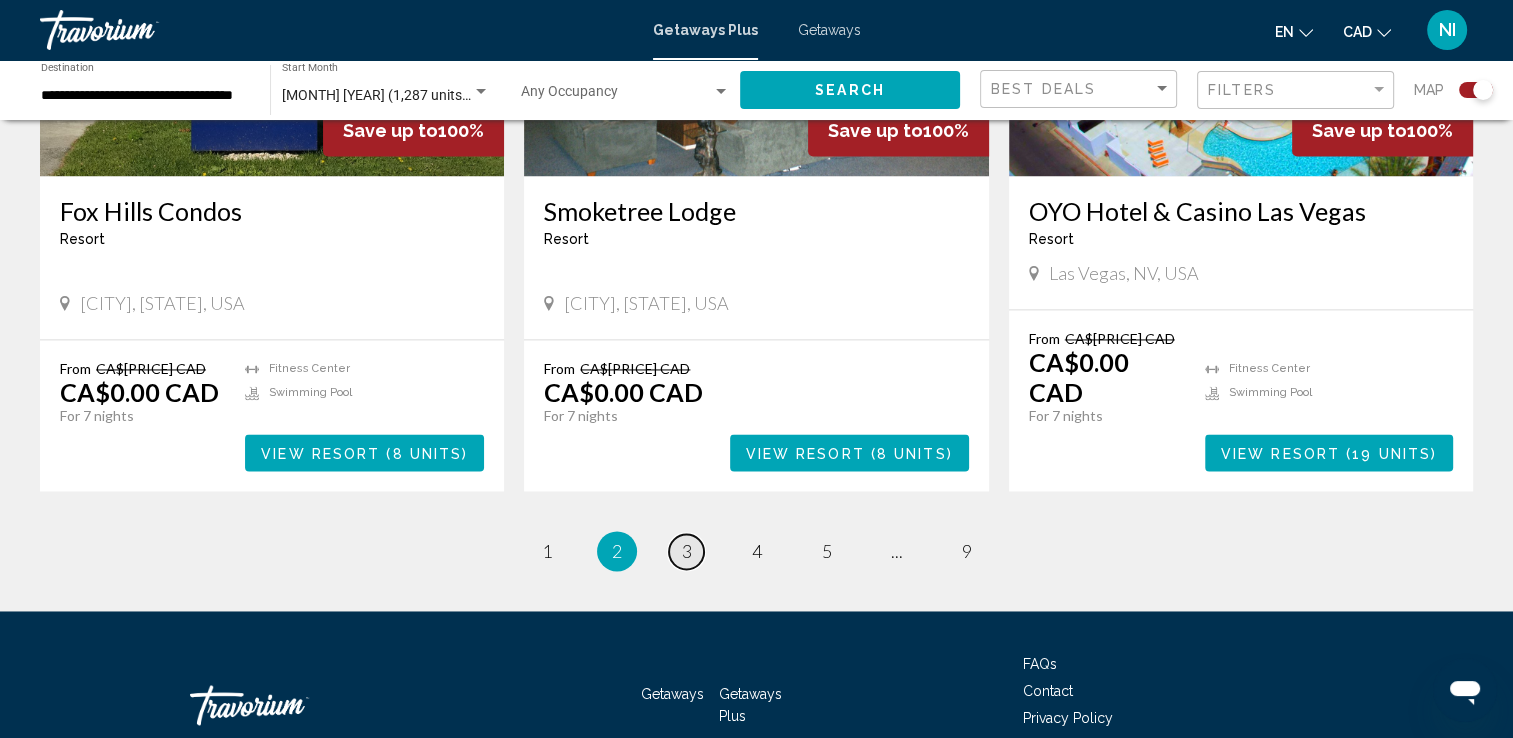 click on "3" at bounding box center (687, 551) 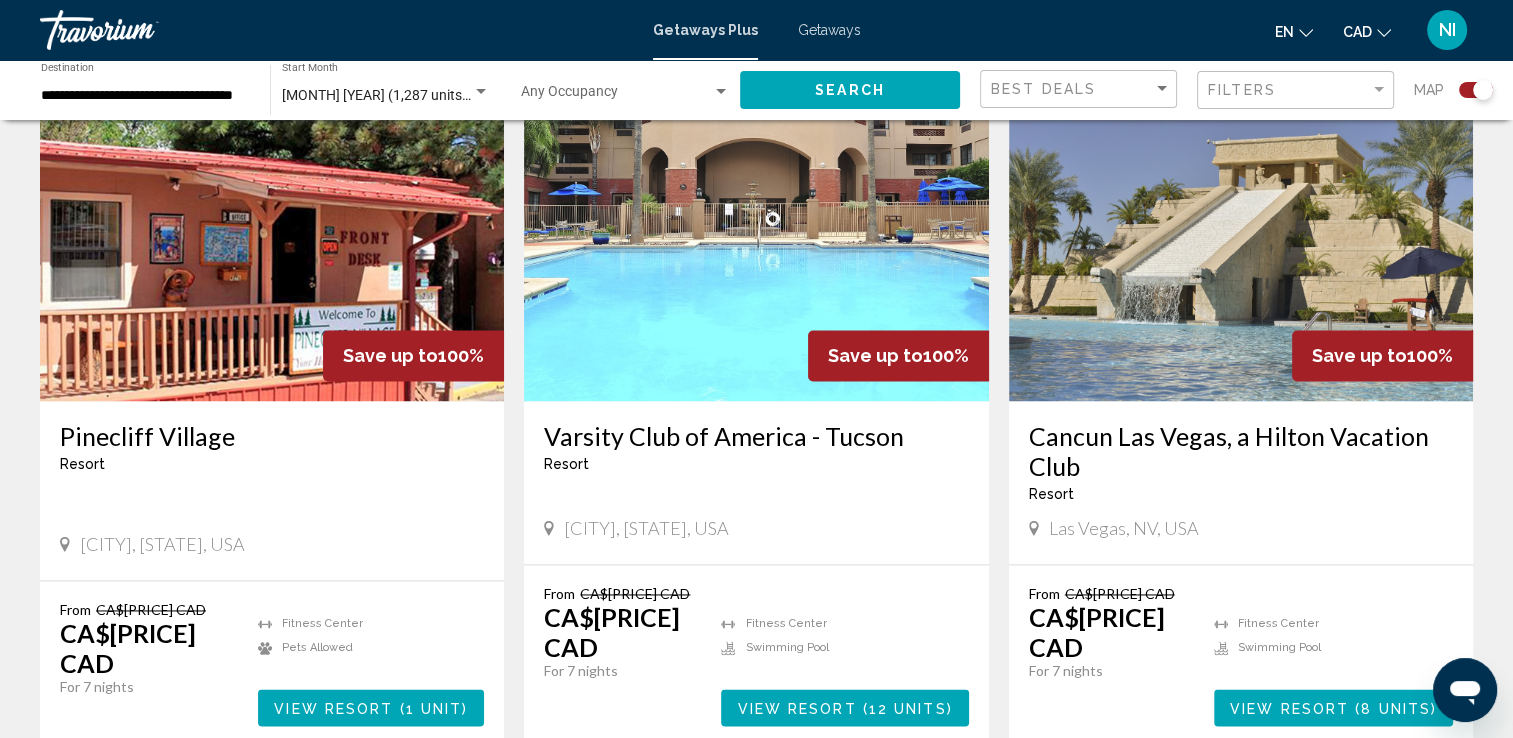 scroll, scrollTop: 2986, scrollLeft: 0, axis: vertical 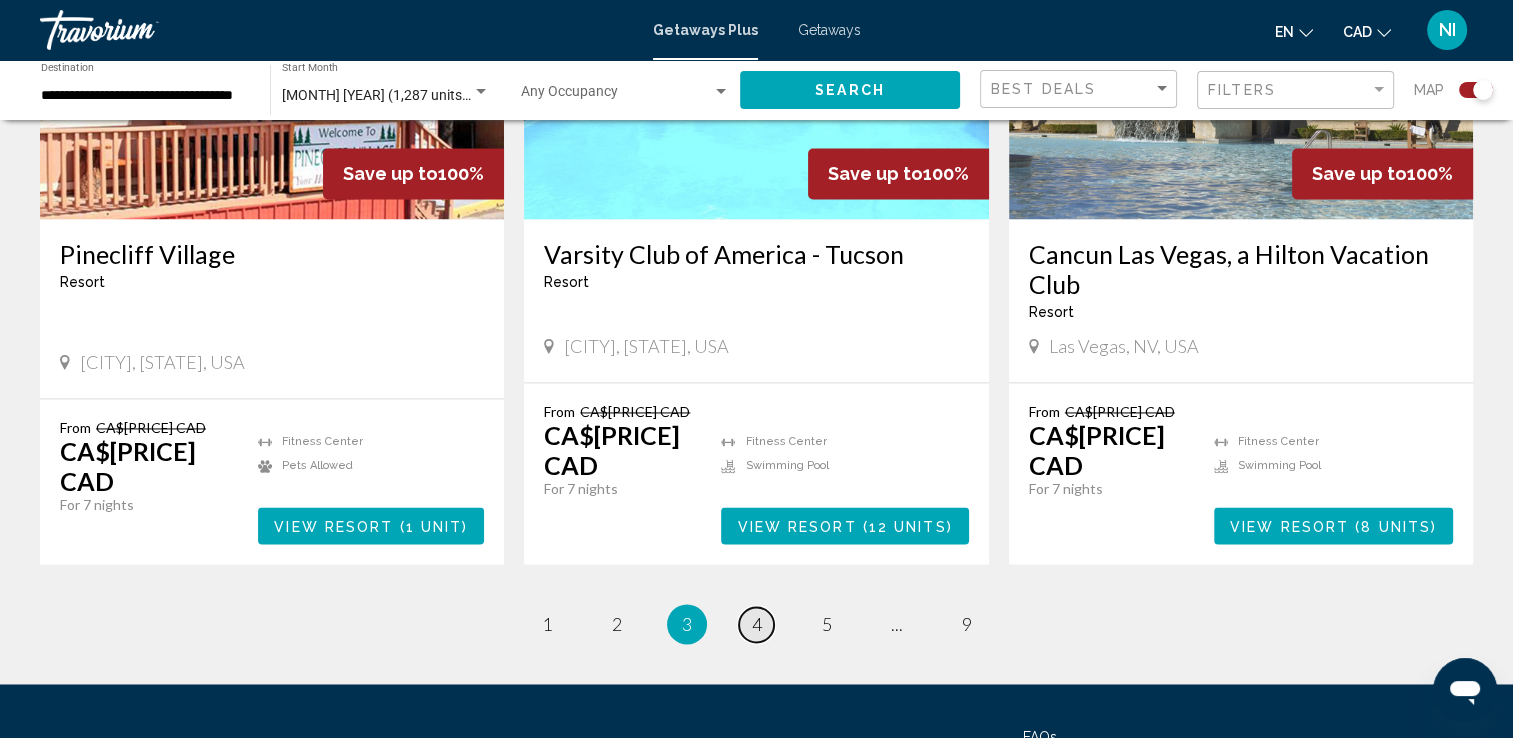 click on "4" at bounding box center [757, 624] 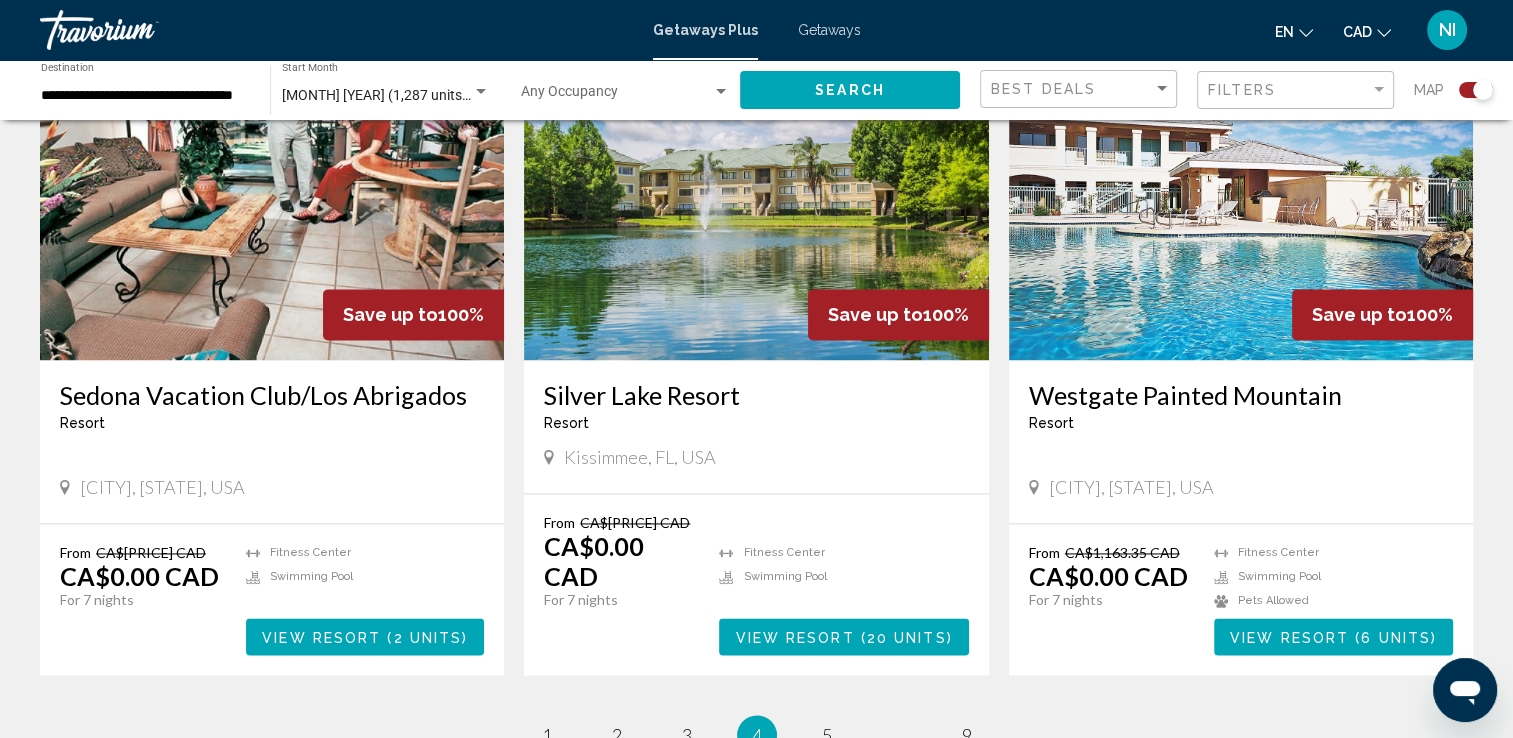 scroll, scrollTop: 3026, scrollLeft: 0, axis: vertical 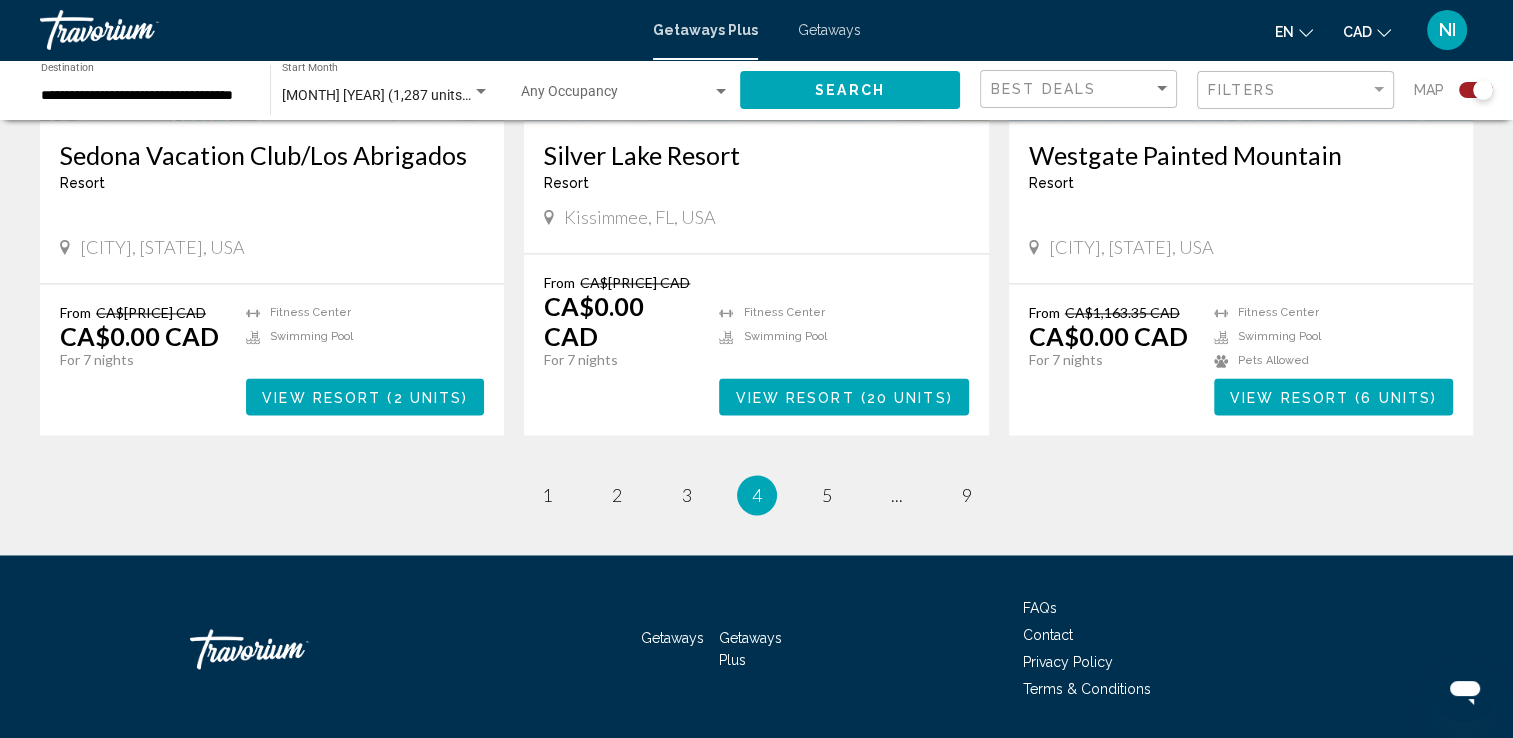 click on "**********" at bounding box center (145, 96) 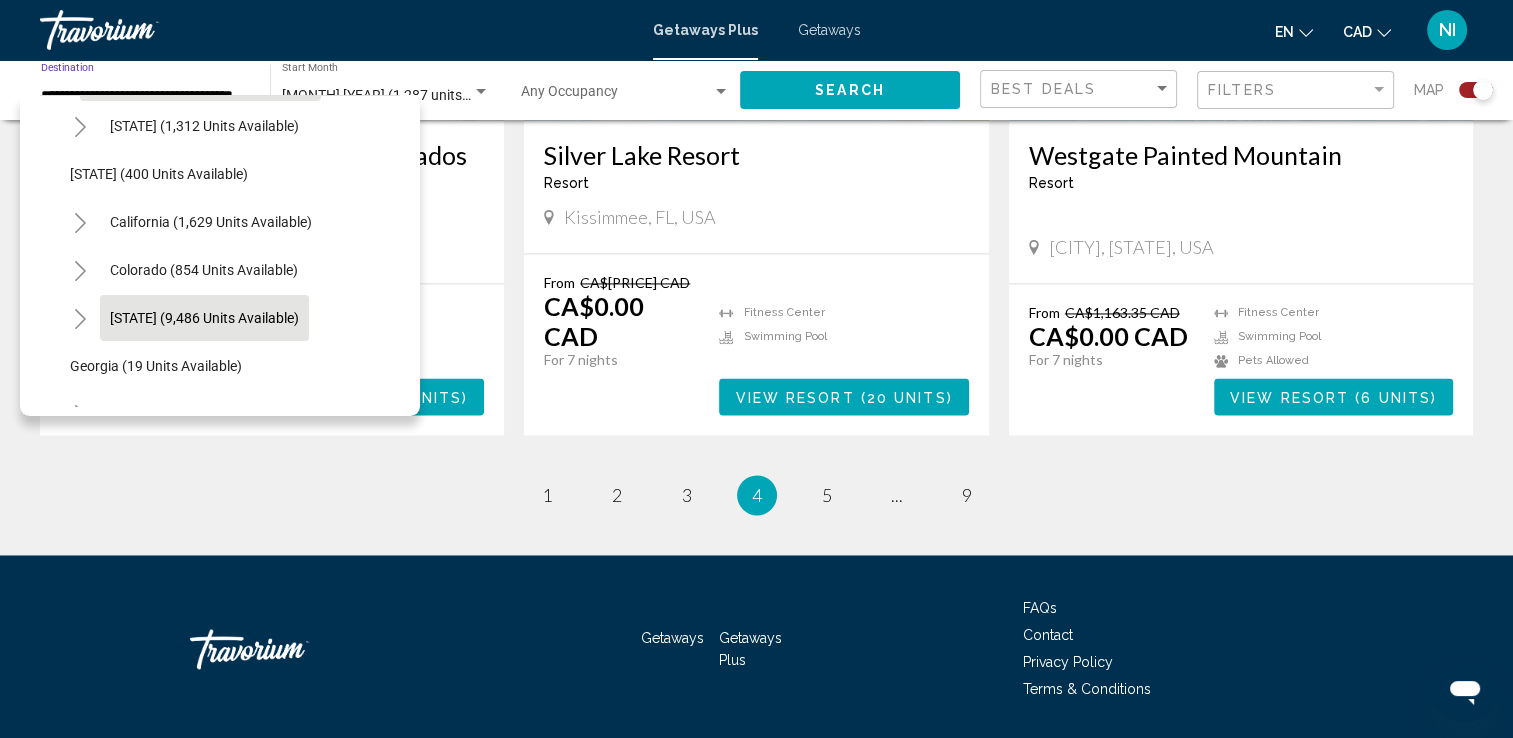 scroll, scrollTop: 0, scrollLeft: 0, axis: both 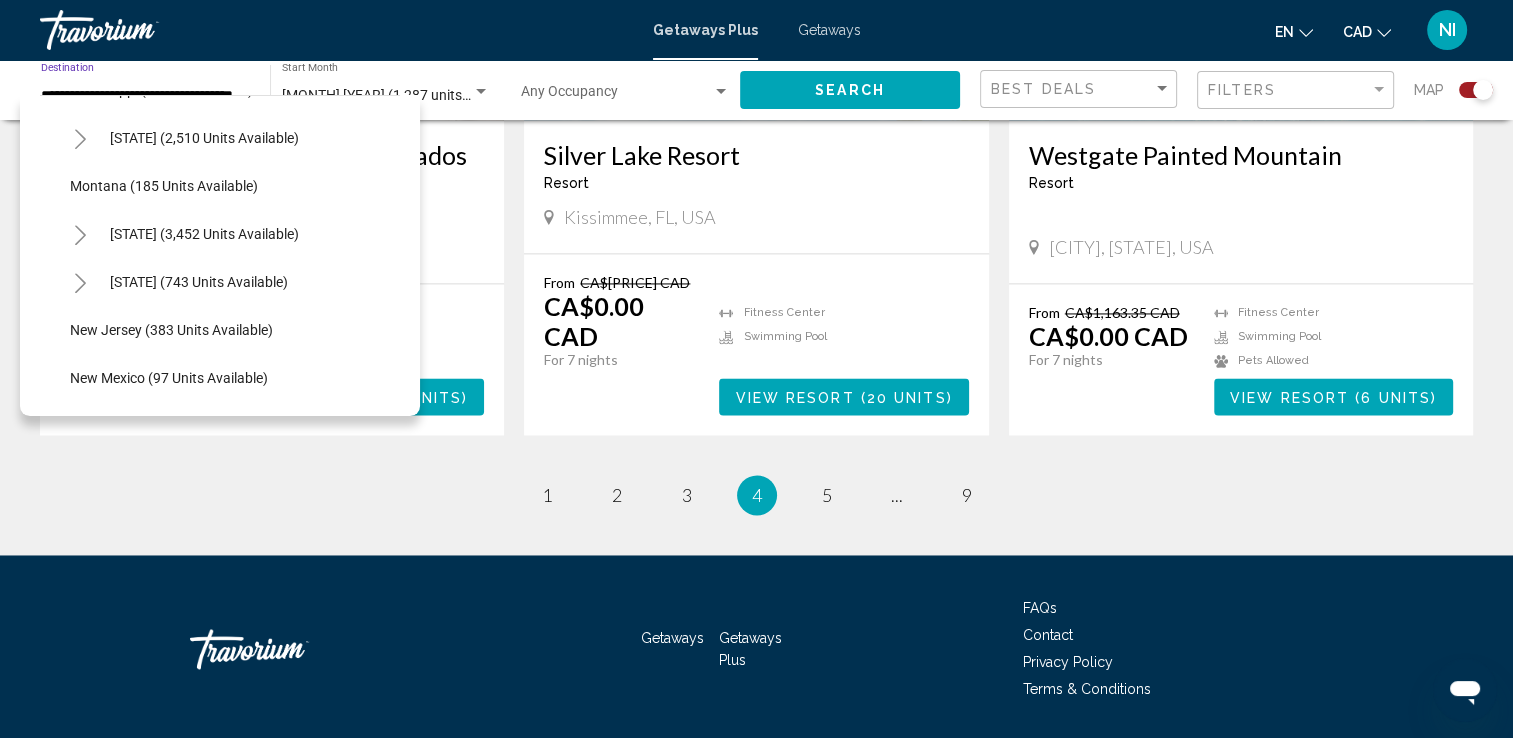 click 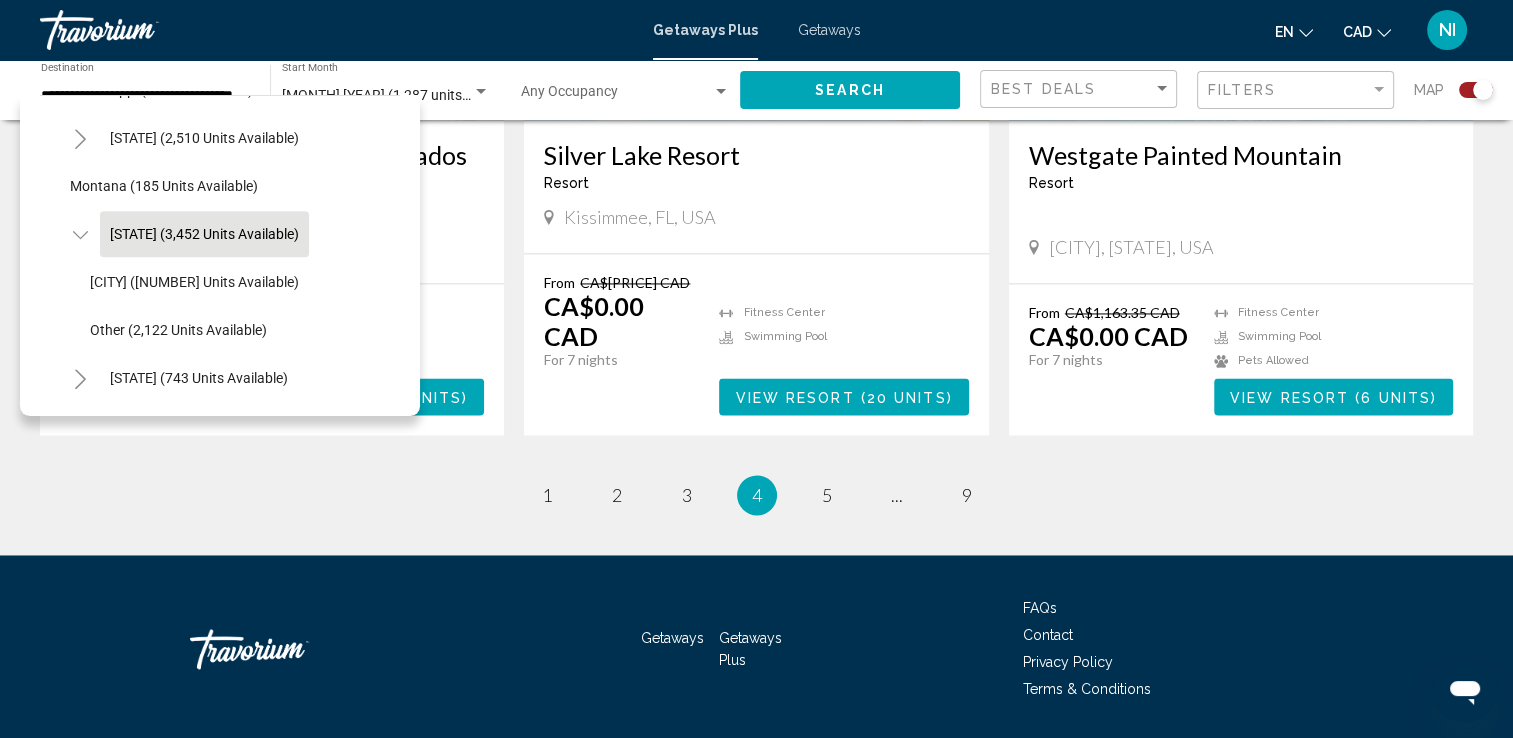 click on "[STATE] (3,452 units available)" 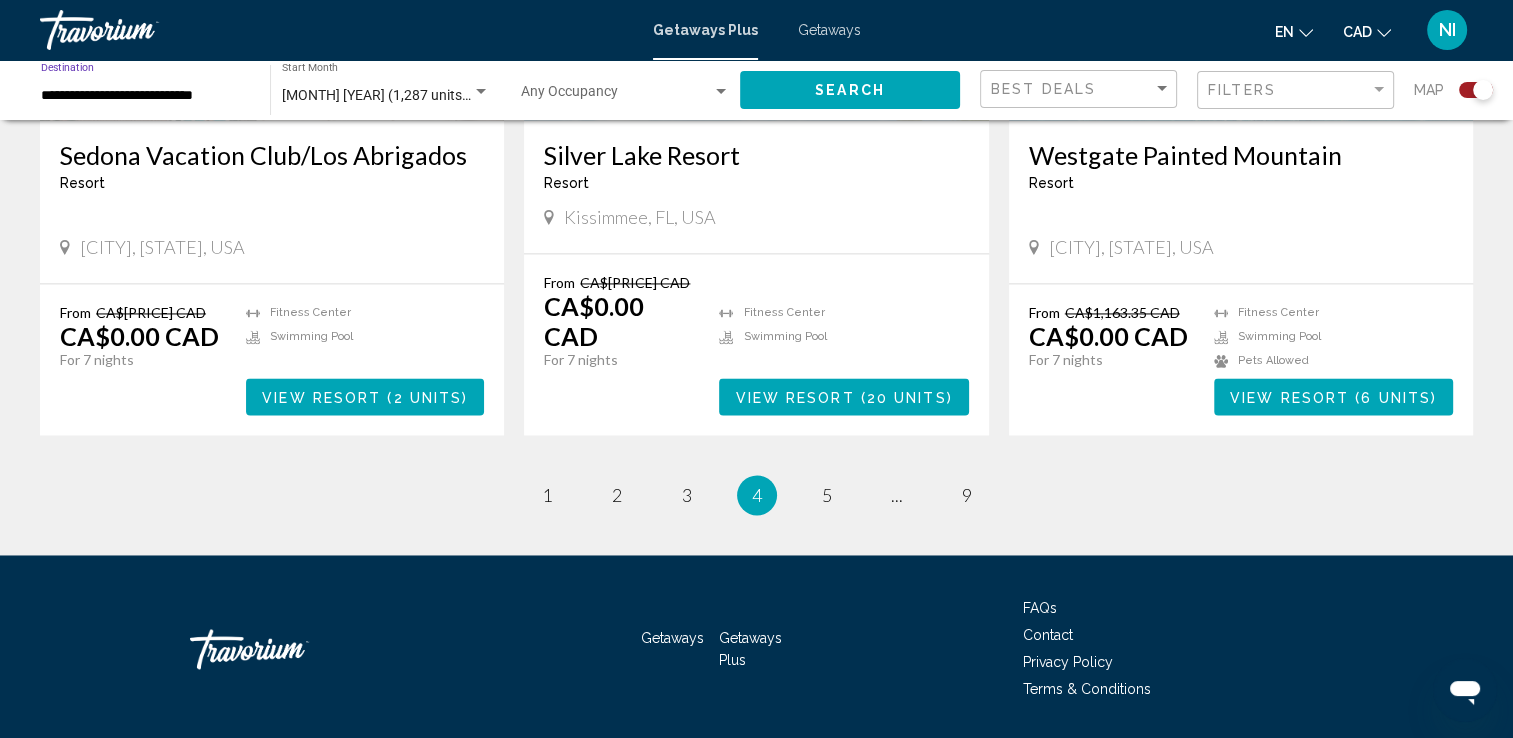 click on "Search" 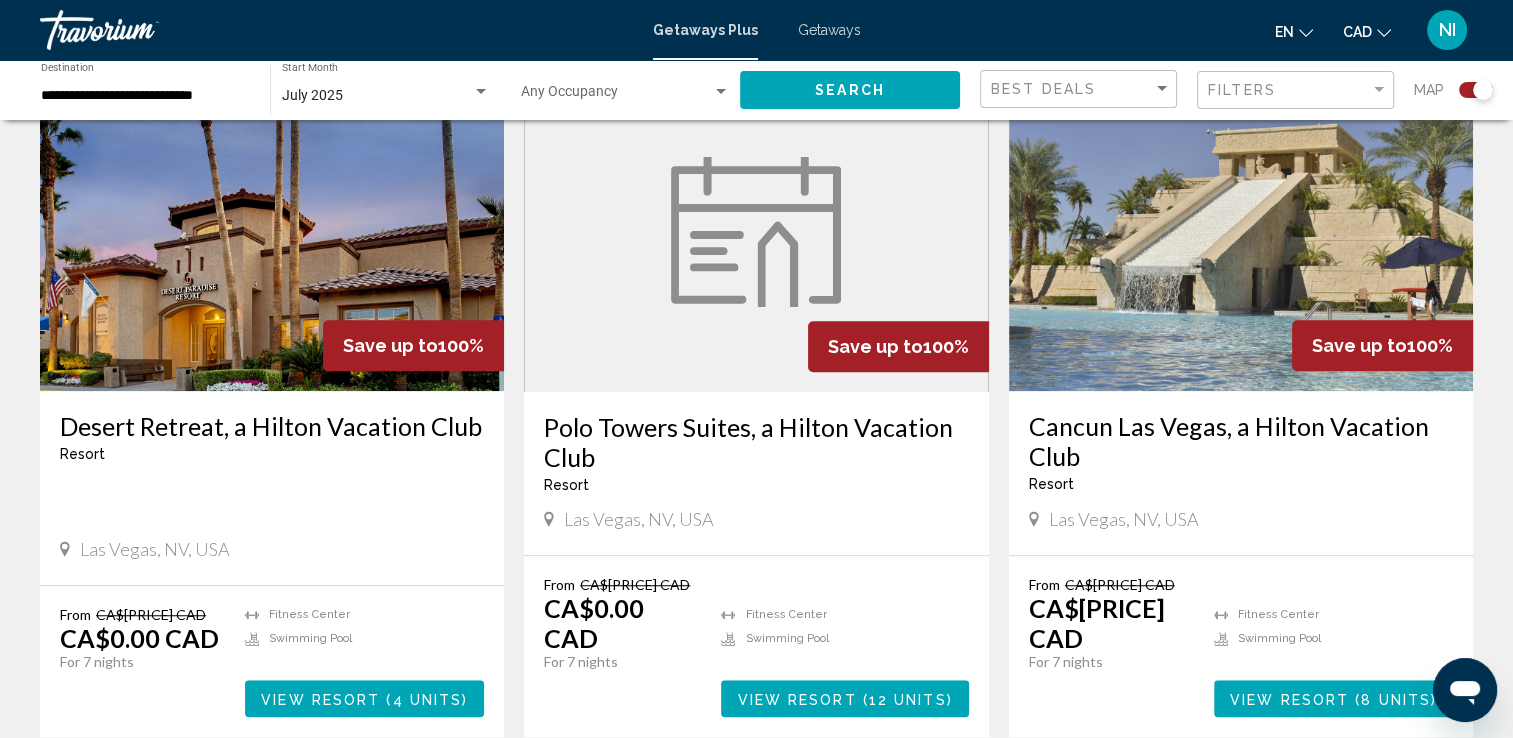 scroll, scrollTop: 1400, scrollLeft: 0, axis: vertical 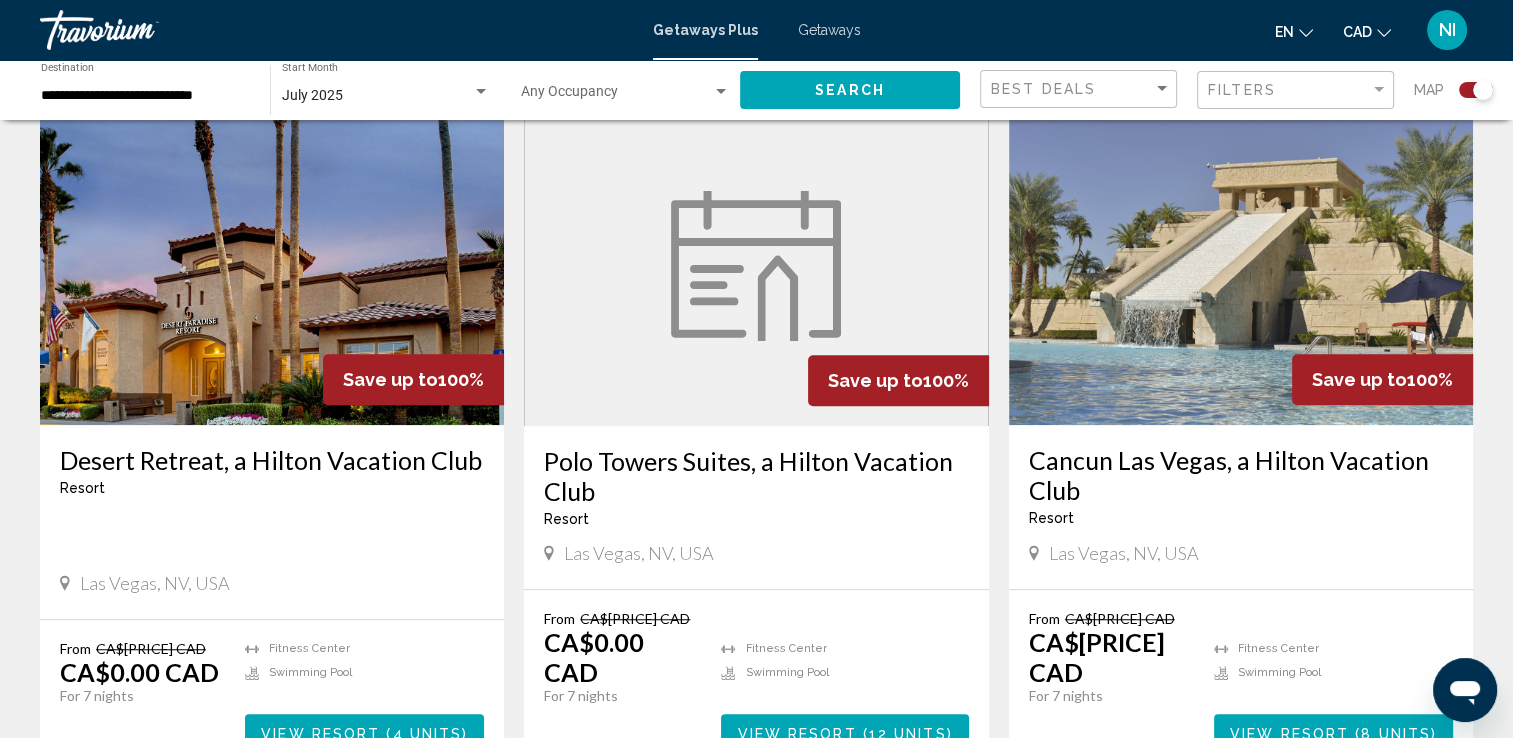 click at bounding box center [272, 265] 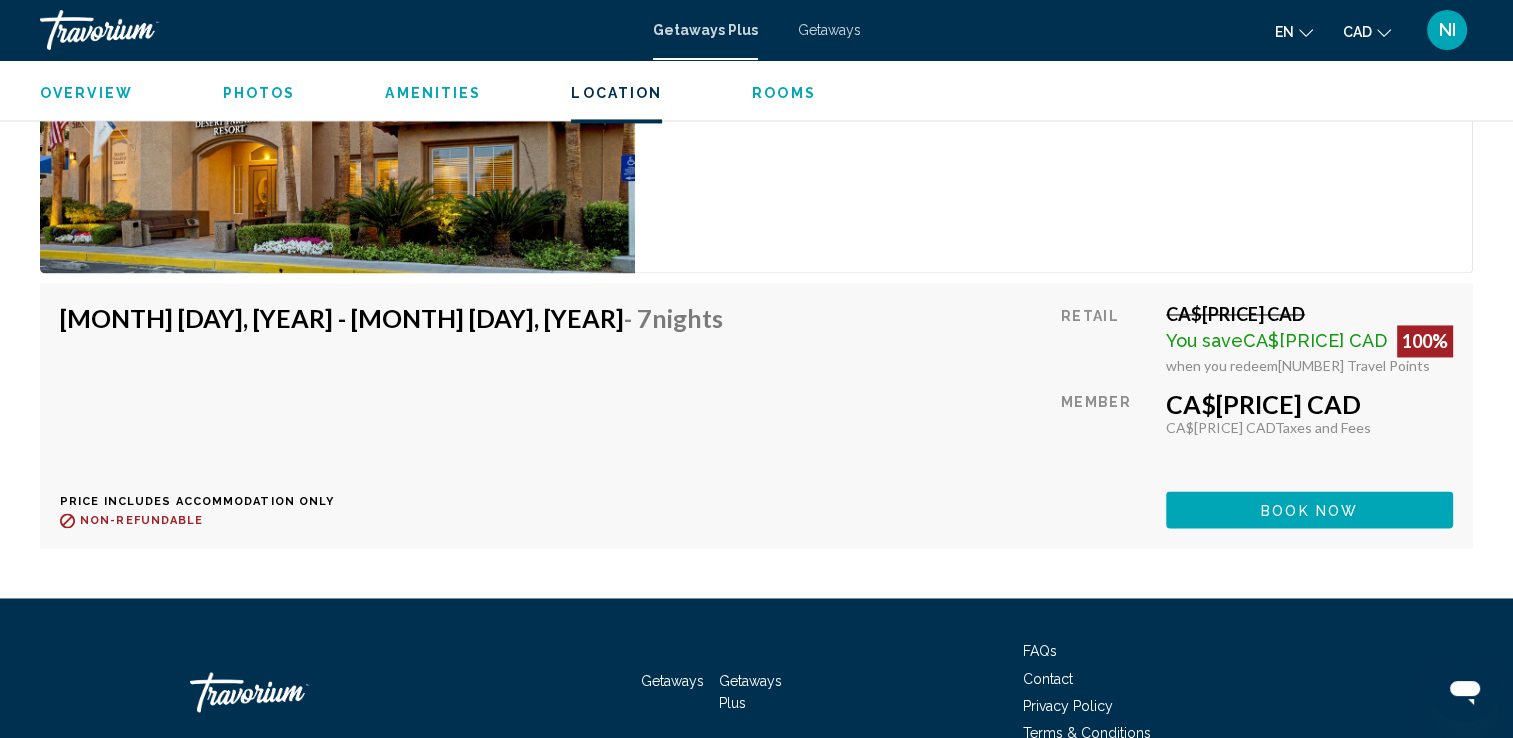 scroll, scrollTop: 3200, scrollLeft: 0, axis: vertical 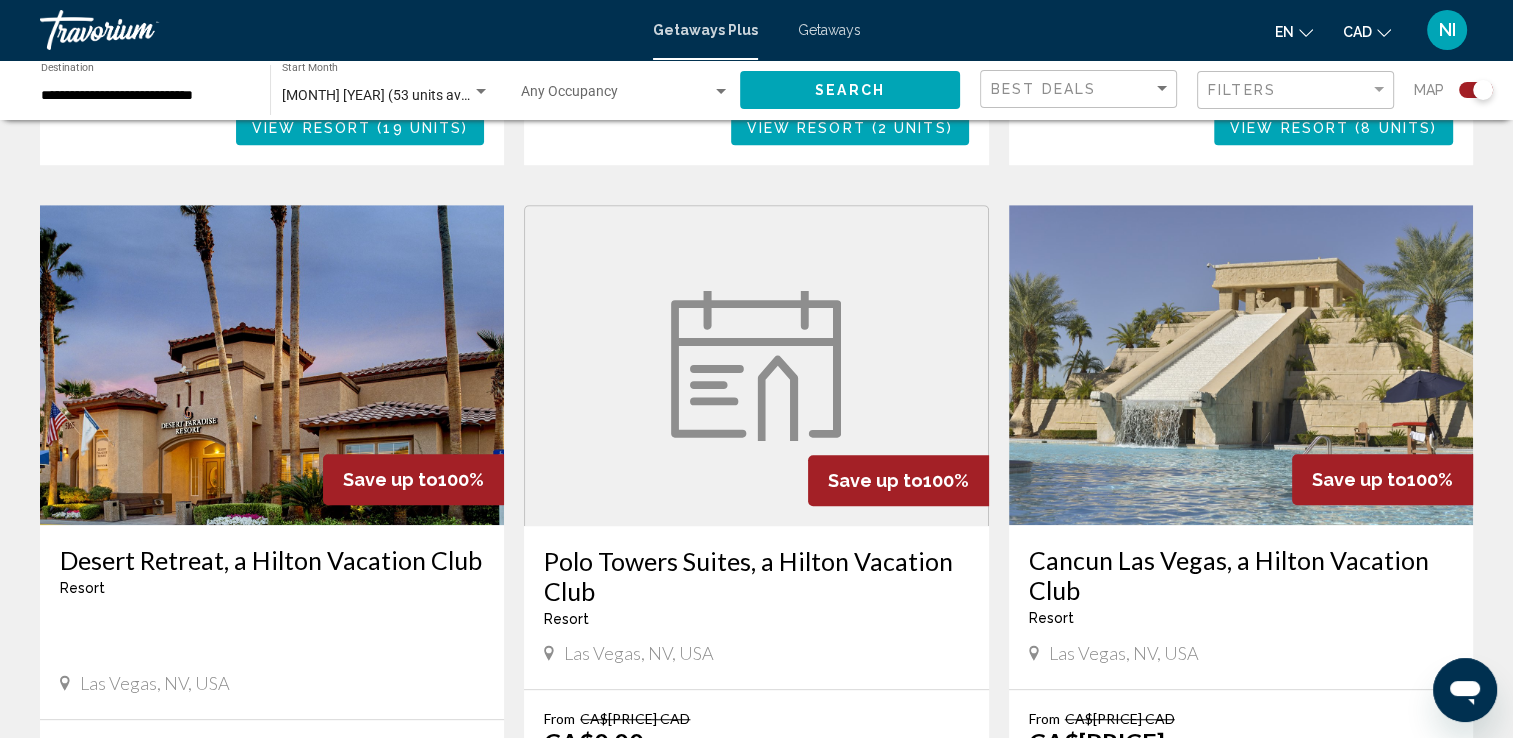 drag, startPoint x: 1158, startPoint y: 555, endPoint x: 1124, endPoint y: 542, distance: 36.40055 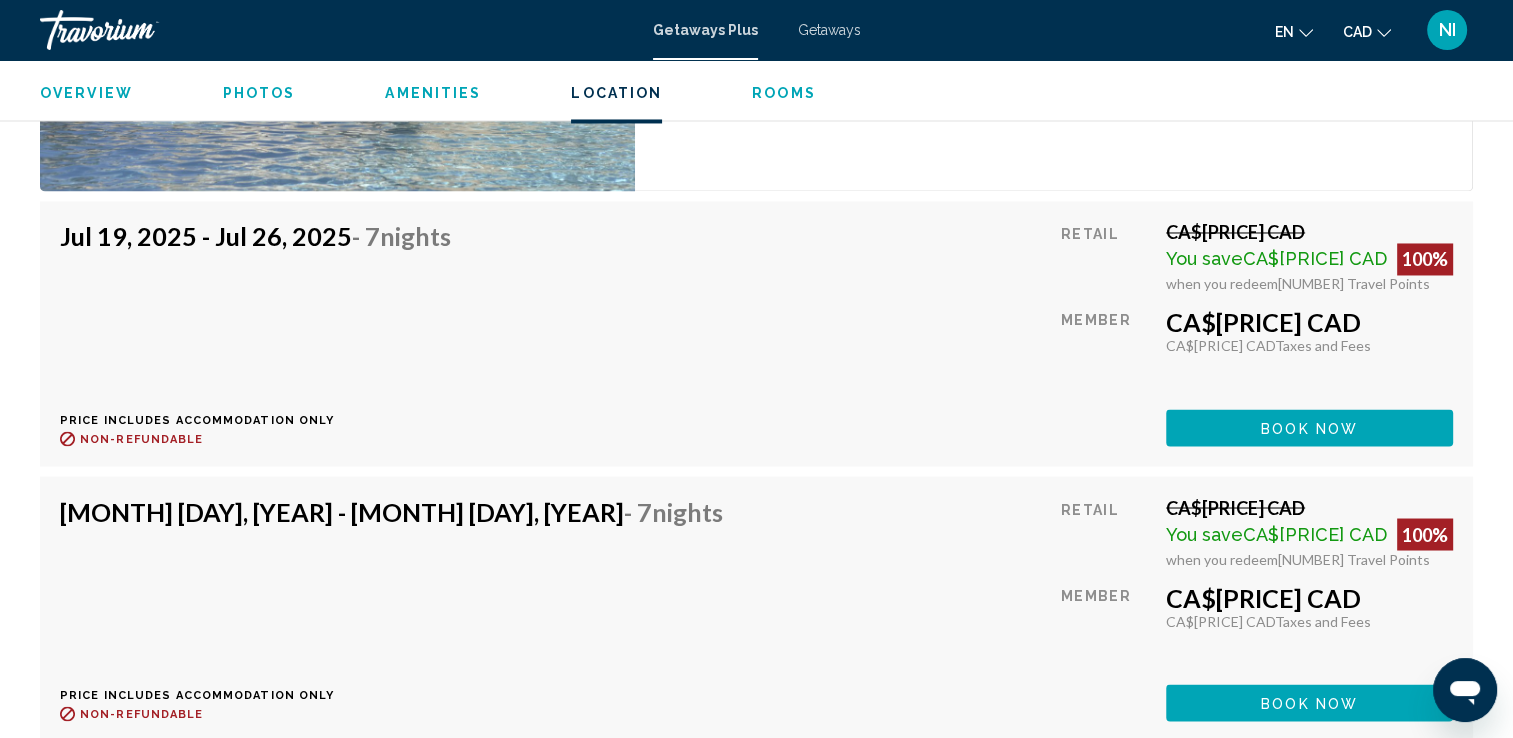 scroll, scrollTop: 3266, scrollLeft: 0, axis: vertical 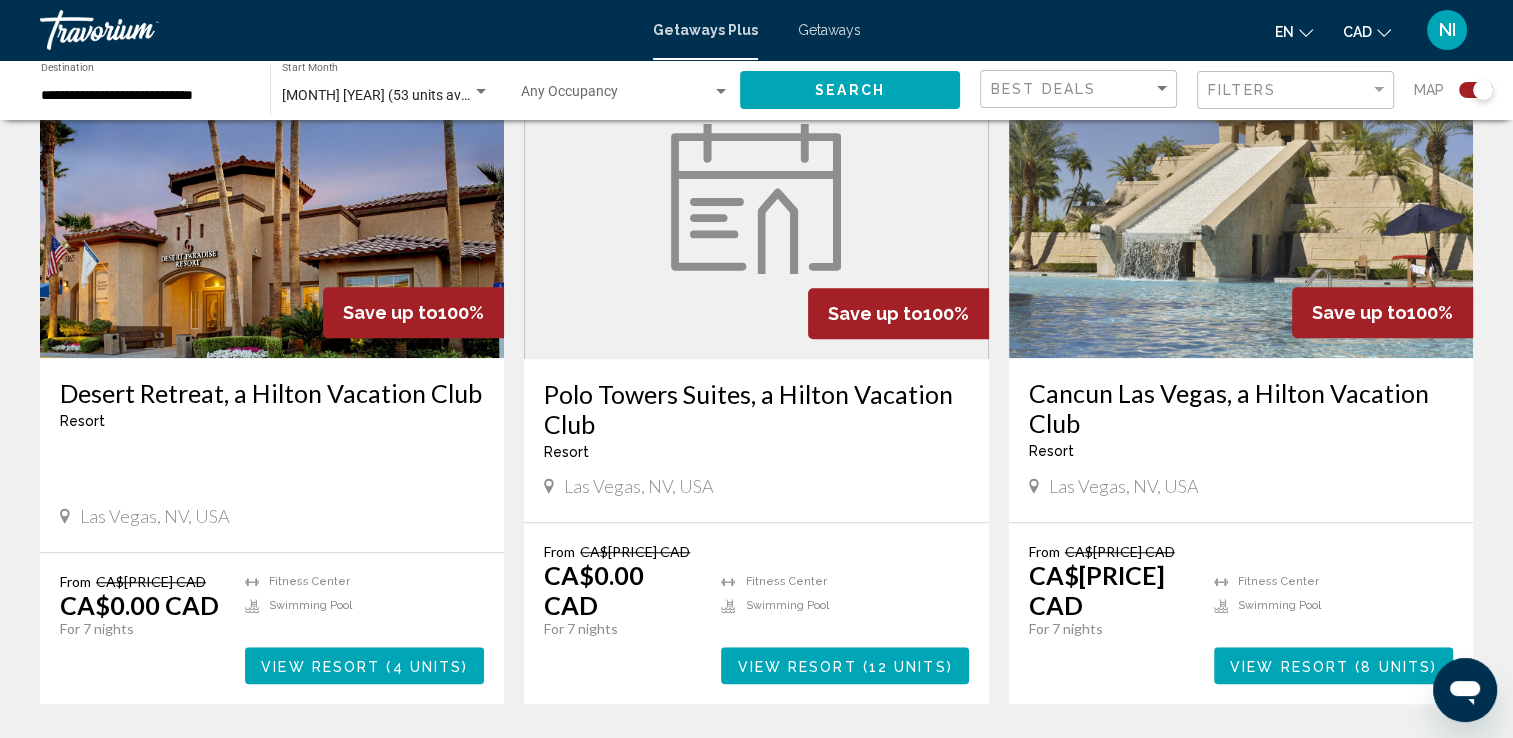 click on "Polo Towers Suites, a Hilton Vacation Club" at bounding box center (756, 409) 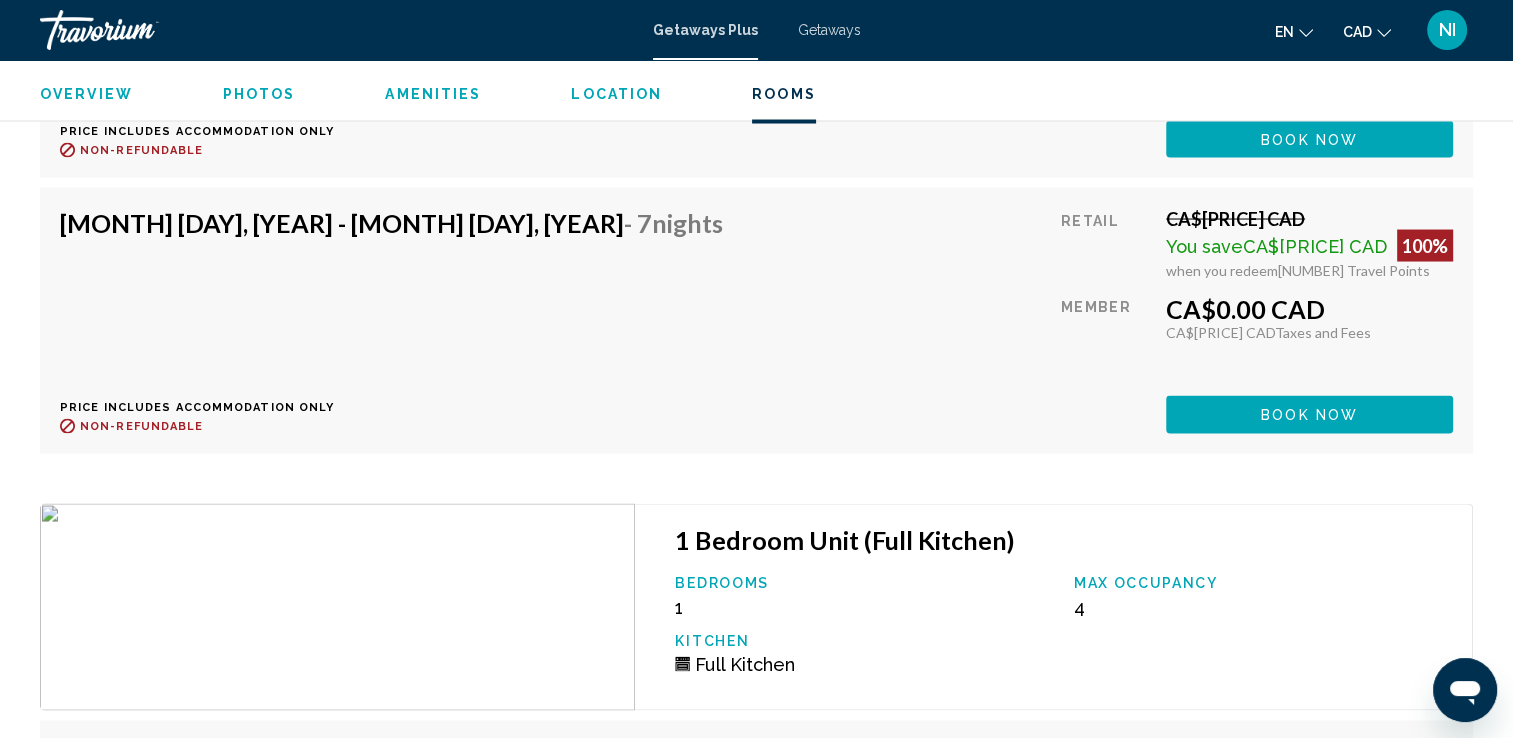 scroll, scrollTop: 3600, scrollLeft: 0, axis: vertical 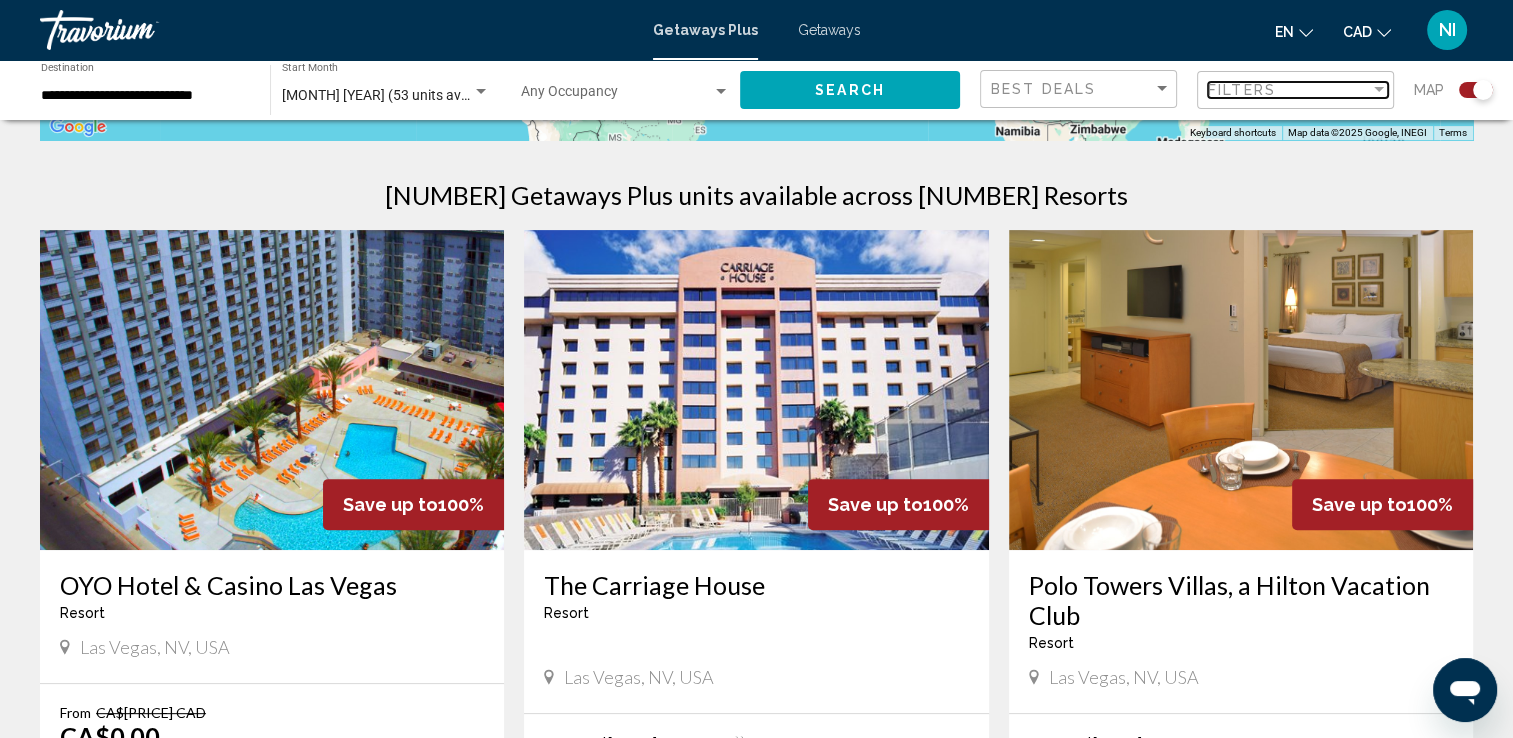 click on "Filters" at bounding box center (1289, 90) 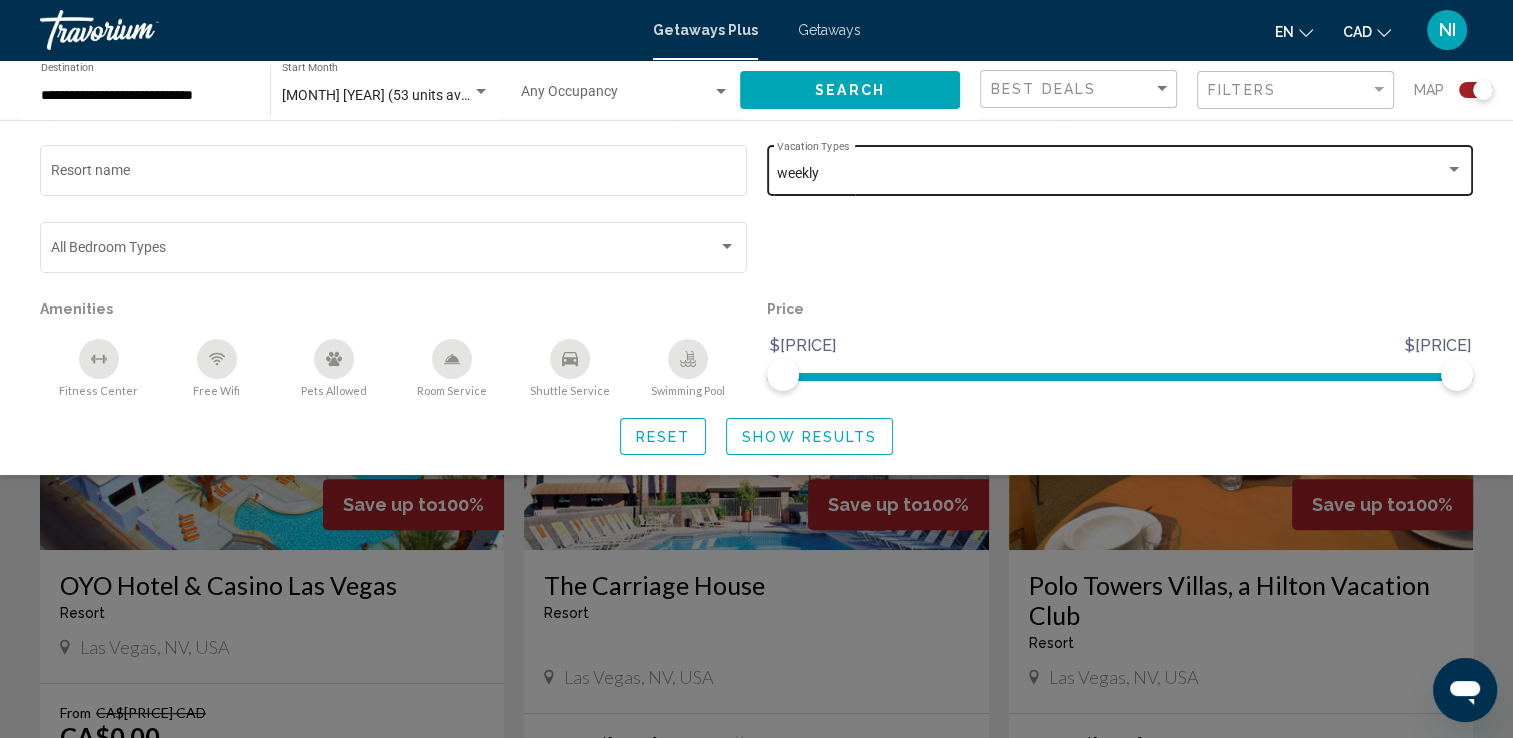 click on "weekly" at bounding box center (1111, 174) 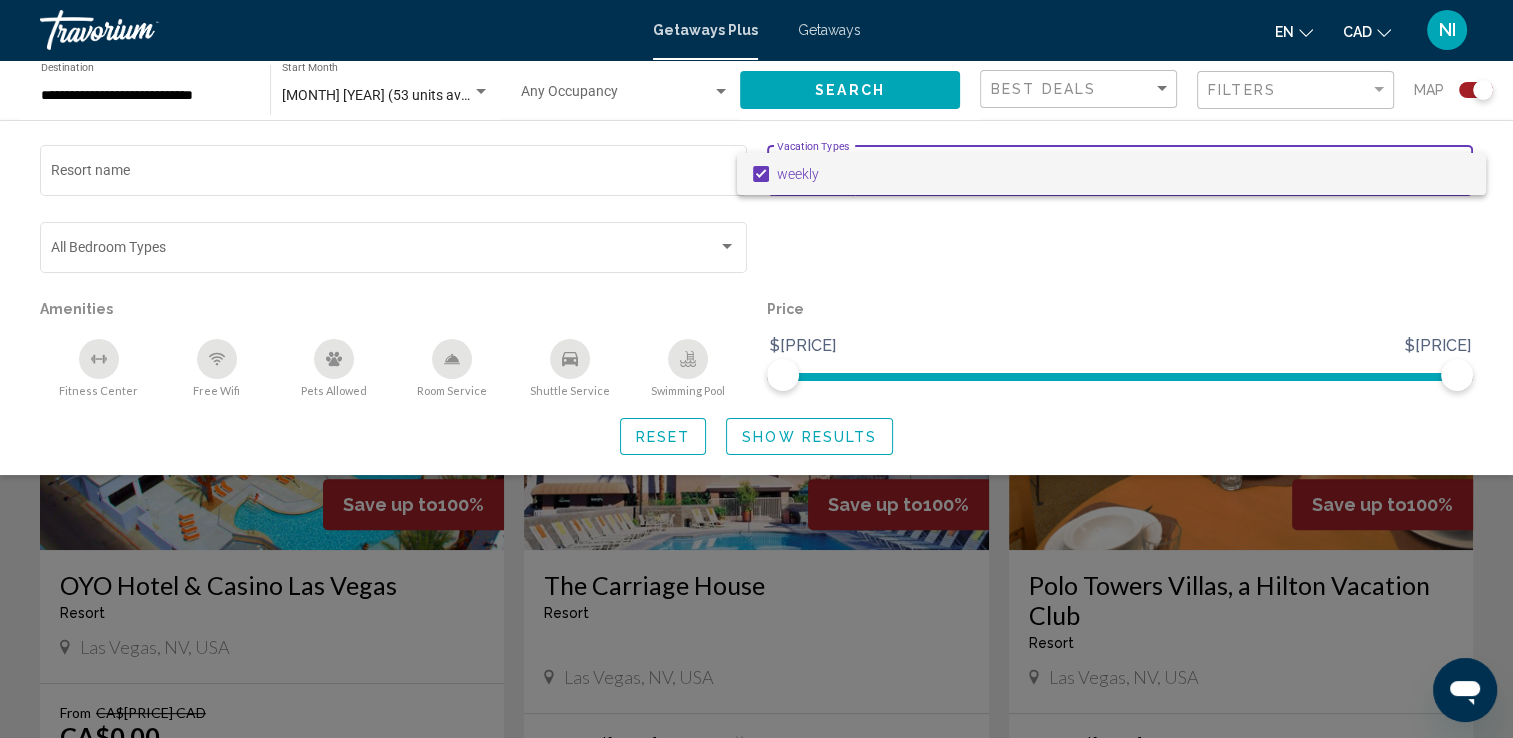 click on "weekly" at bounding box center [1123, 174] 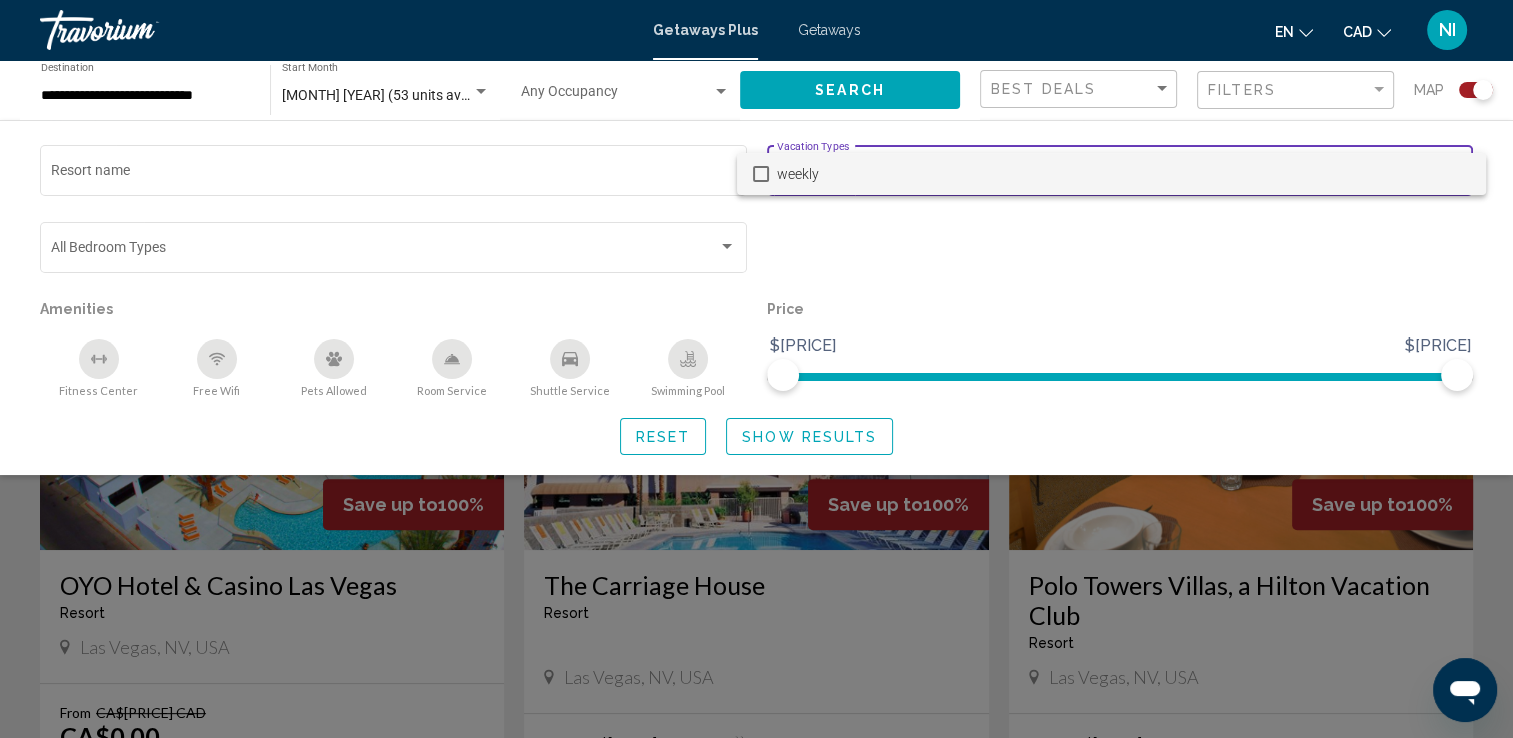 click at bounding box center (756, 369) 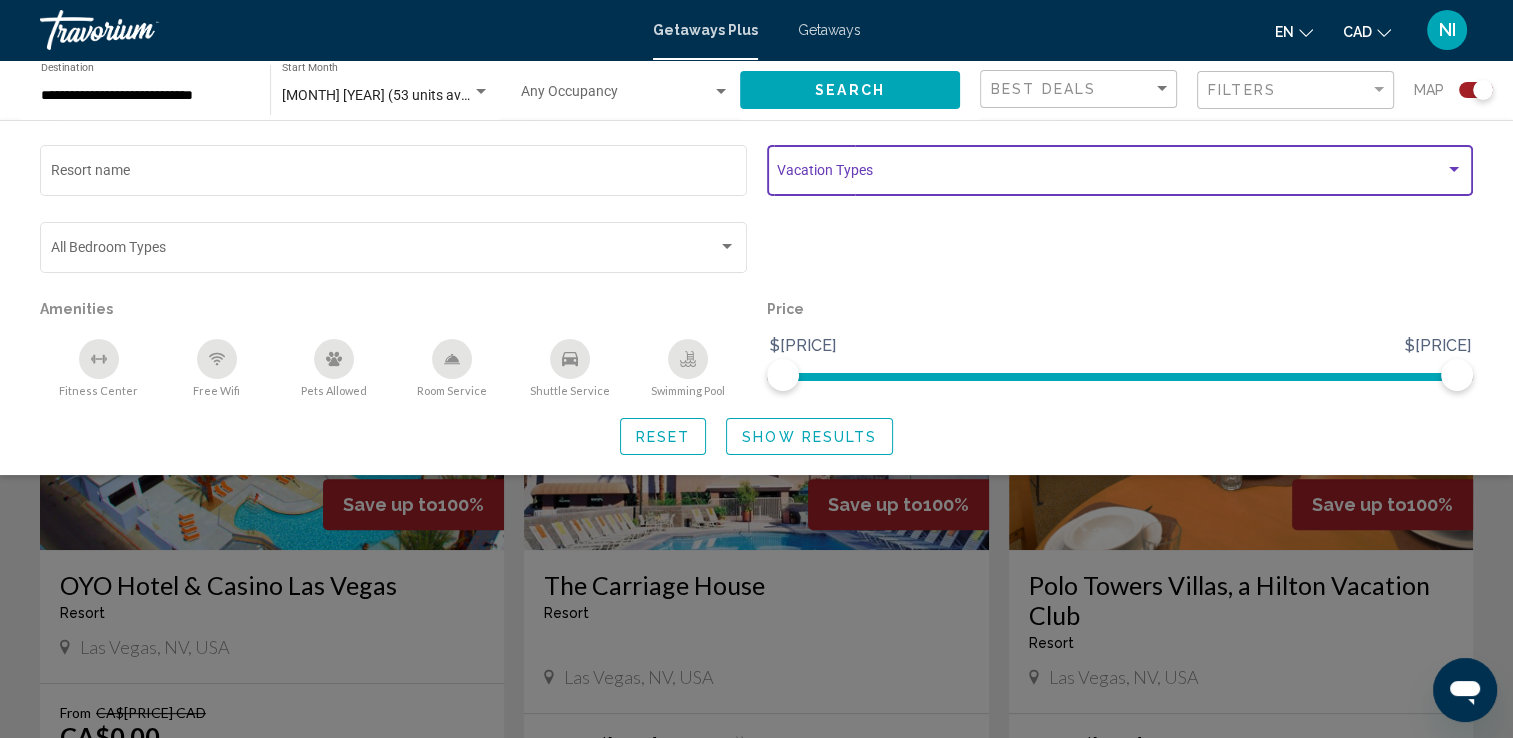 click at bounding box center [1111, 174] 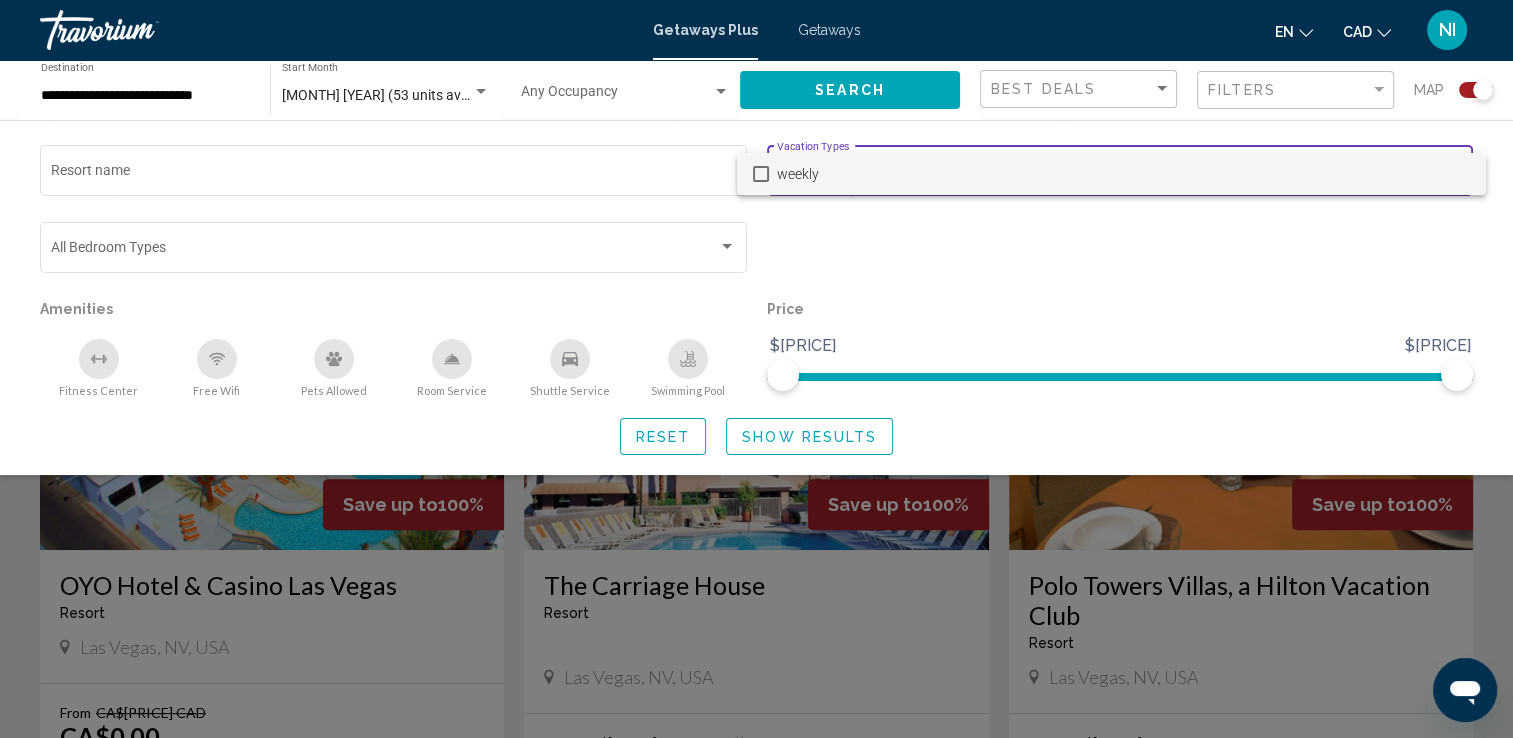 click at bounding box center [756, 369] 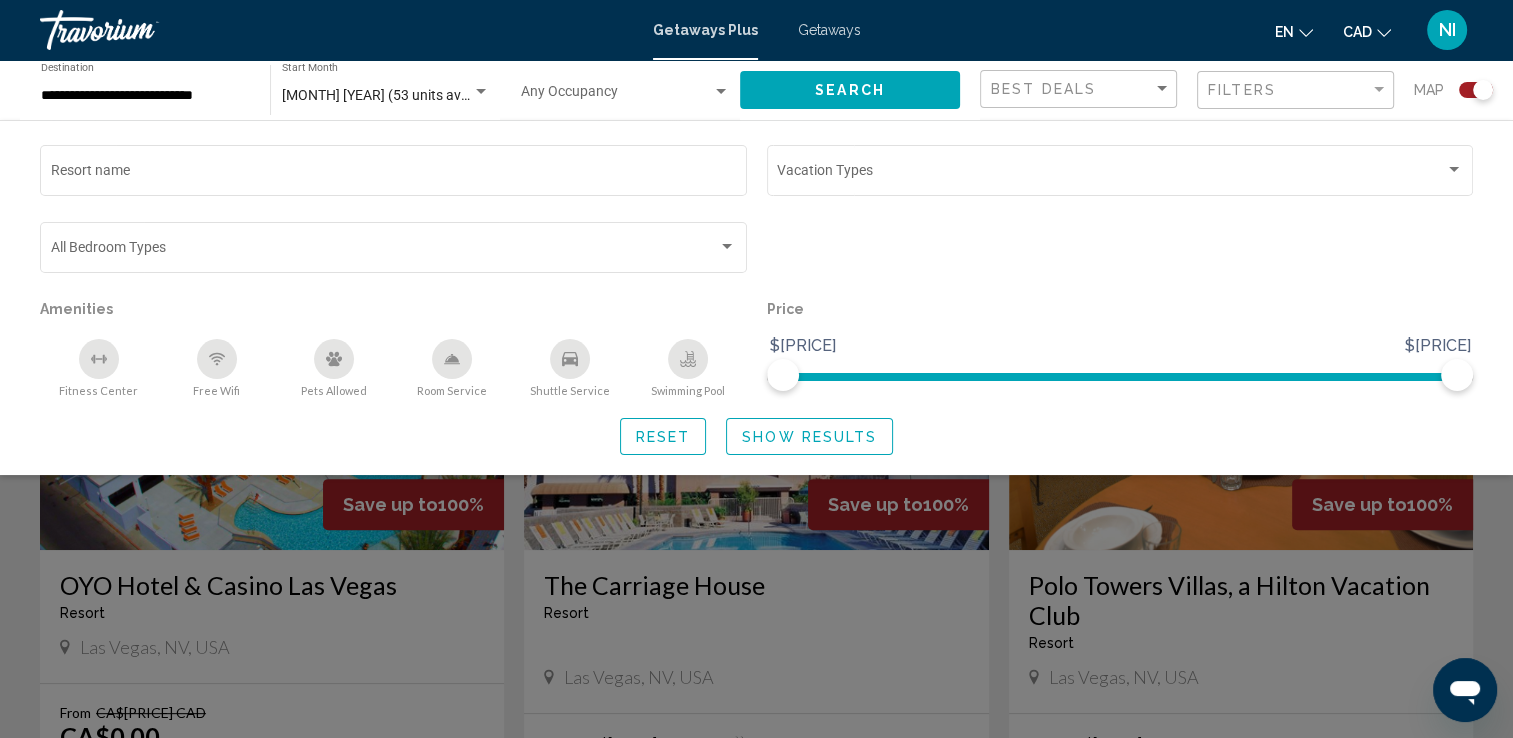 click on "Show Results" 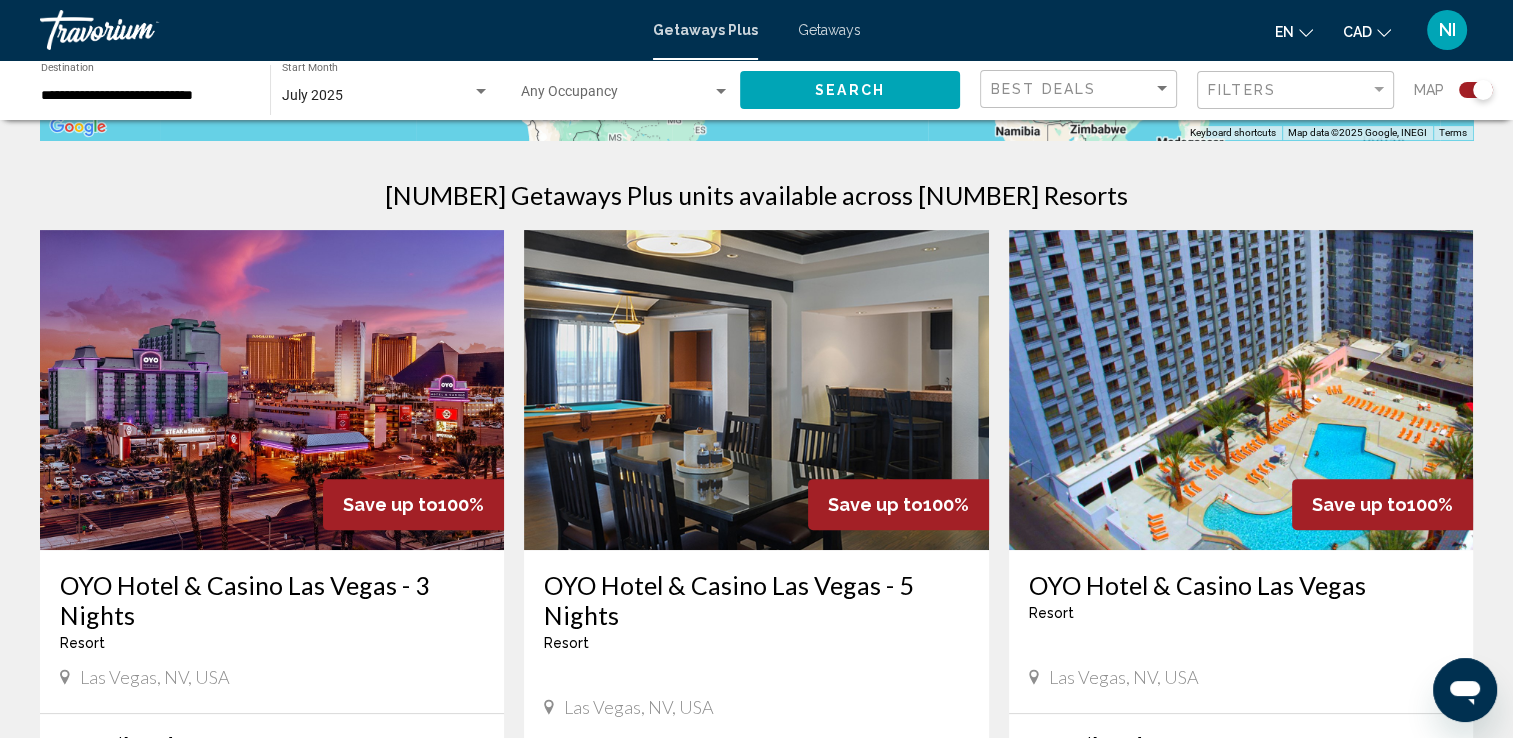 scroll, scrollTop: 700, scrollLeft: 0, axis: vertical 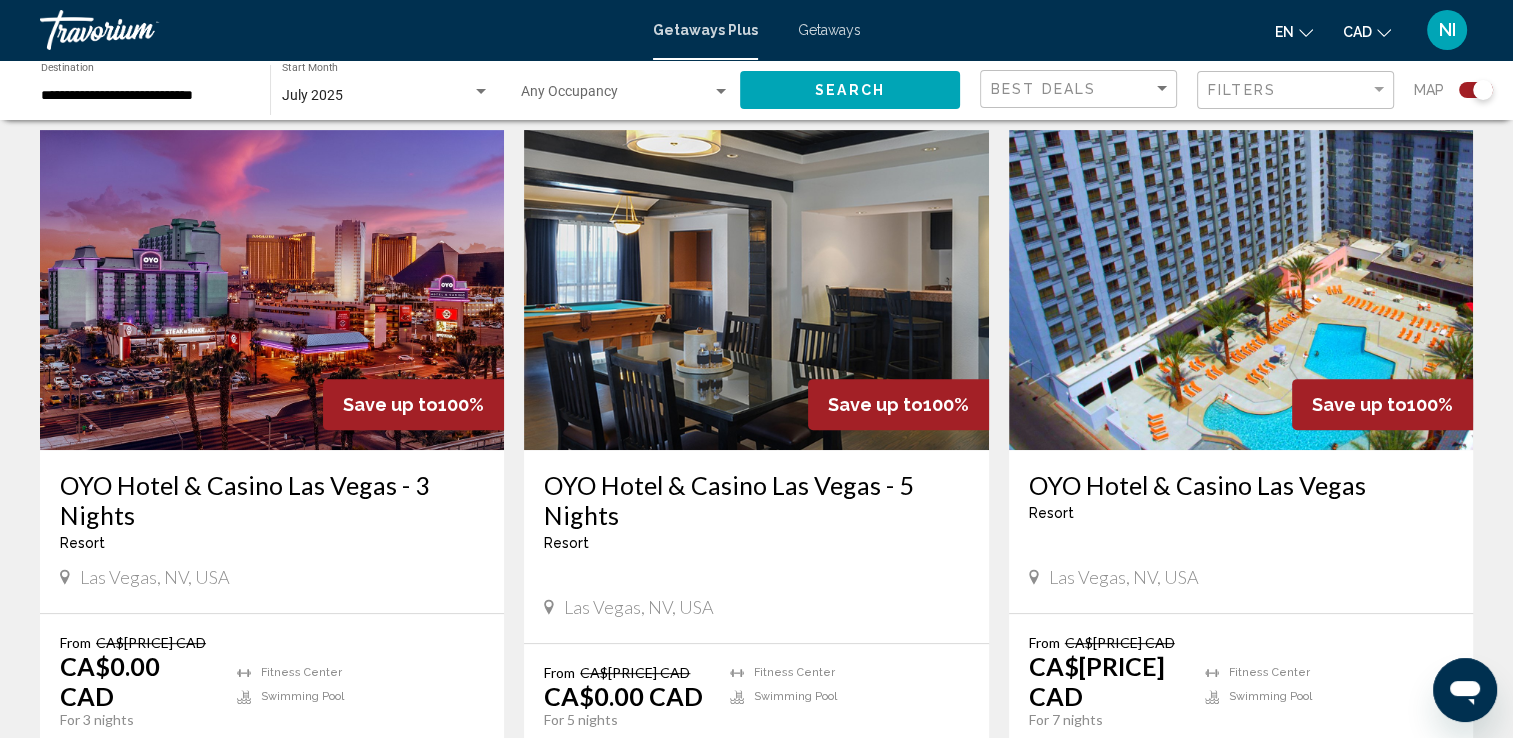 click at bounding box center (756, 290) 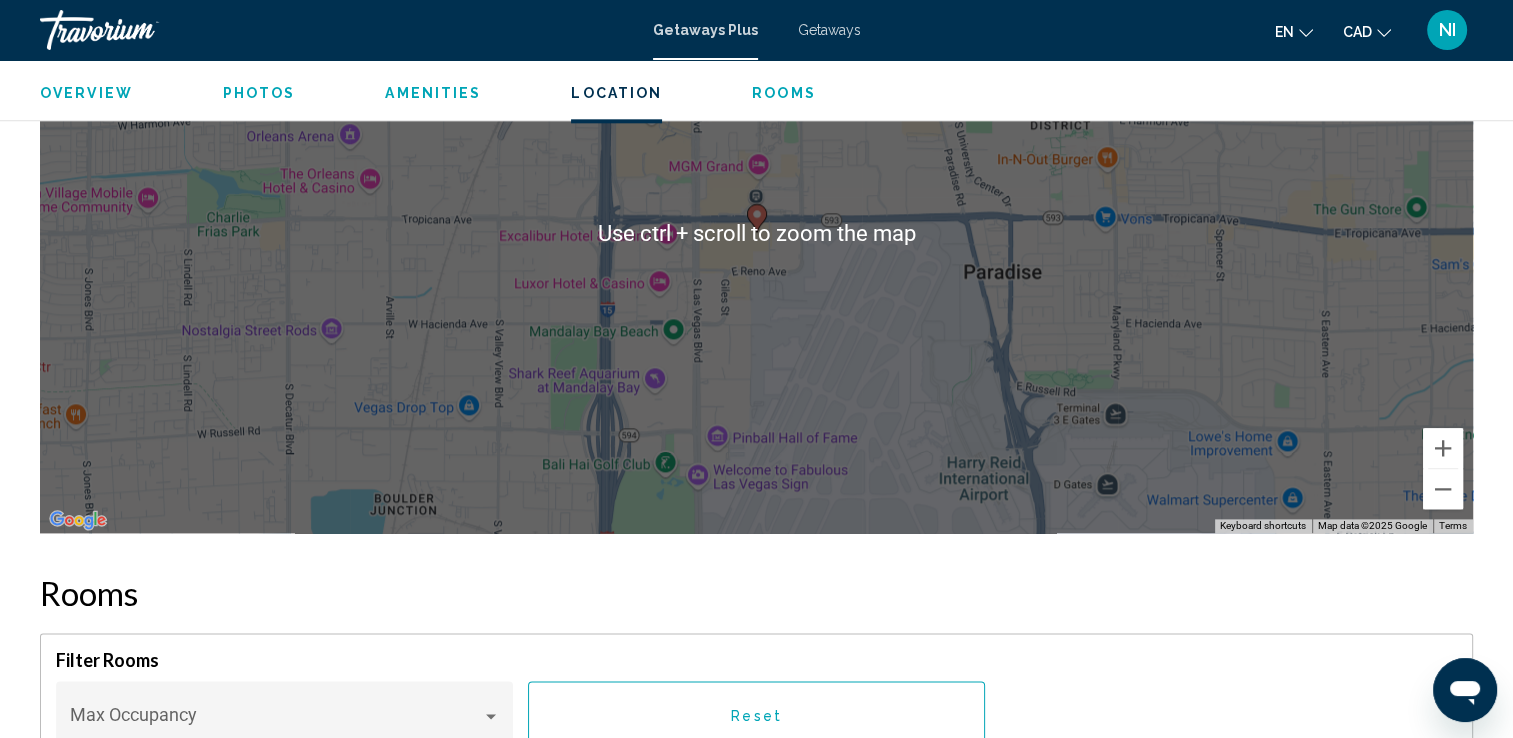 scroll, scrollTop: 2200, scrollLeft: 0, axis: vertical 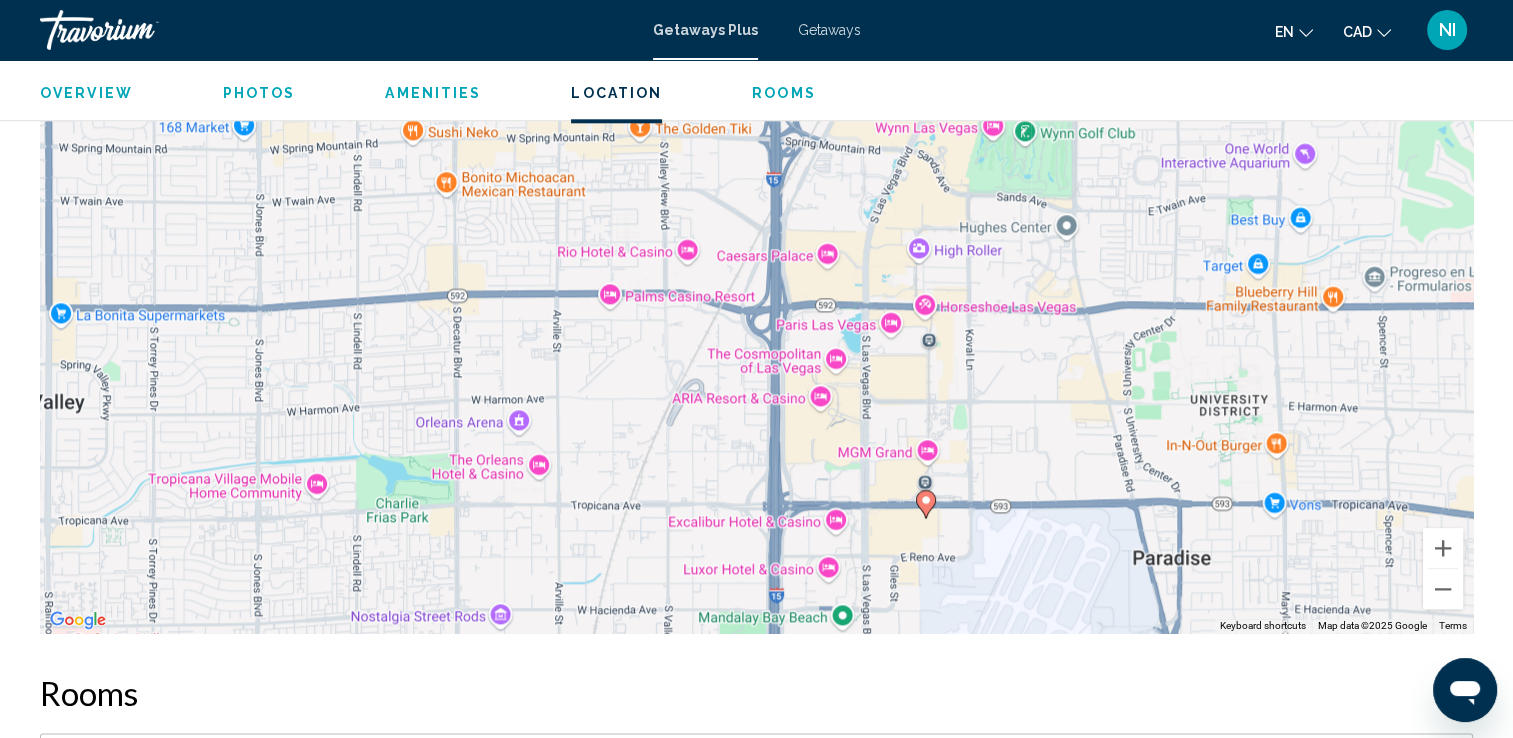 drag, startPoint x: 770, startPoint y: 277, endPoint x: 941, endPoint y: 465, distance: 254.13579 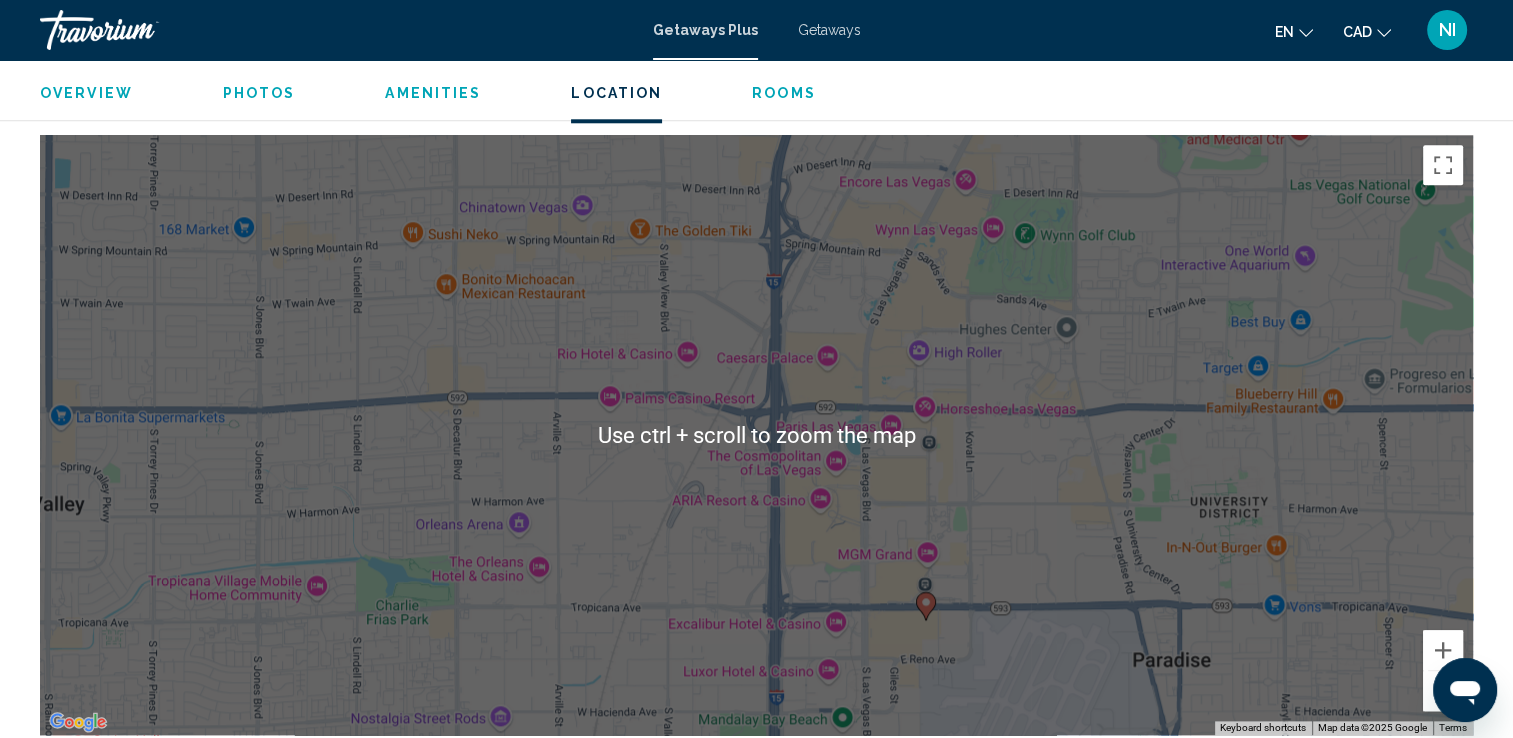 scroll, scrollTop: 2000, scrollLeft: 0, axis: vertical 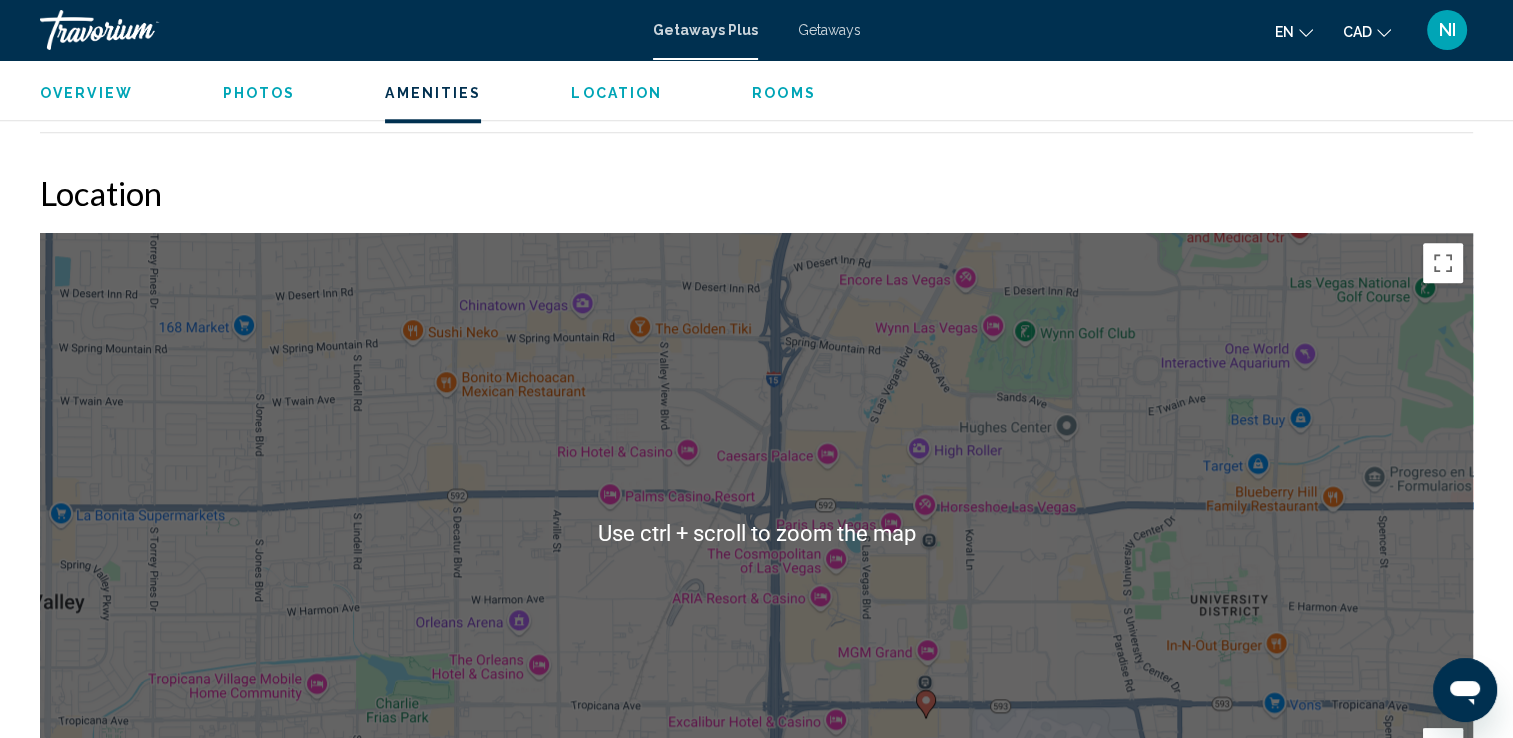 click on "To activate drag with keyboard, press Alt + Enter. Once in keyboard drag state, use the arrow keys to move the marker. To complete the drag, press the Enter key. To cancel, press Escape." at bounding box center (756, 533) 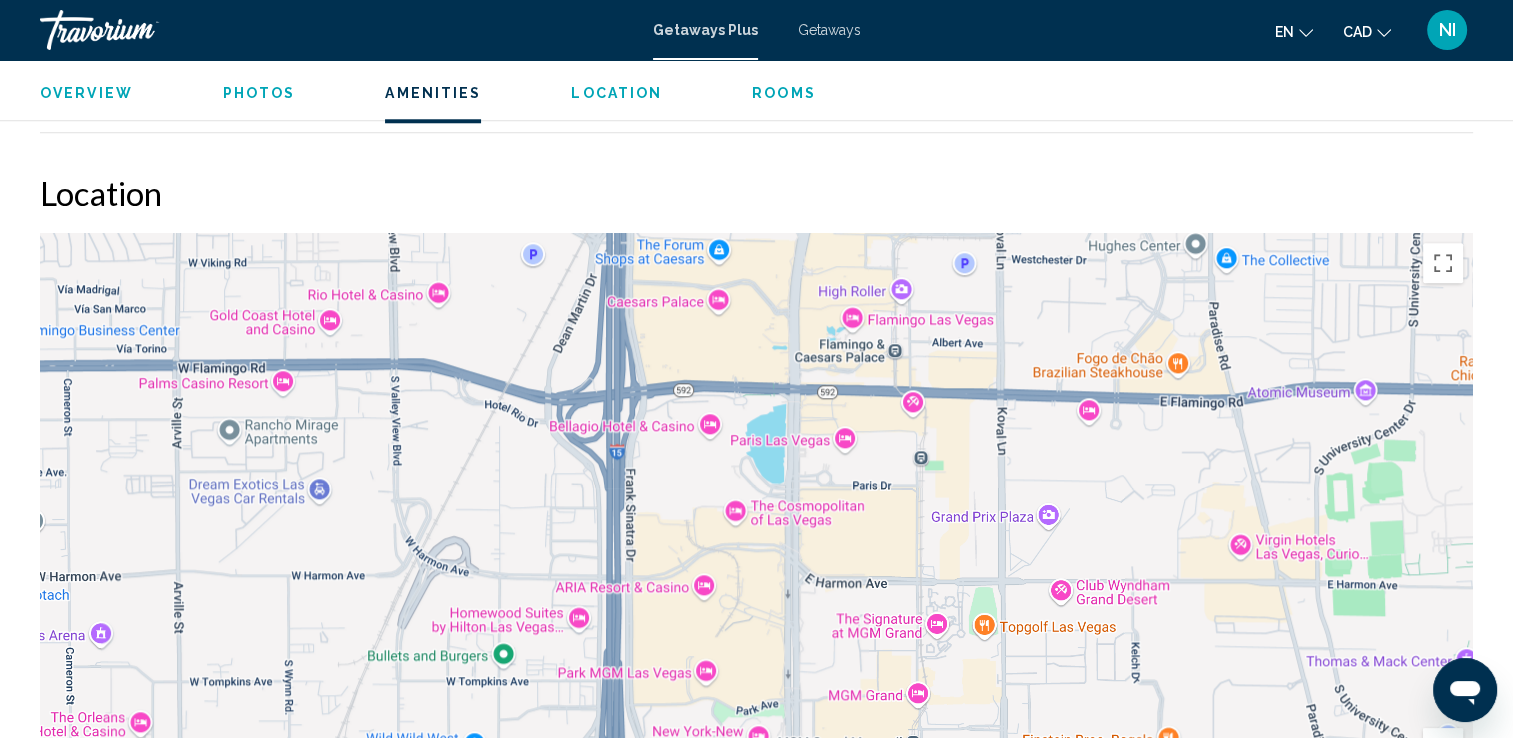 drag, startPoint x: 872, startPoint y: 515, endPoint x: 788, endPoint y: 342, distance: 192.31485 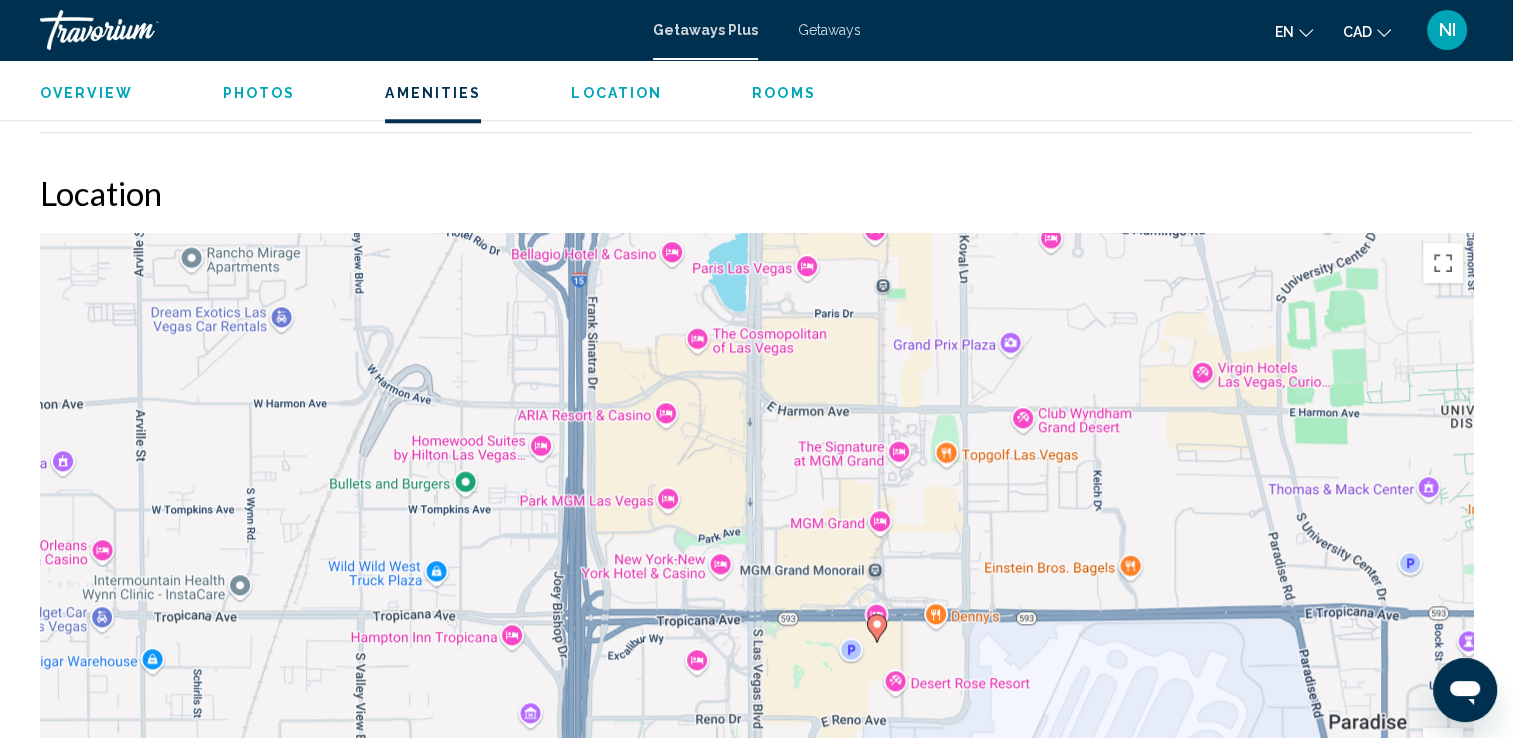 drag, startPoint x: 852, startPoint y: 590, endPoint x: 831, endPoint y: 425, distance: 166.331 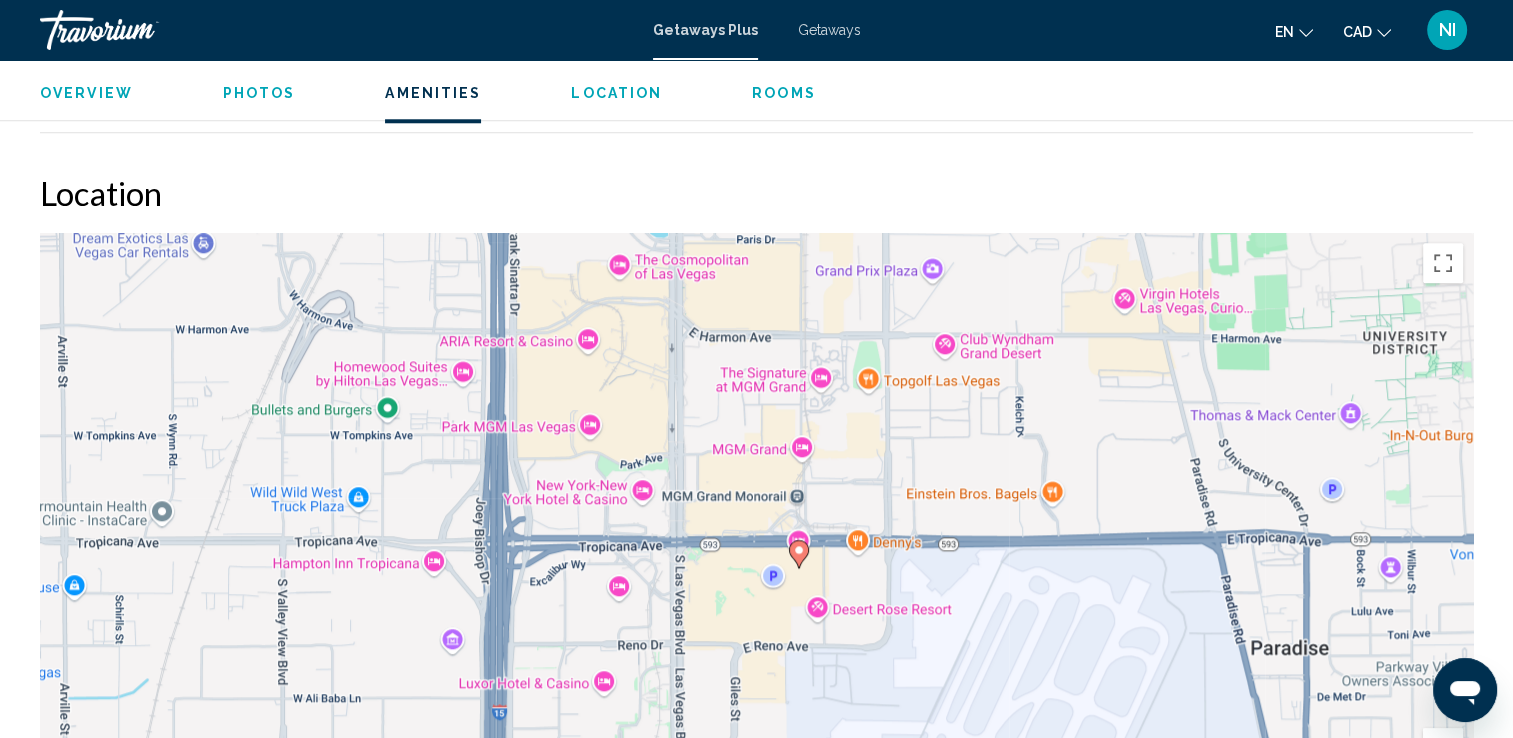 drag, startPoint x: 867, startPoint y: 551, endPoint x: 788, endPoint y: 474, distance: 110.317726 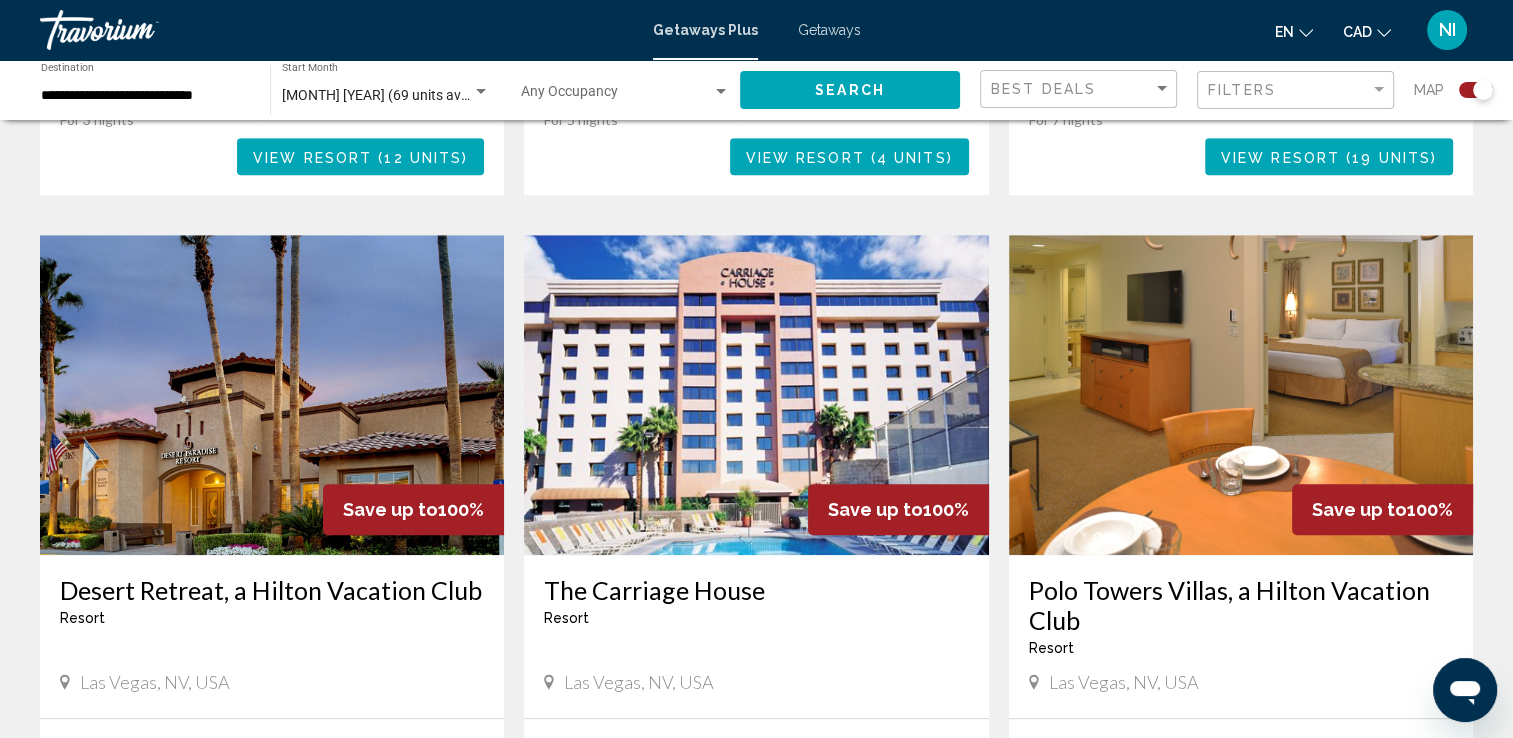 scroll, scrollTop: 1400, scrollLeft: 0, axis: vertical 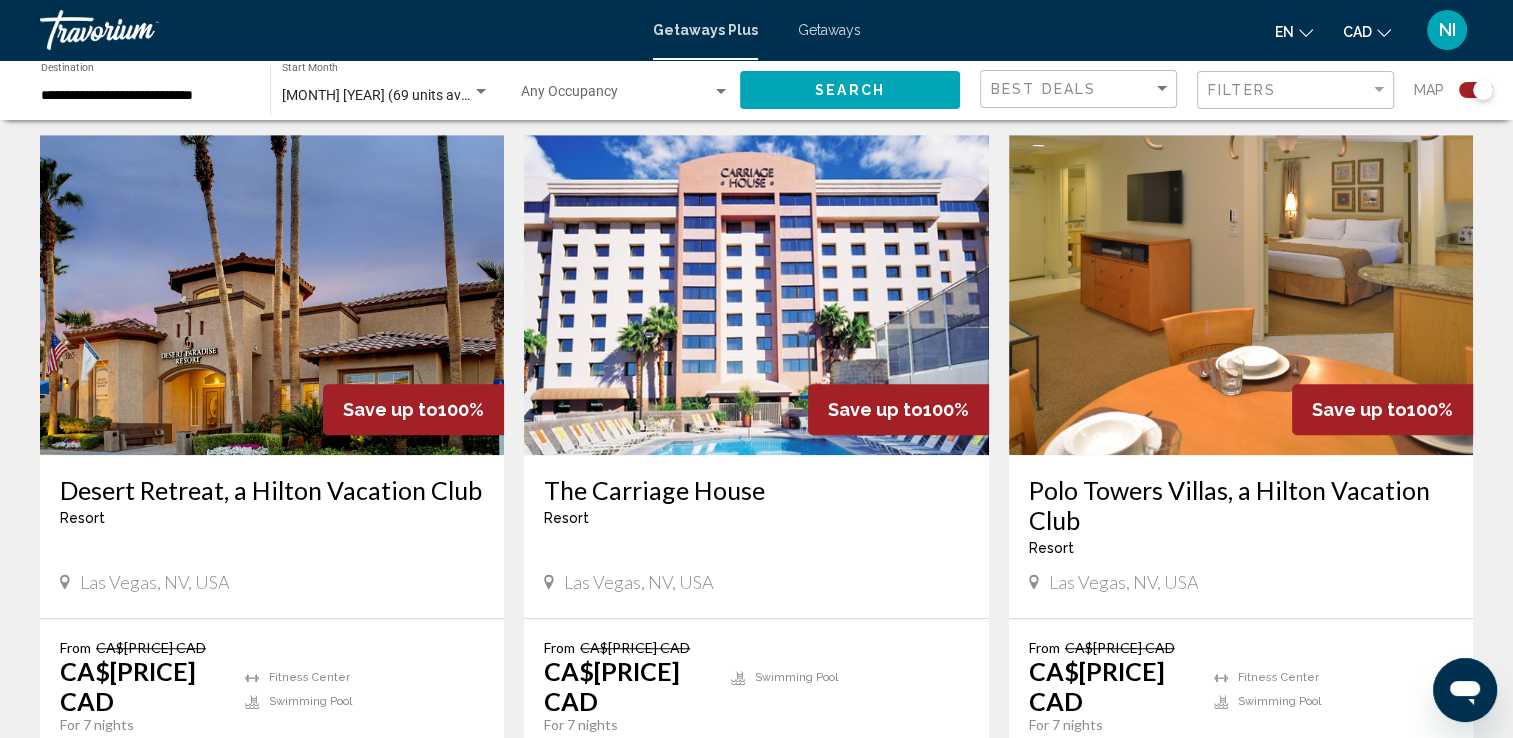 click at bounding box center [756, 295] 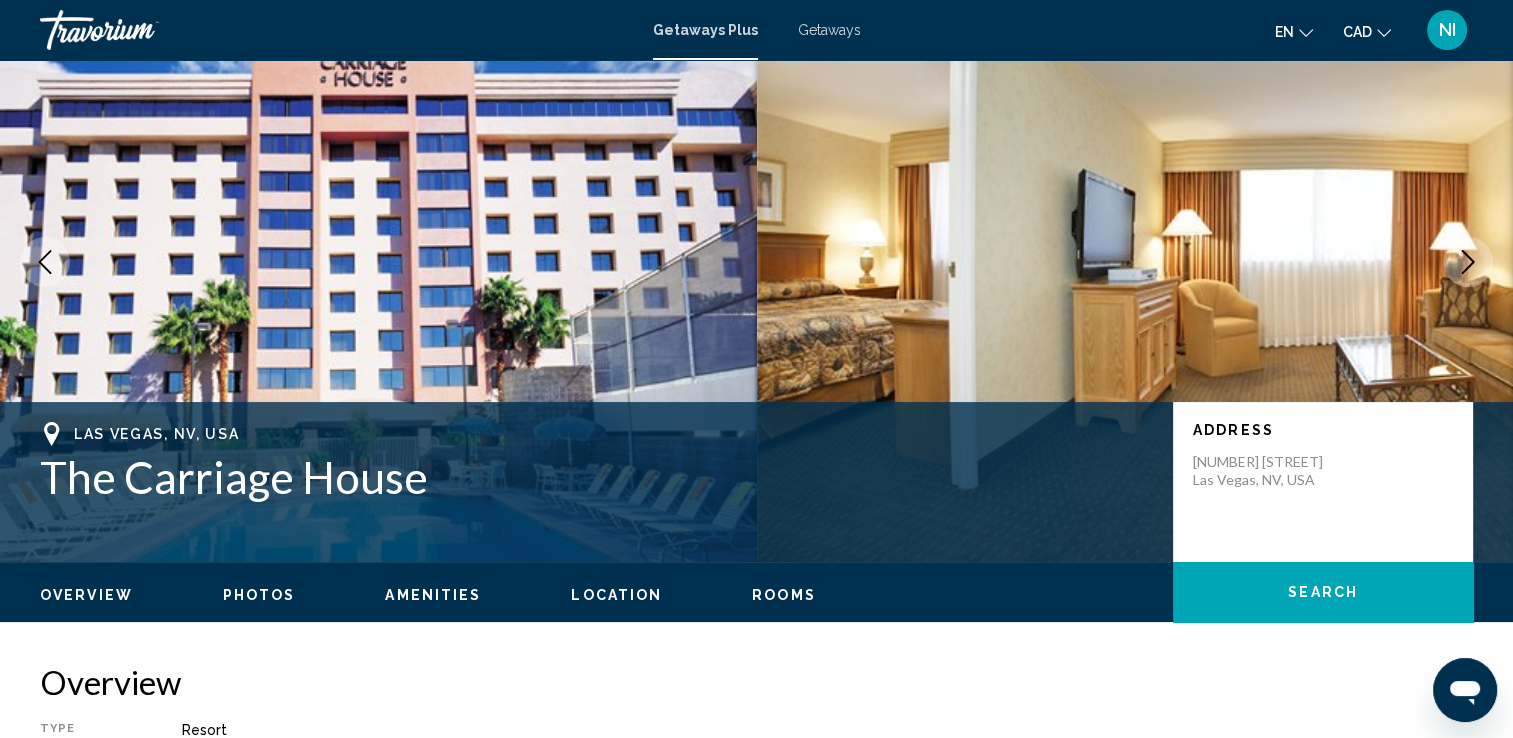 scroll, scrollTop: 73, scrollLeft: 0, axis: vertical 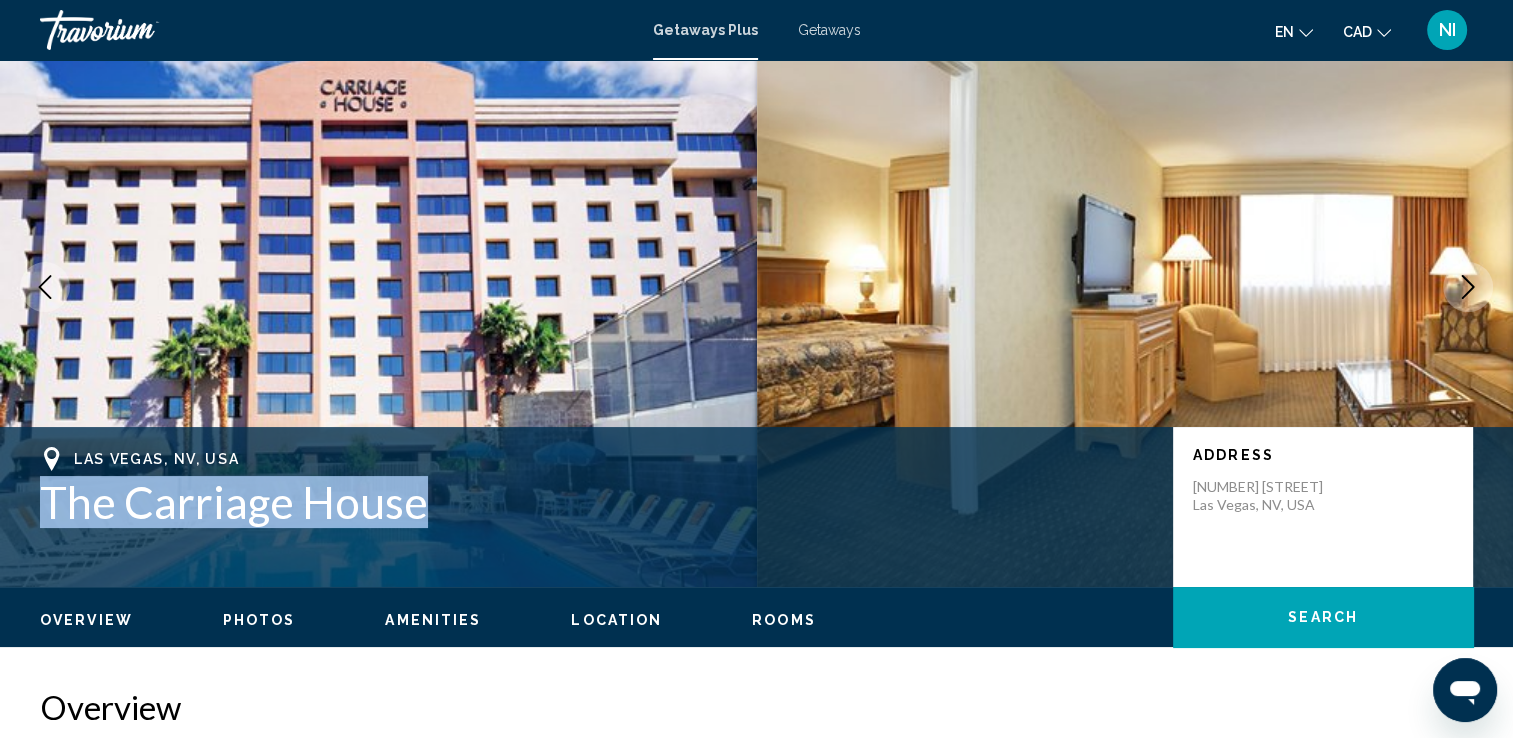 drag, startPoint x: 48, startPoint y: 486, endPoint x: 520, endPoint y: 486, distance: 472 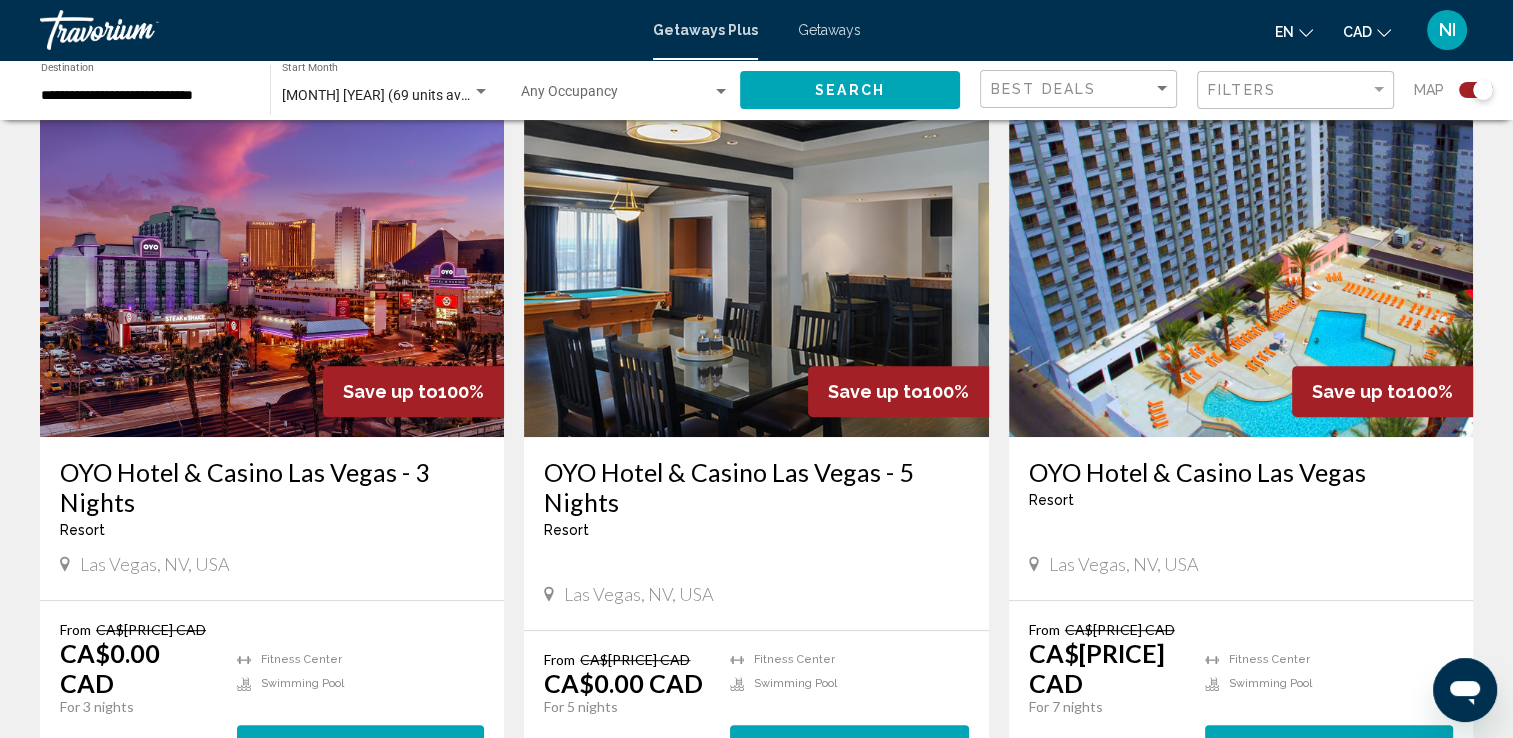 scroll, scrollTop: 700, scrollLeft: 0, axis: vertical 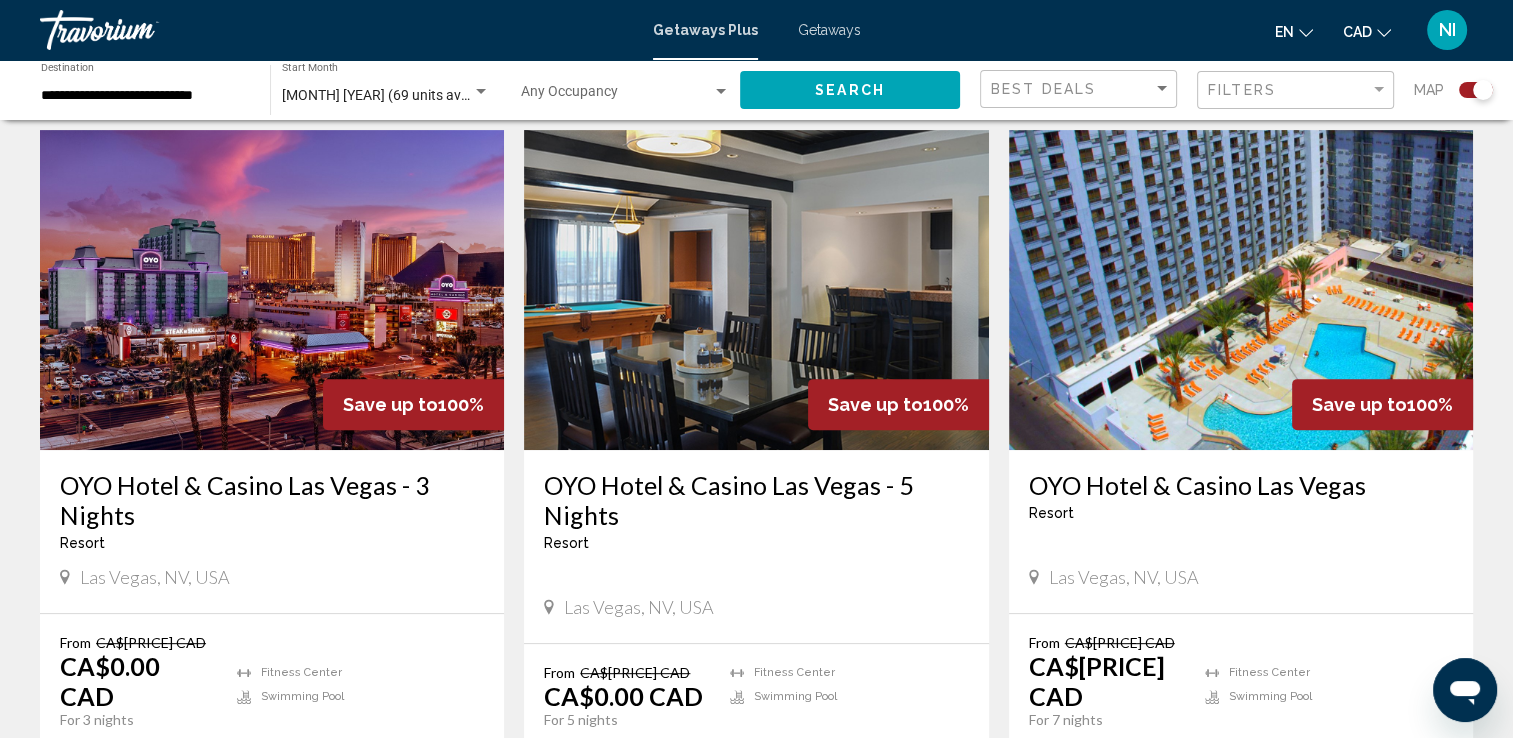 click at bounding box center (1241, 290) 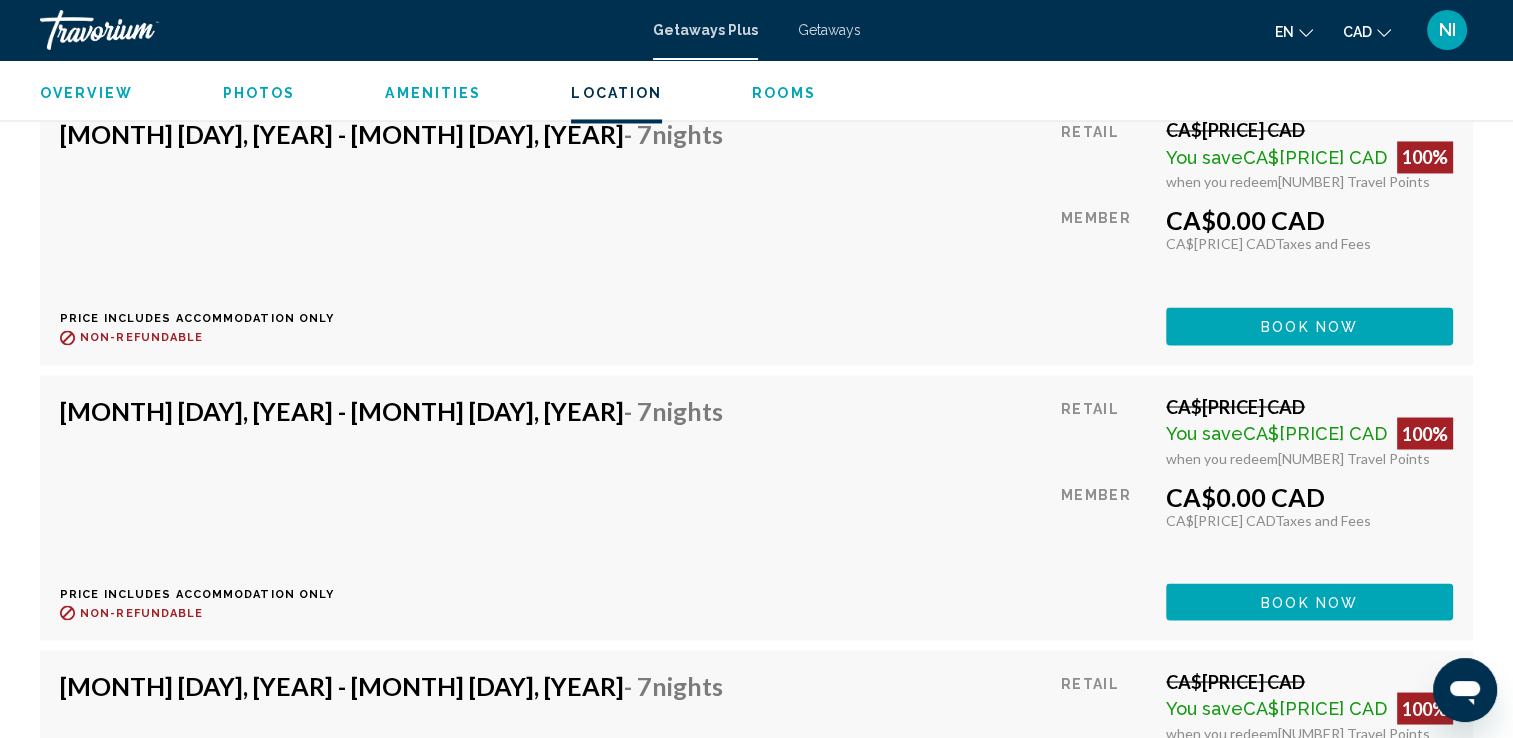 scroll, scrollTop: 3400, scrollLeft: 0, axis: vertical 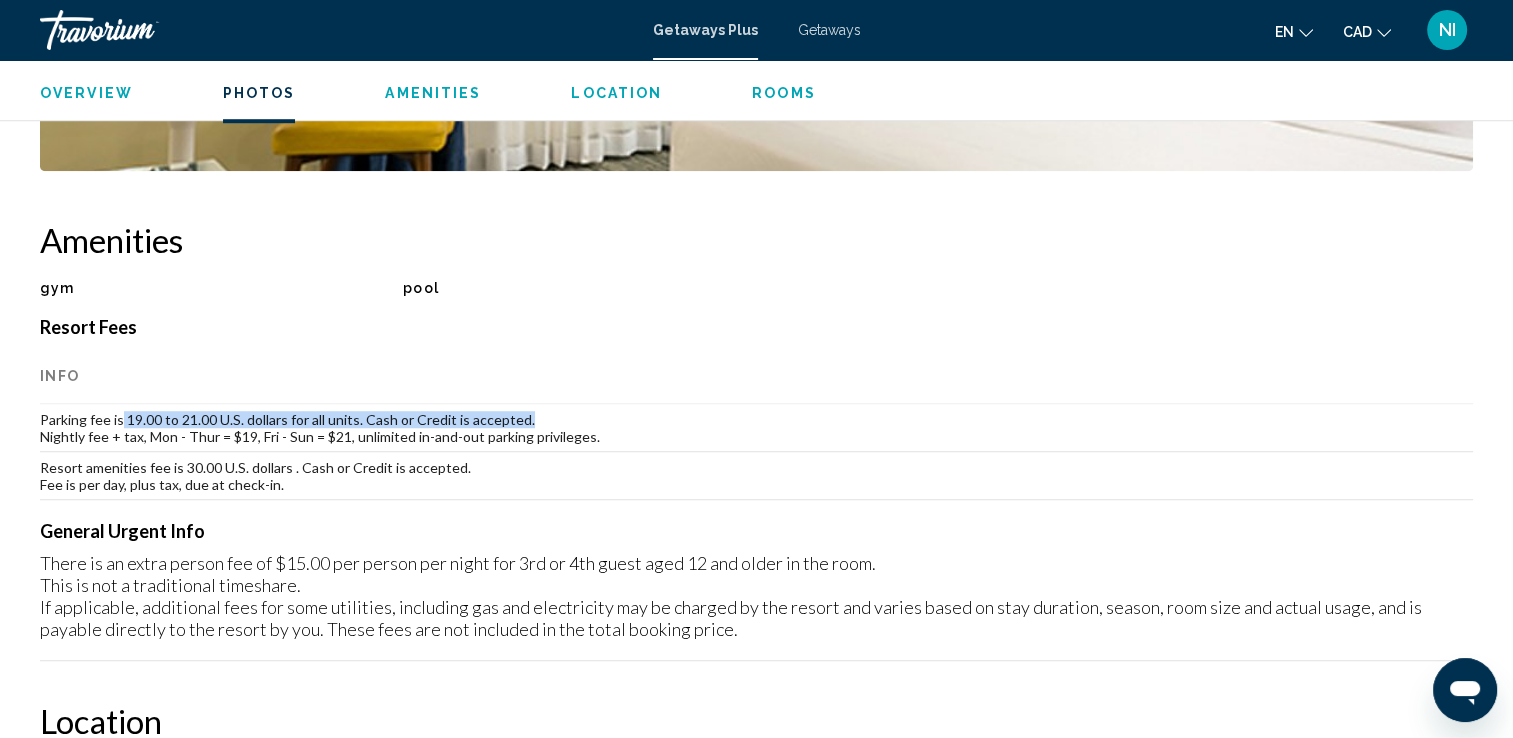 drag, startPoint x: 122, startPoint y: 403, endPoint x: 594, endPoint y: 390, distance: 472.179 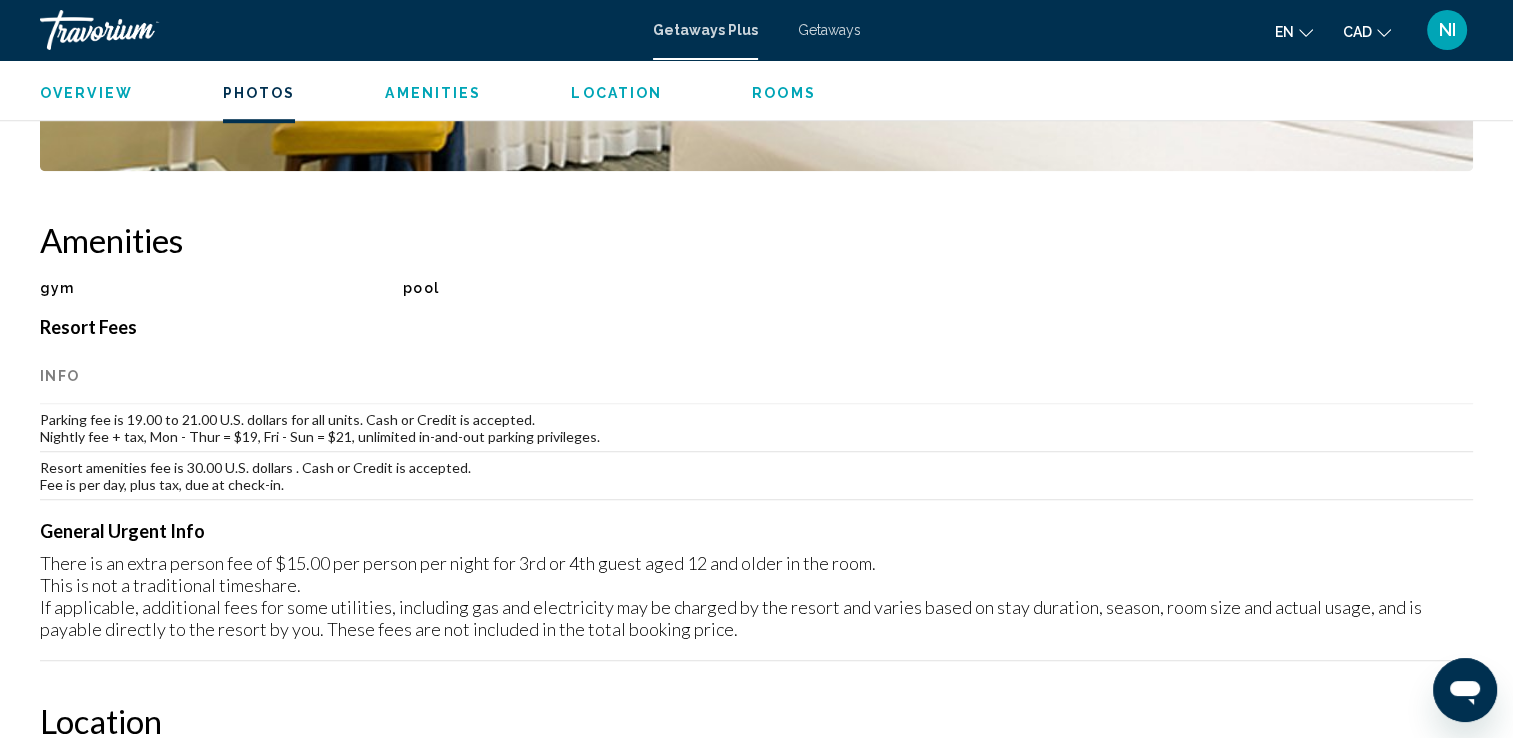click on "Parking fee is [PRICE] to [PRICE] U.S. dollars for all units. Cash or Credit is accepted. Nightly fee + tax, Mon - Thur = $[PRICE], Fri - Sun = $[PRICE], unlimited in-and-out parking privileges." at bounding box center [756, 428] 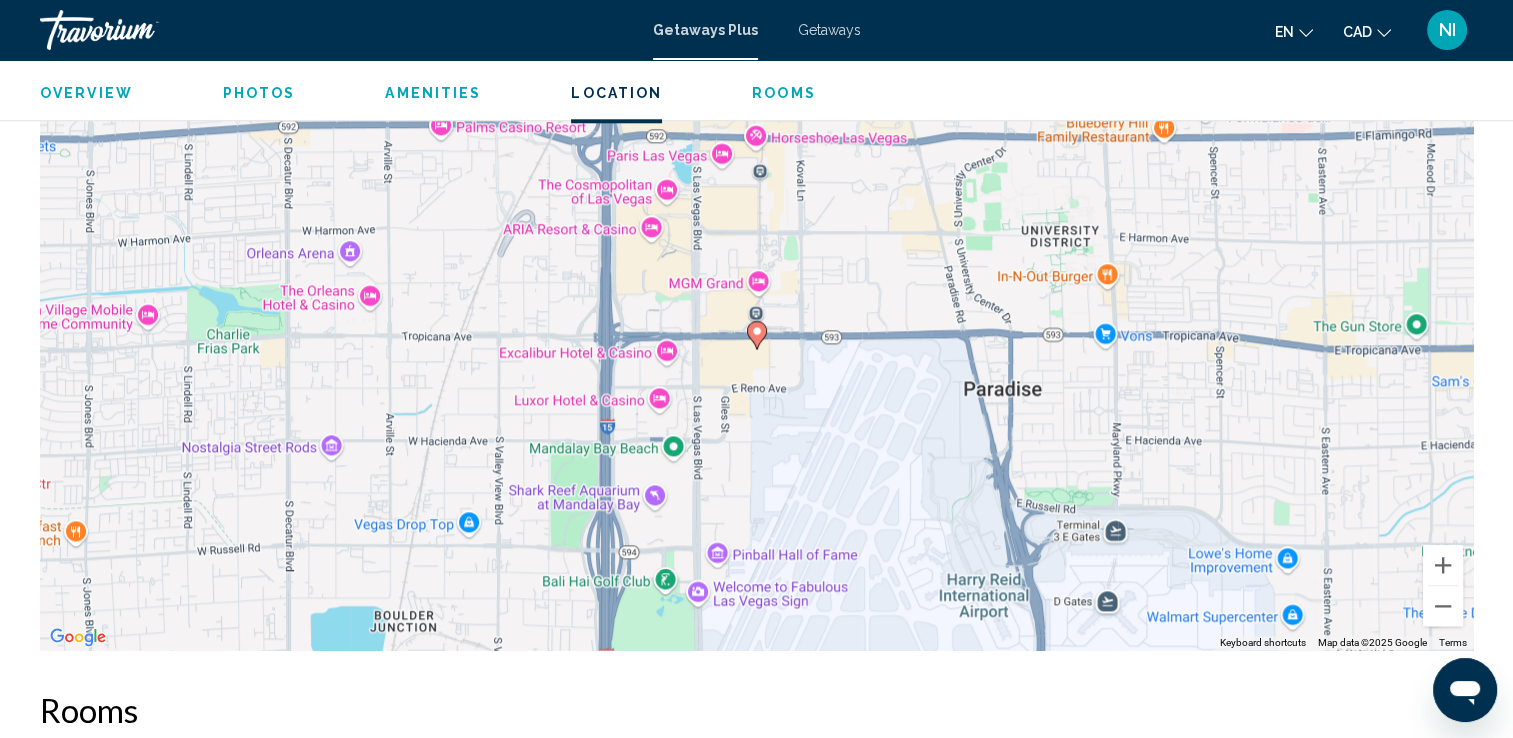 scroll, scrollTop: 2124, scrollLeft: 0, axis: vertical 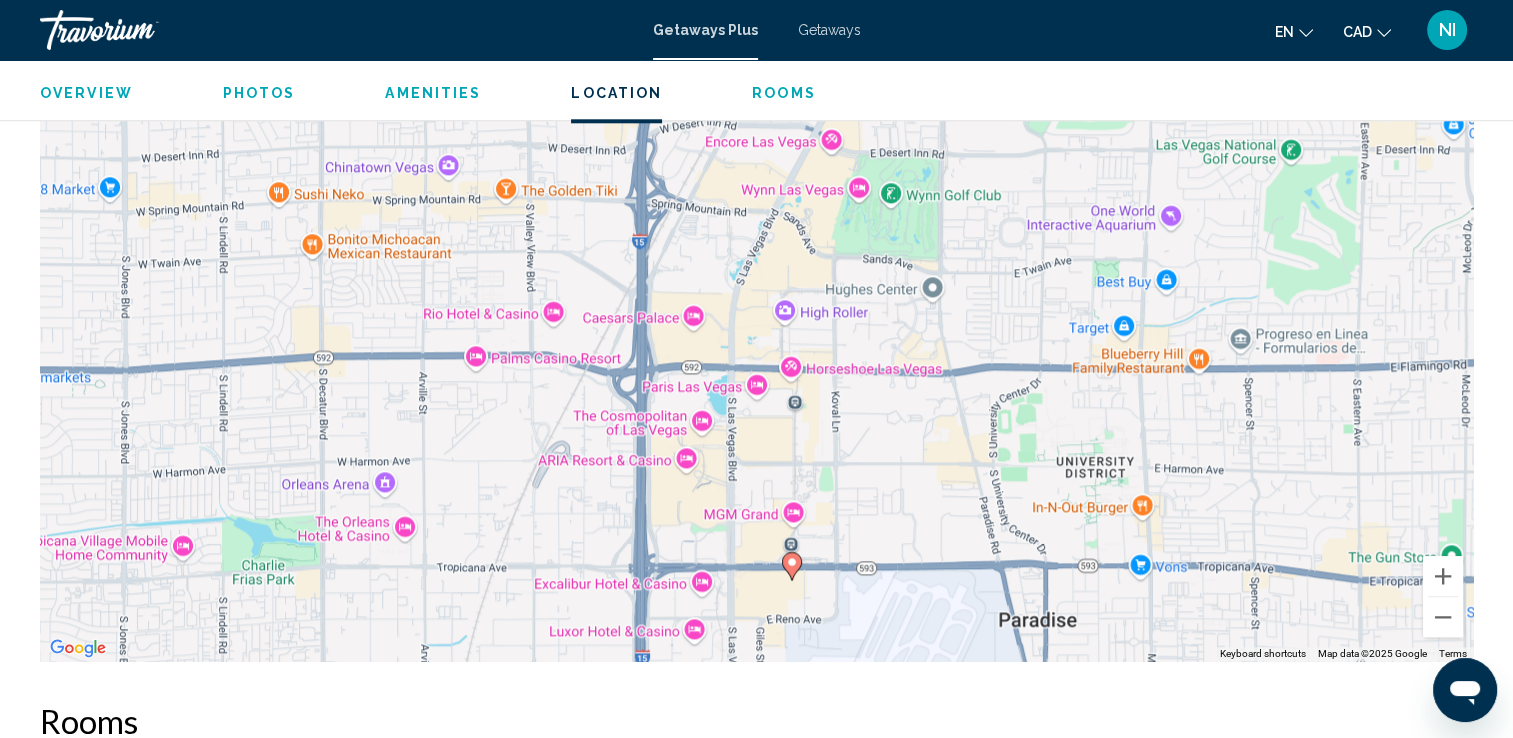 drag, startPoint x: 843, startPoint y: 363, endPoint x: 858, endPoint y: 558, distance: 195.57607 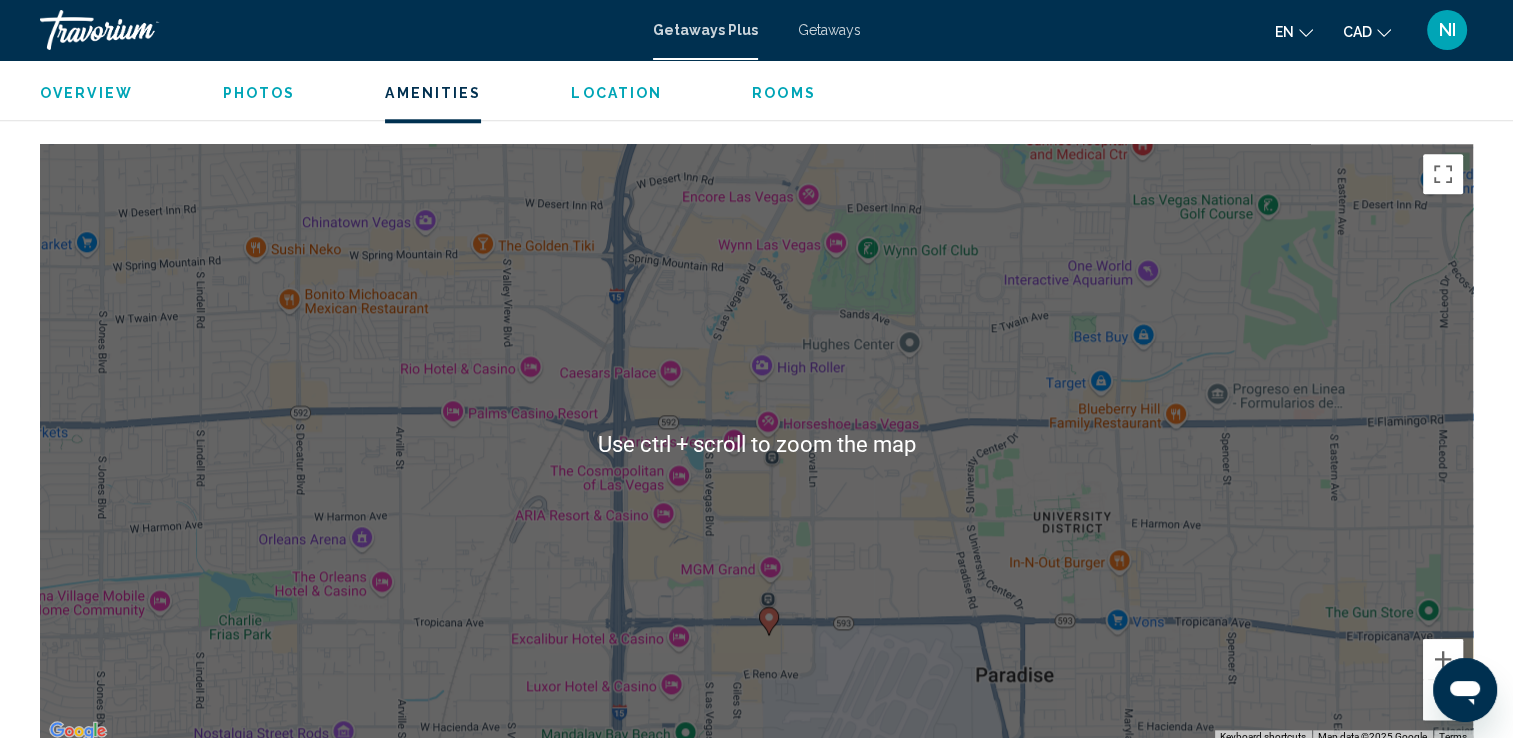 scroll, scrollTop: 1924, scrollLeft: 0, axis: vertical 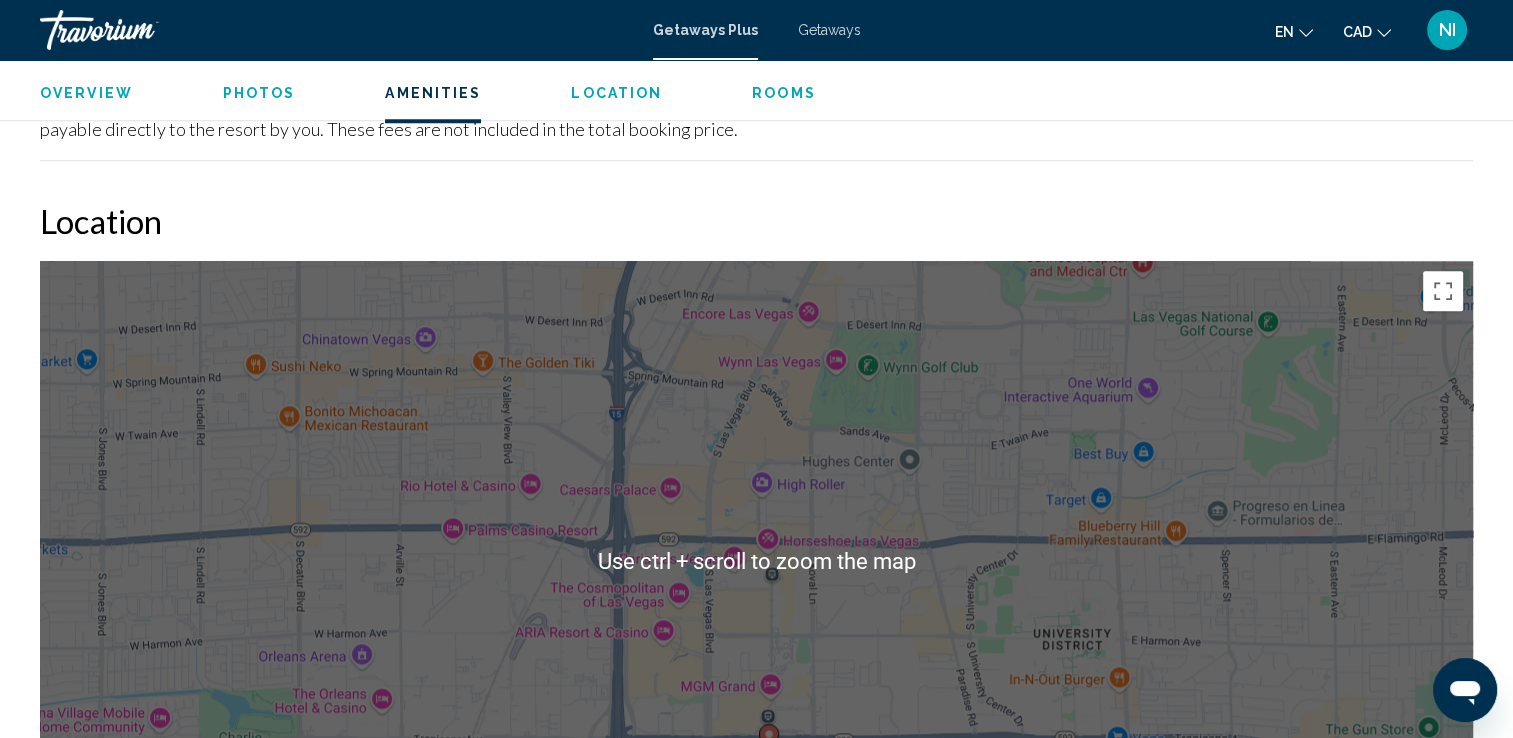 click on "To activate drag with keyboard, press Alt + Enter. Once in keyboard drag state, use the arrow keys to move the marker. To complete the drag, press the Enter key. To cancel, press Escape." at bounding box center (756, 561) 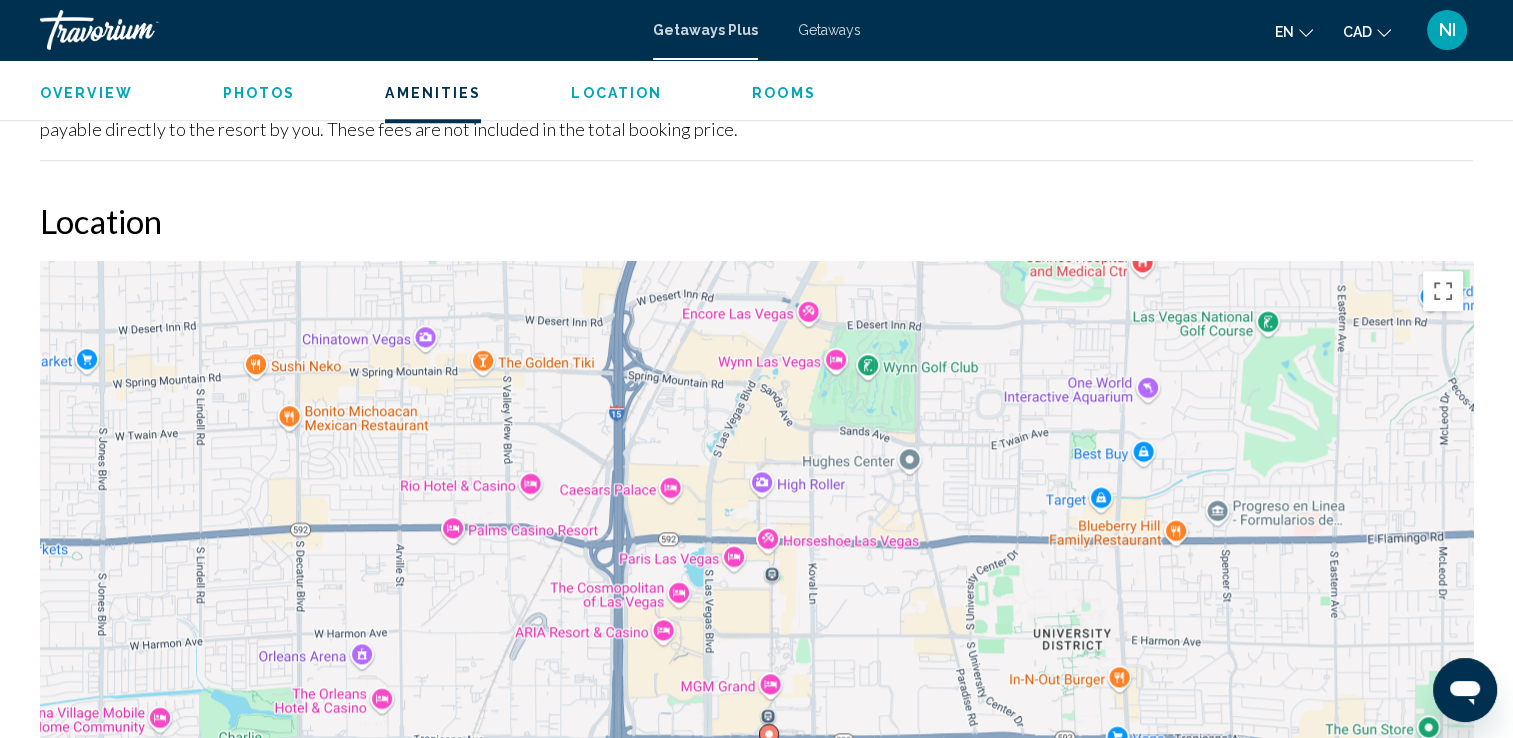 click on "To activate drag with keyboard, press Alt + Enter. Once in keyboard drag state, use the arrow keys to move the marker. To complete the drag, press the Enter key. To cancel, press Escape." at bounding box center [756, 561] 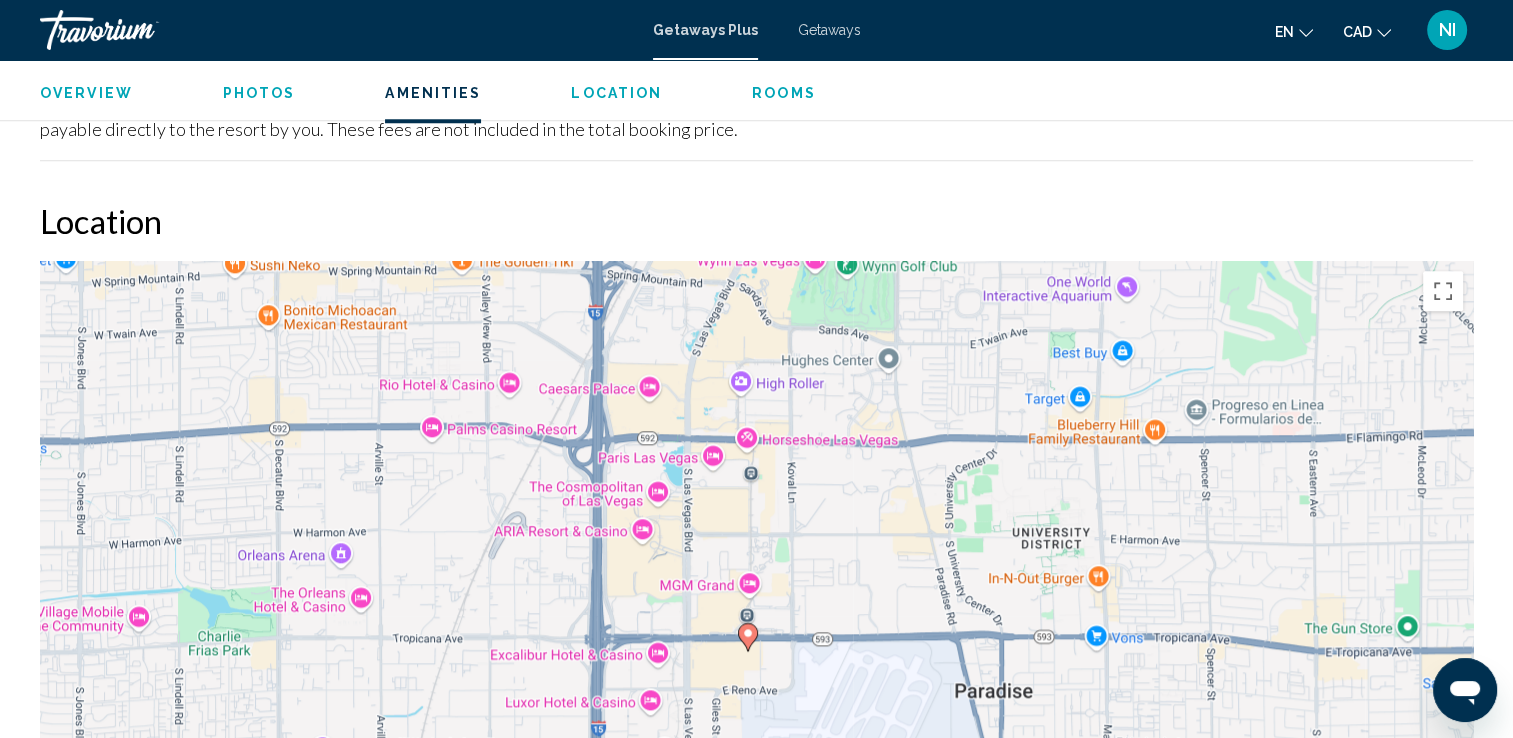 drag, startPoint x: 872, startPoint y: 491, endPoint x: 860, endPoint y: 368, distance: 123.58398 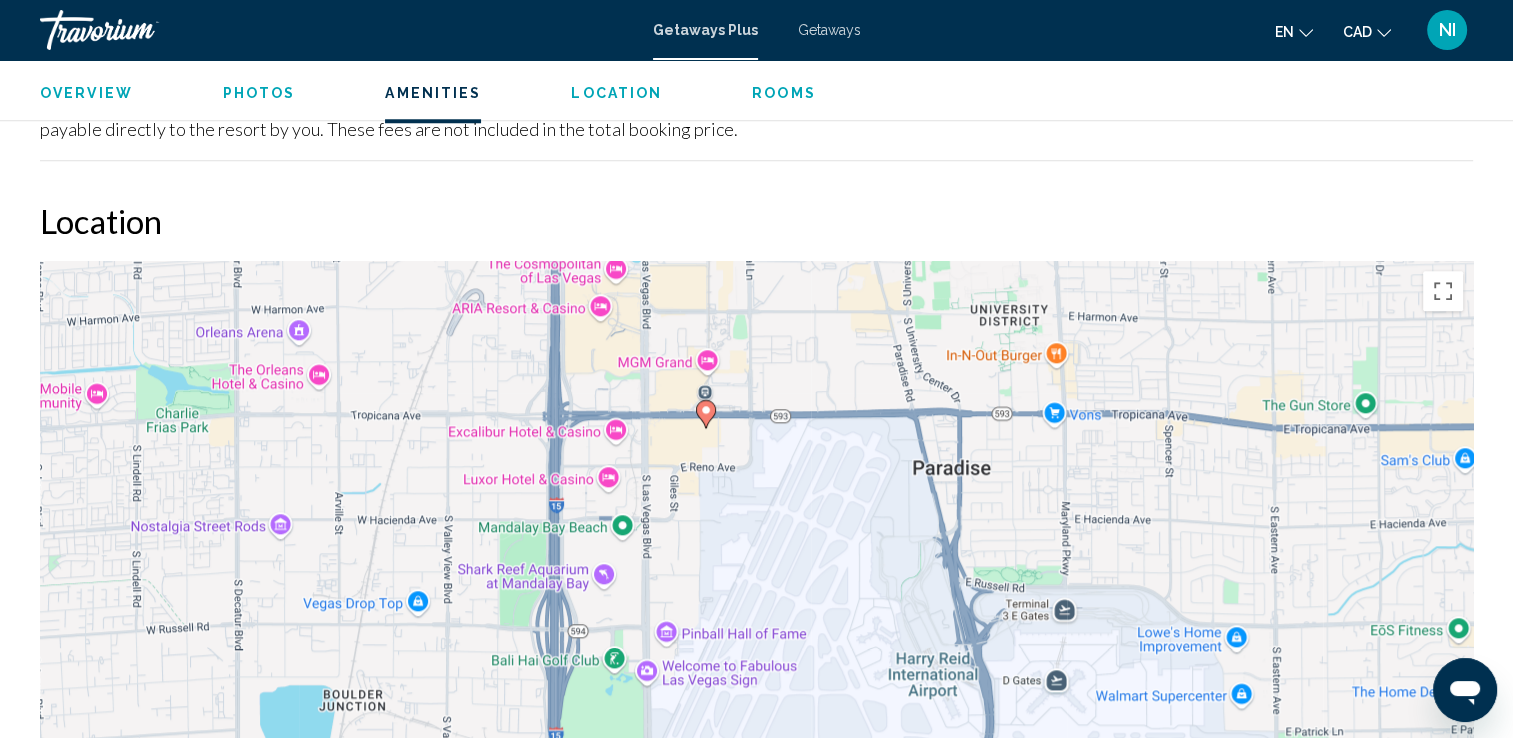 drag, startPoint x: 888, startPoint y: 598, endPoint x: 830, endPoint y: 402, distance: 204.40157 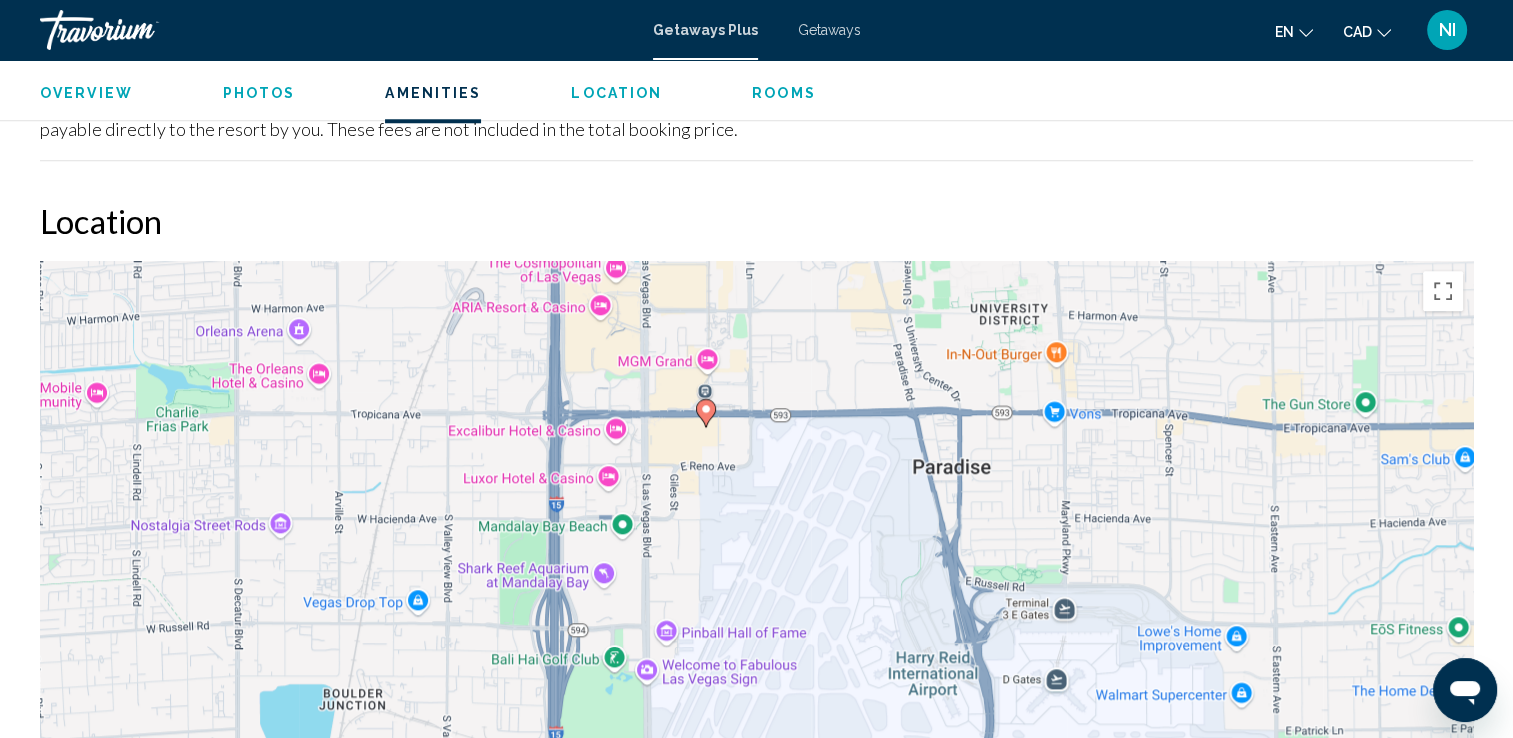 click on "To activate drag with keyboard, press Alt + Enter. Once in keyboard drag state, use the arrow keys to move the marker. To complete the drag, press the Enter key. To cancel, press Escape." at bounding box center [756, 561] 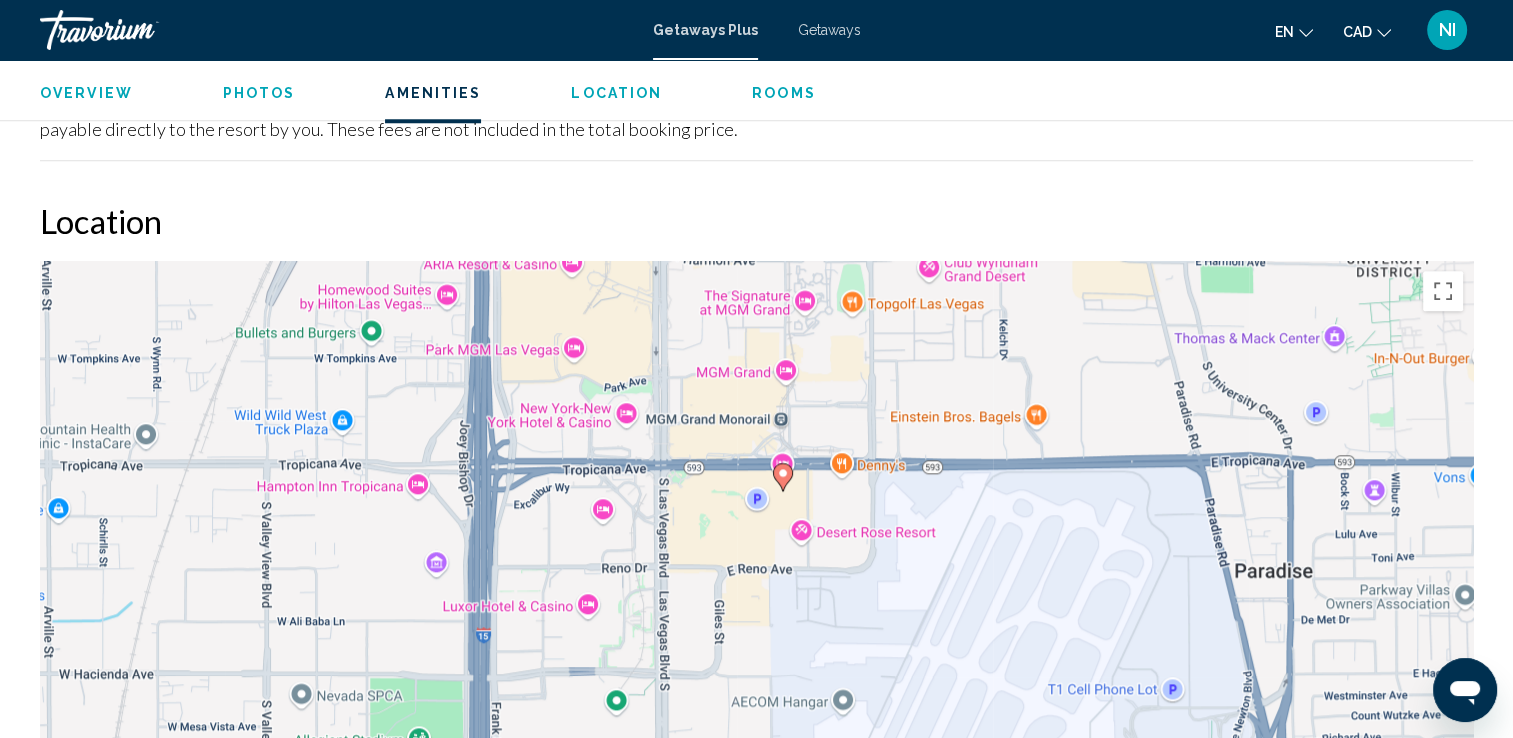 drag, startPoint x: 708, startPoint y: 491, endPoint x: 880, endPoint y: 605, distance: 206.34921 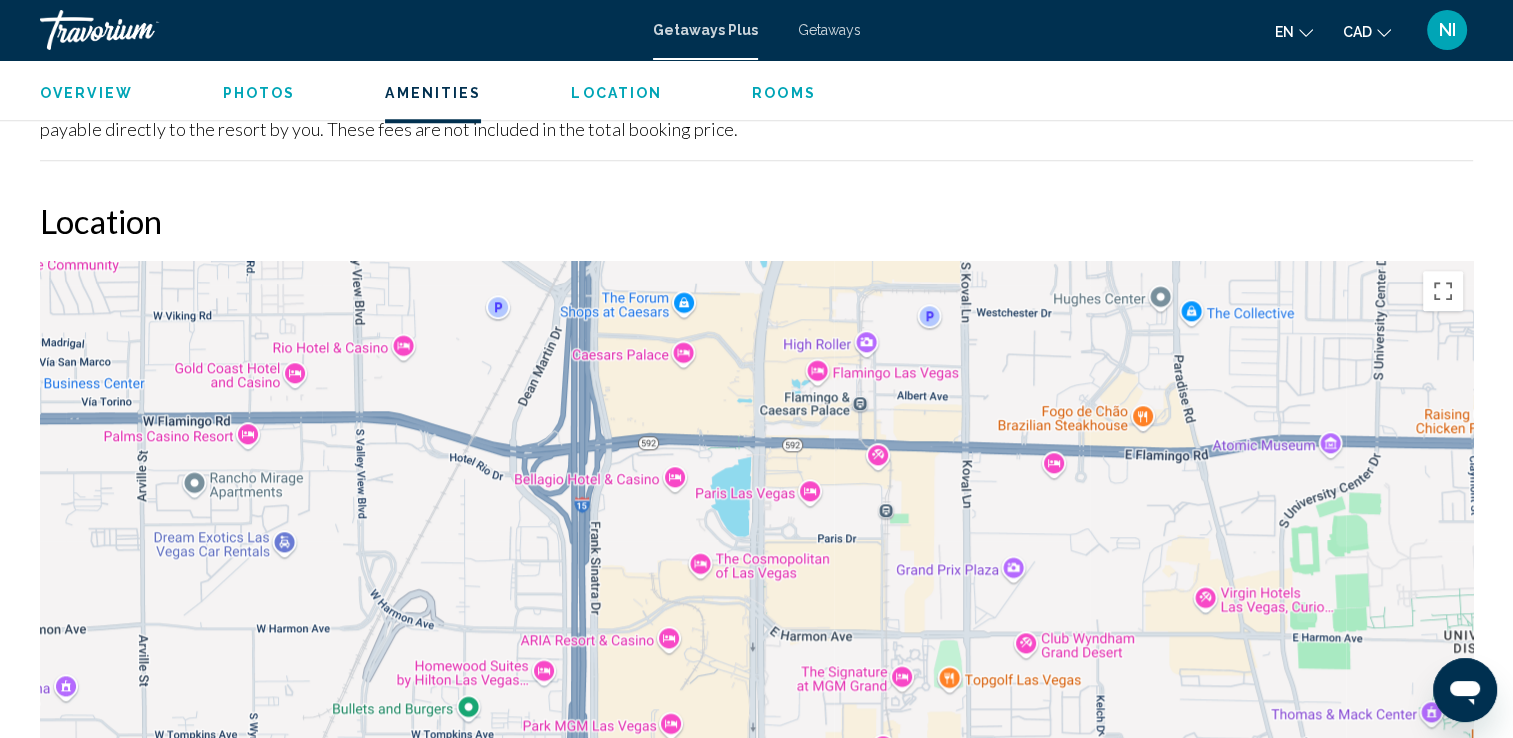 drag, startPoint x: 809, startPoint y: 376, endPoint x: 887, endPoint y: 635, distance: 270.4903 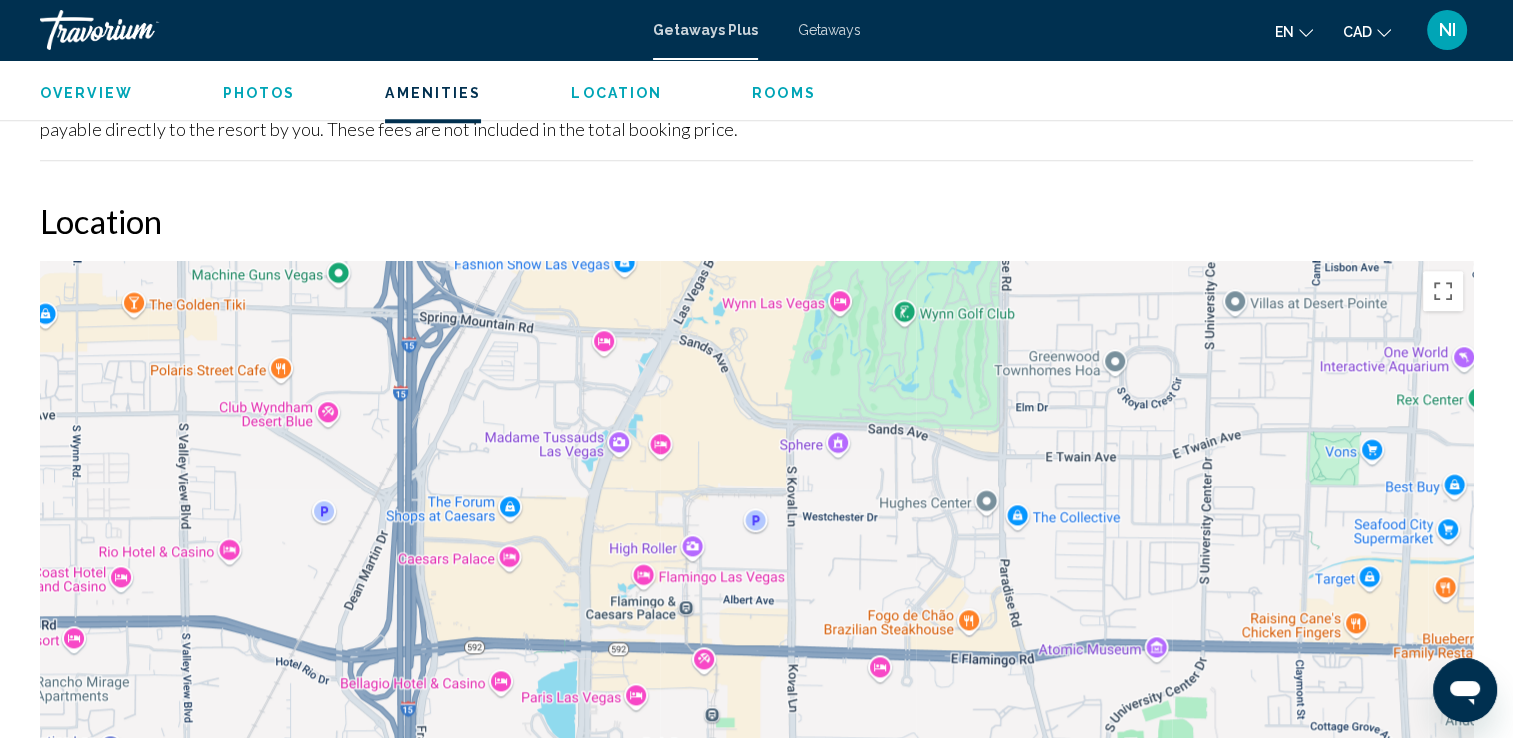 drag, startPoint x: 844, startPoint y: 527, endPoint x: 673, endPoint y: 739, distance: 272.36923 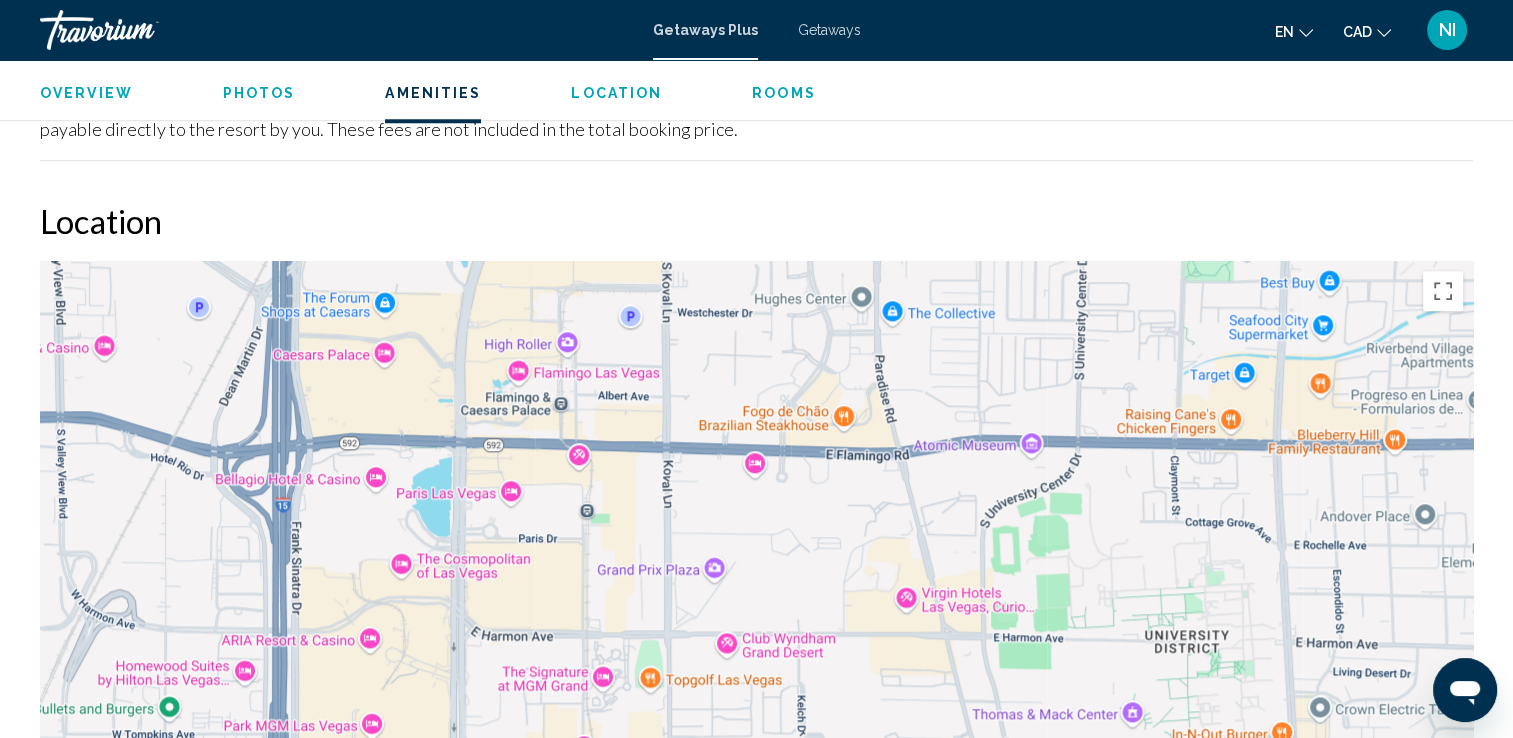 drag, startPoint x: 744, startPoint y: 430, endPoint x: 620, endPoint y: 228, distance: 237.02321 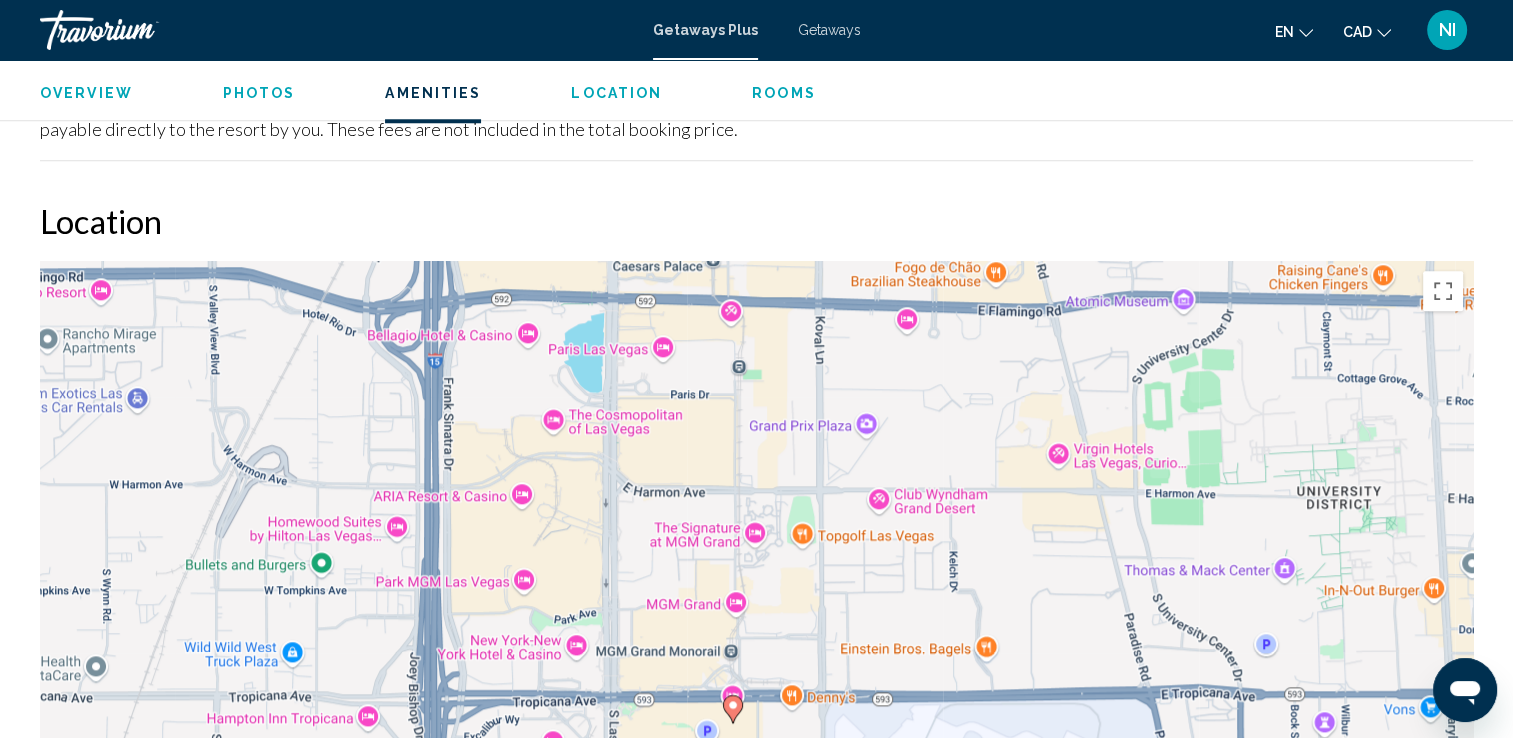 drag, startPoint x: 1033, startPoint y: 462, endPoint x: 1192, endPoint y: 319, distance: 213.84573 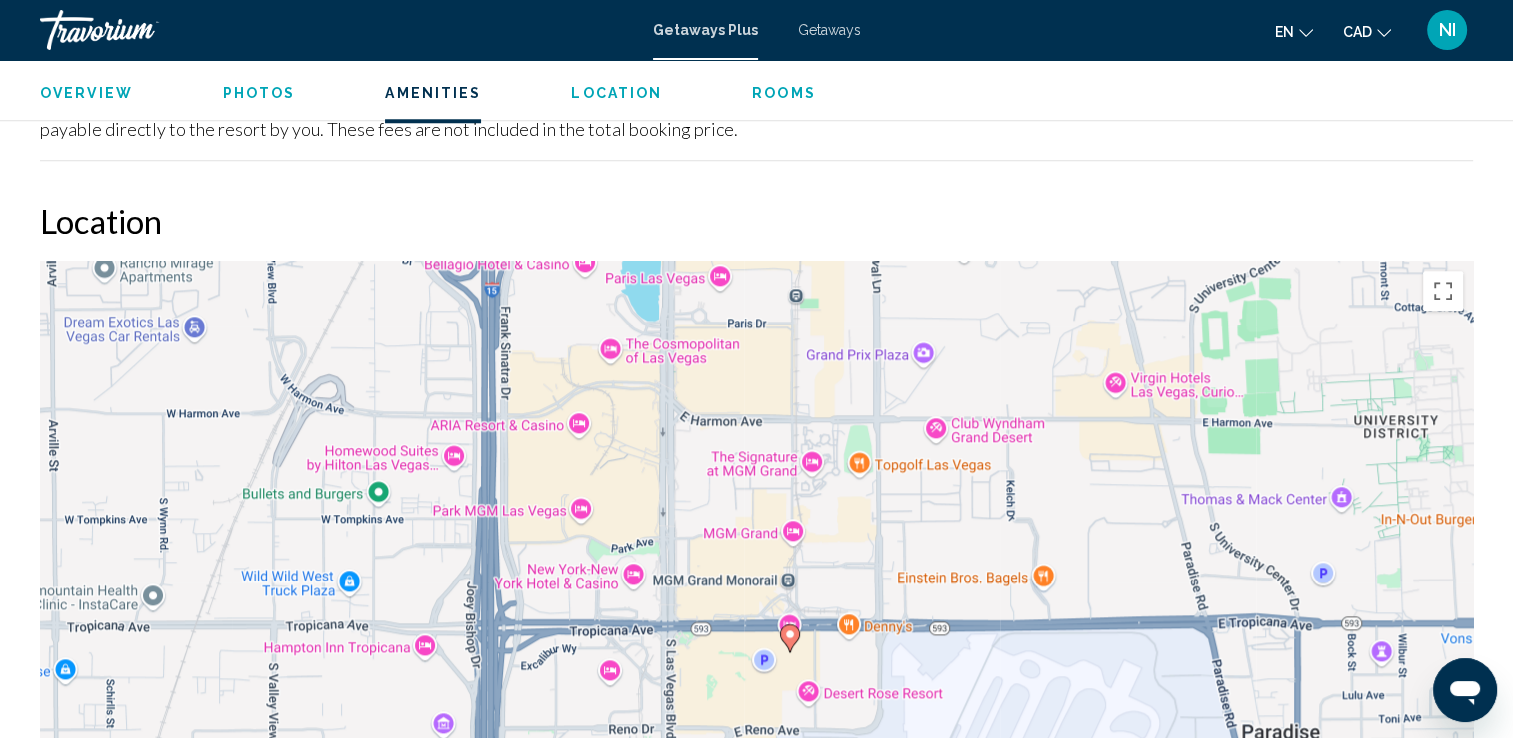 drag, startPoint x: 635, startPoint y: 498, endPoint x: 686, endPoint y: 423, distance: 90.697296 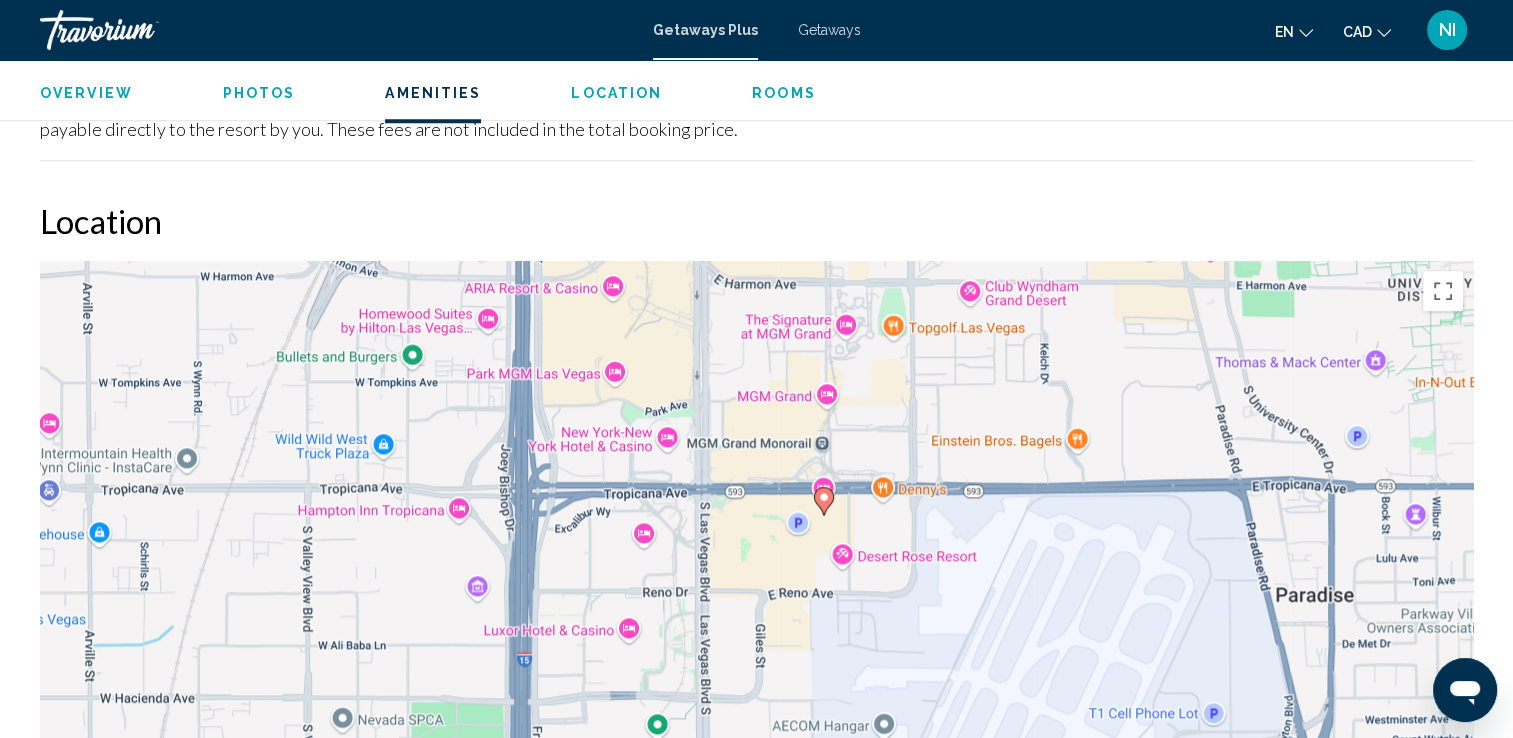 drag, startPoint x: 618, startPoint y: 496, endPoint x: 656, endPoint y: 355, distance: 146.03082 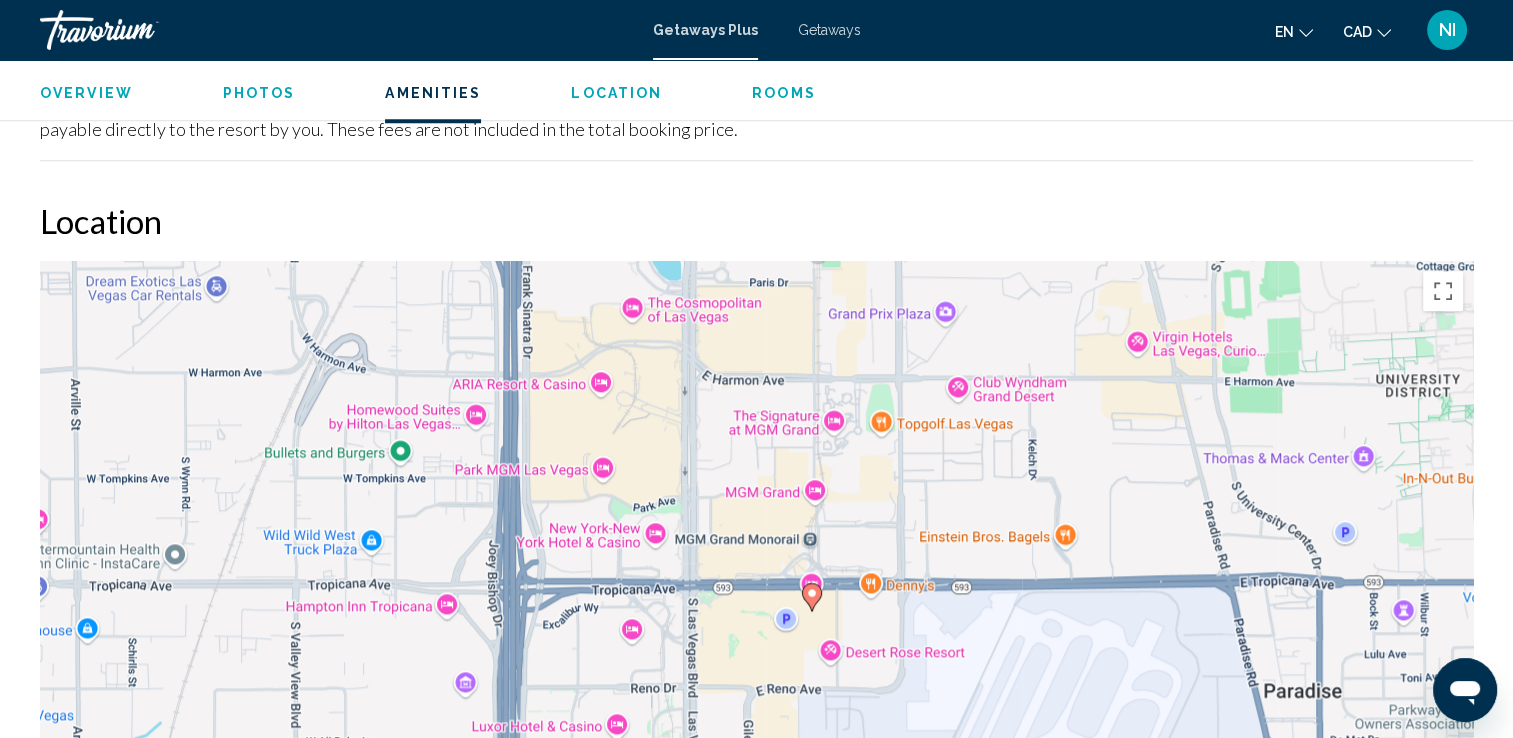 drag, startPoint x: 686, startPoint y: 473, endPoint x: 676, endPoint y: 568, distance: 95.524864 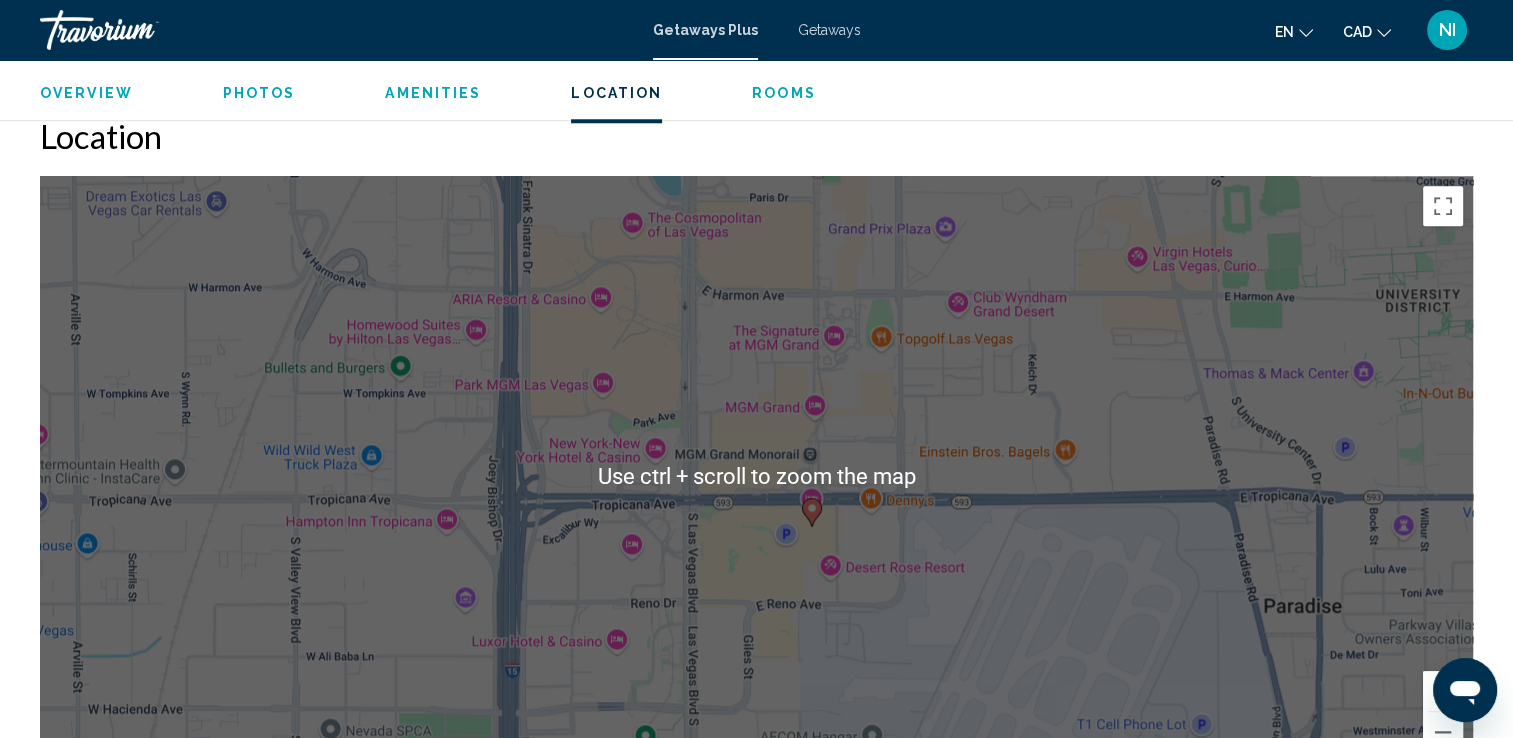 scroll, scrollTop: 2024, scrollLeft: 0, axis: vertical 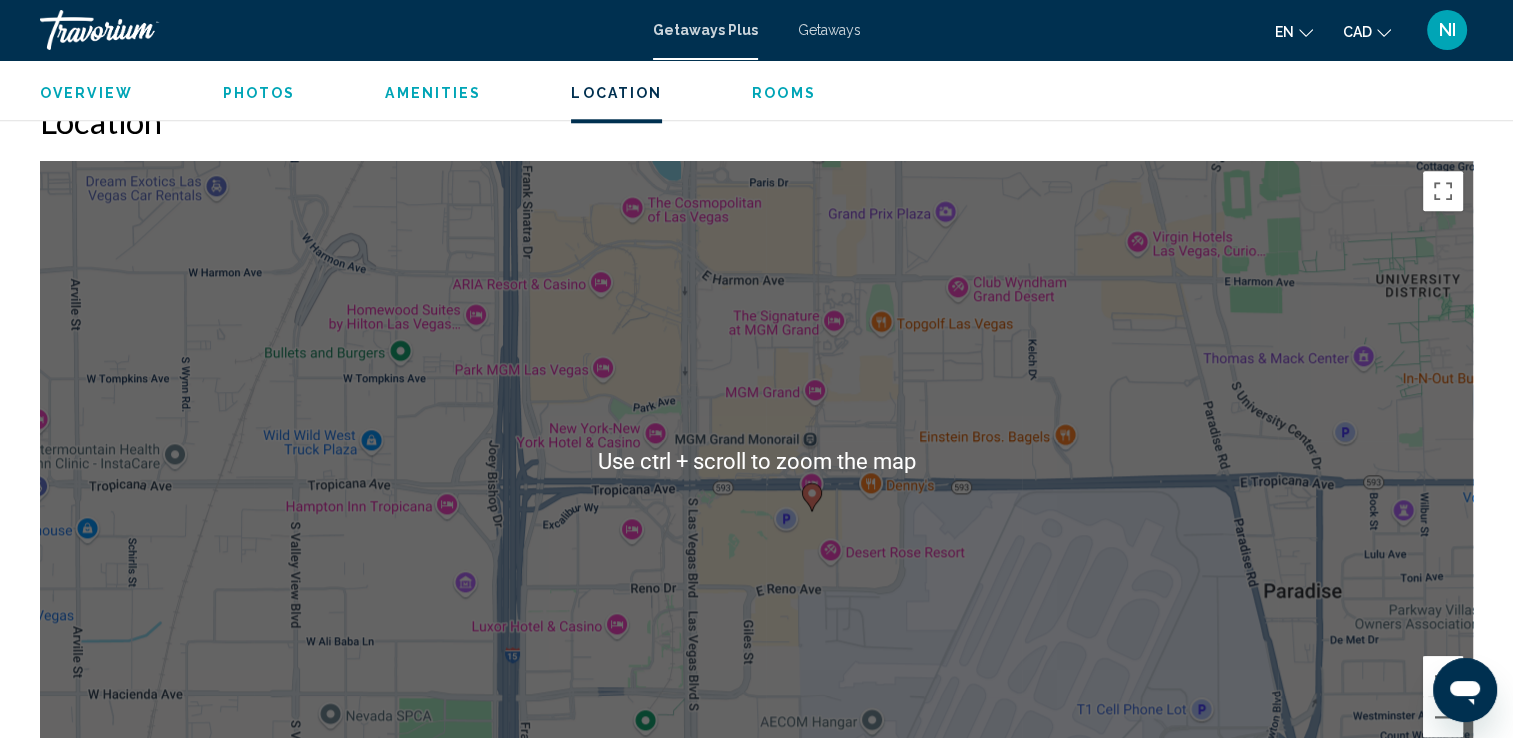 click at bounding box center (812, 497) 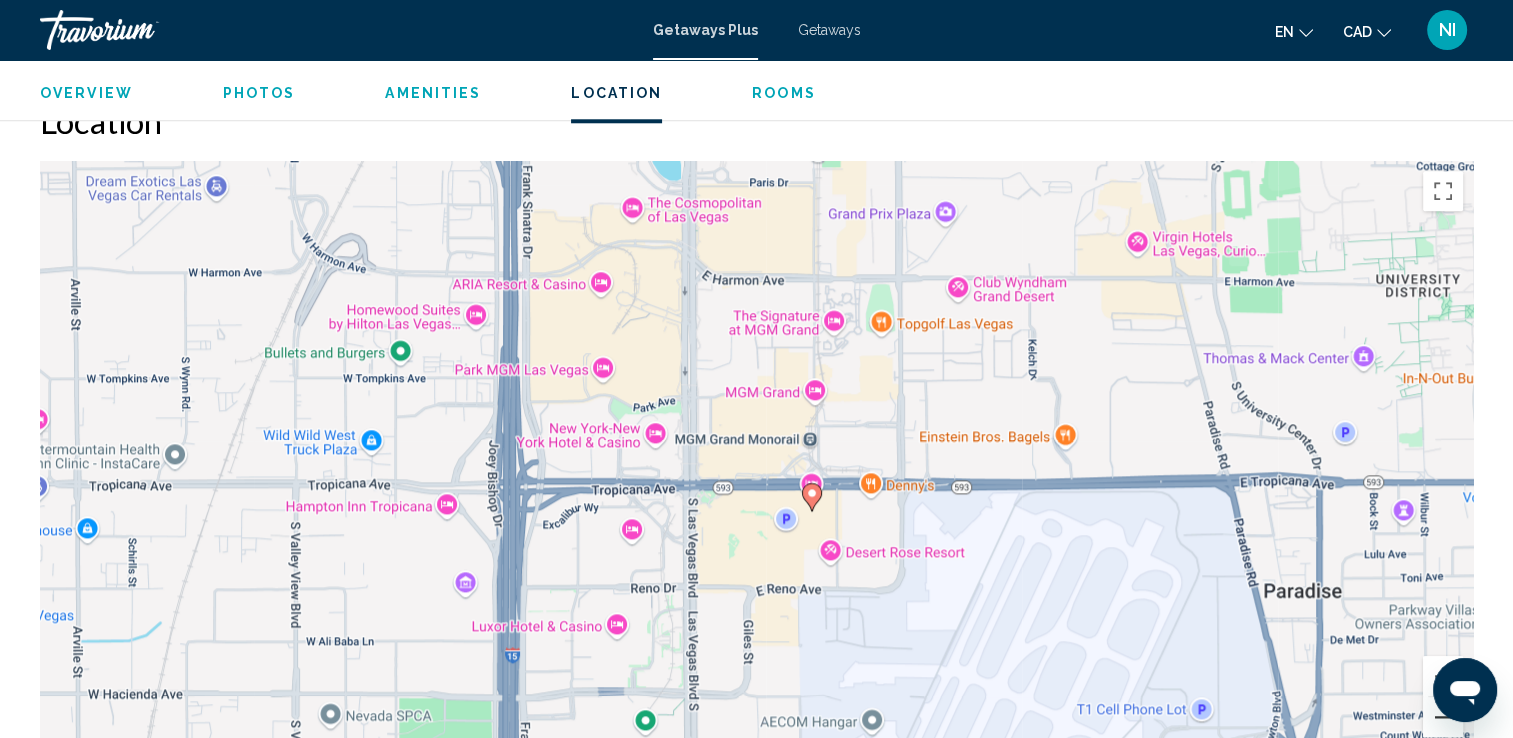 click at bounding box center (1443, 717) 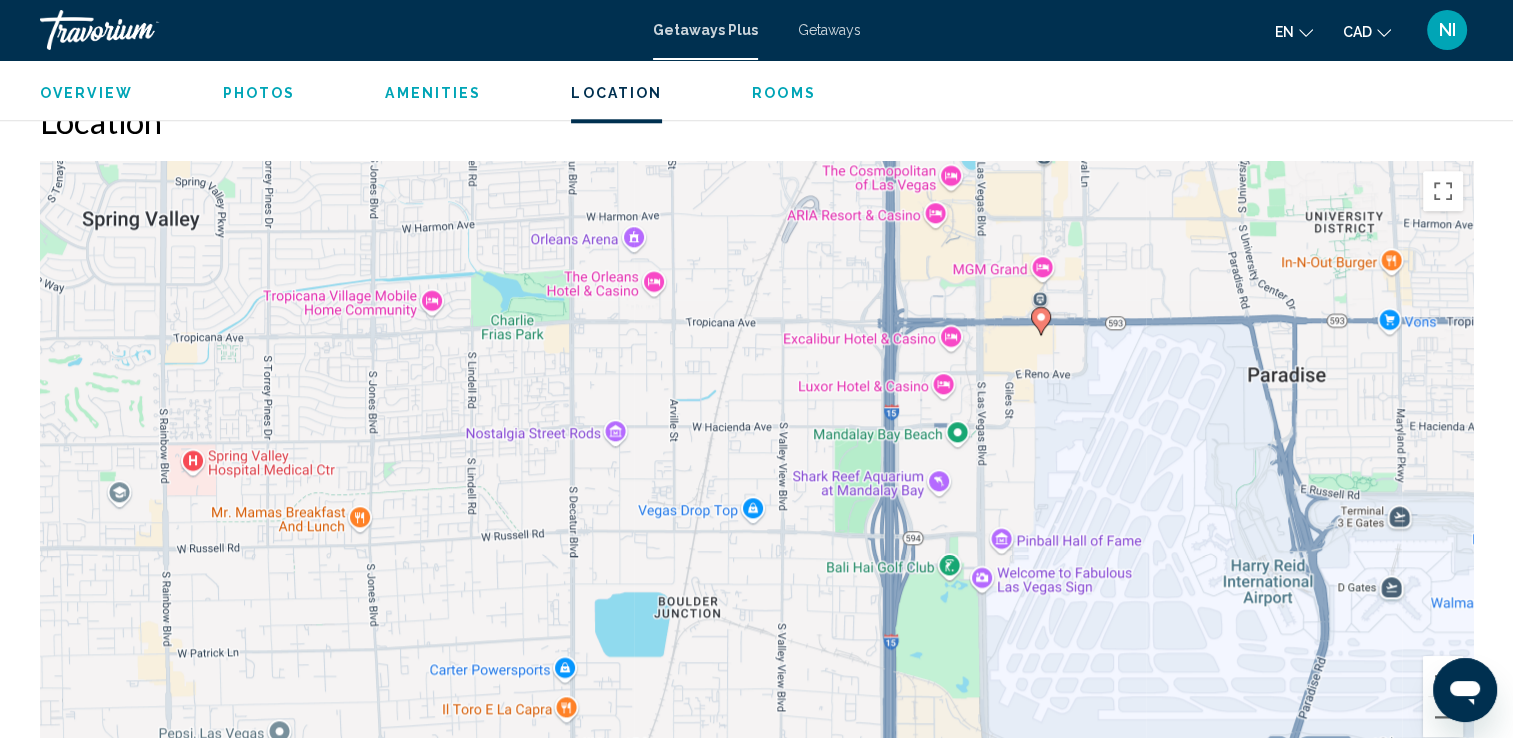 drag, startPoint x: 564, startPoint y: 406, endPoint x: 821, endPoint y: 346, distance: 263.91098 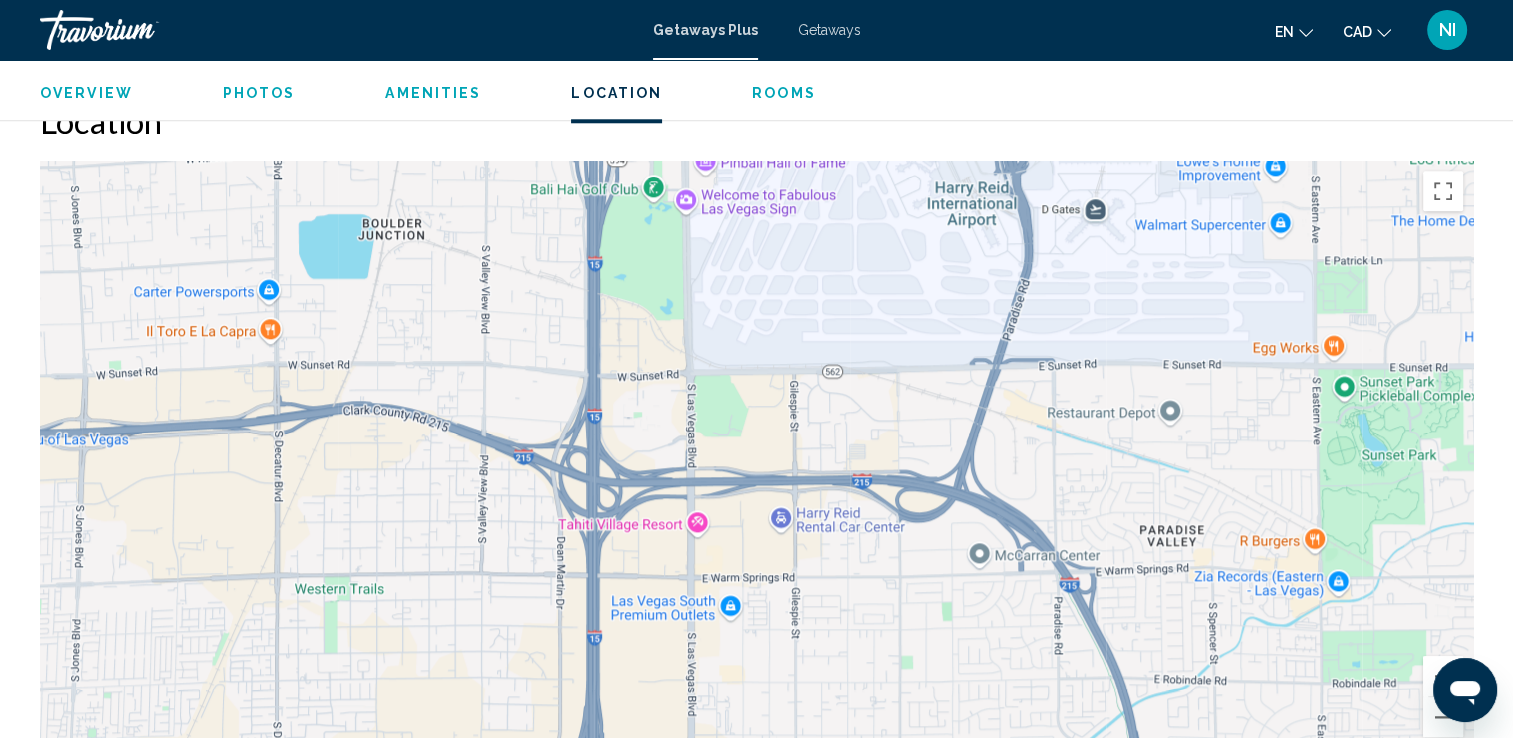 drag, startPoint x: 972, startPoint y: 545, endPoint x: 675, endPoint y: 168, distance: 479.93542 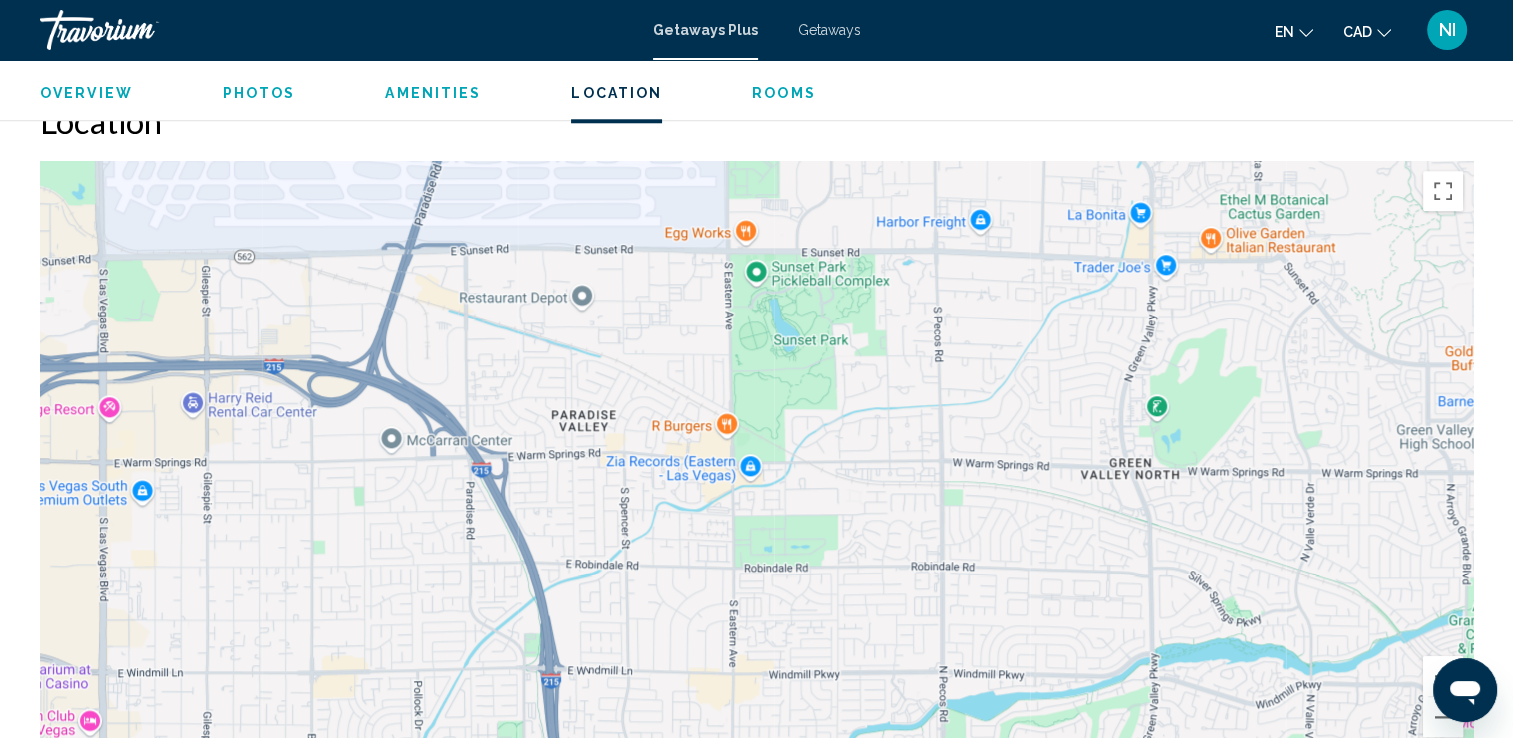 drag, startPoint x: 1104, startPoint y: 357, endPoint x: 570, endPoint y: 279, distance: 539.66656 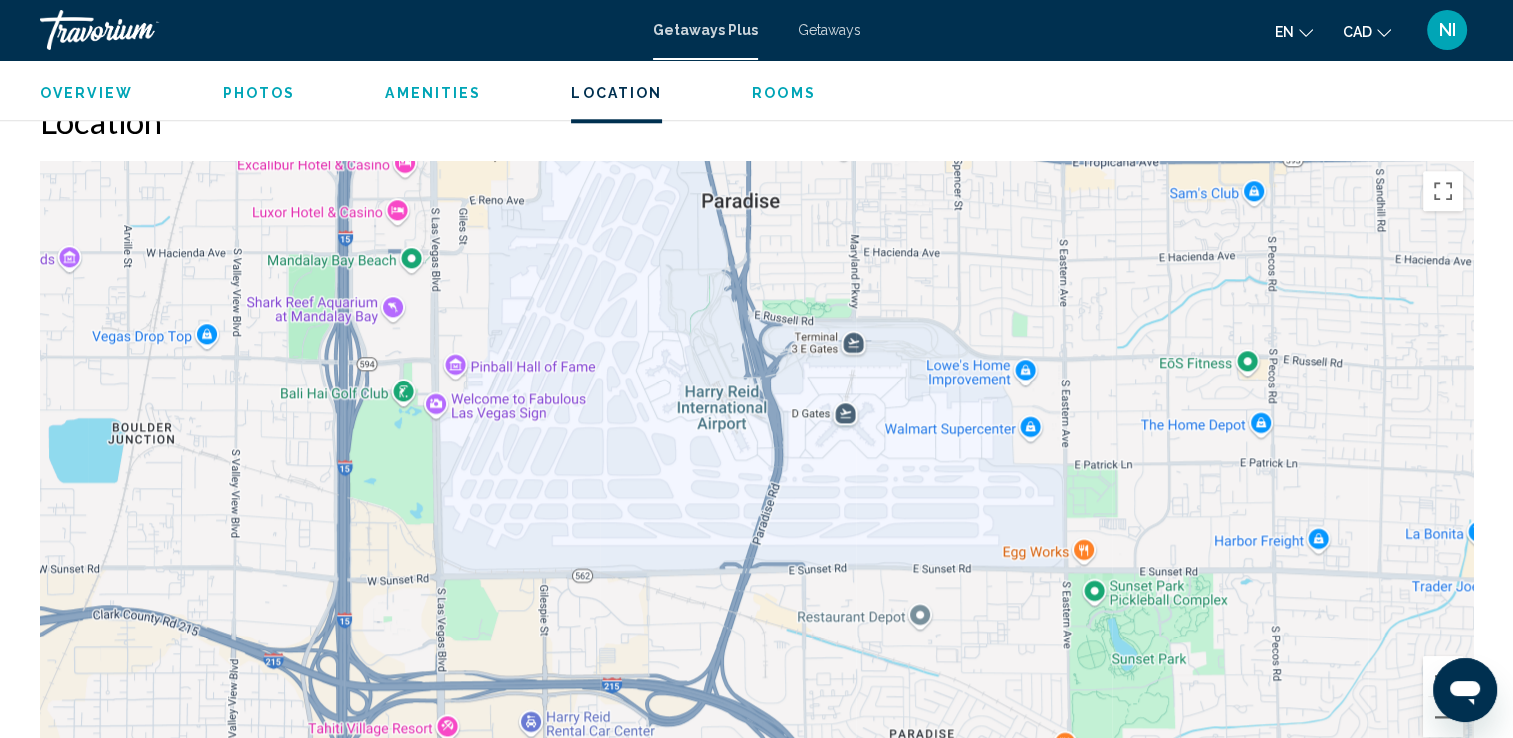 drag, startPoint x: 520, startPoint y: 226, endPoint x: 786, endPoint y: 446, distance: 345.1898 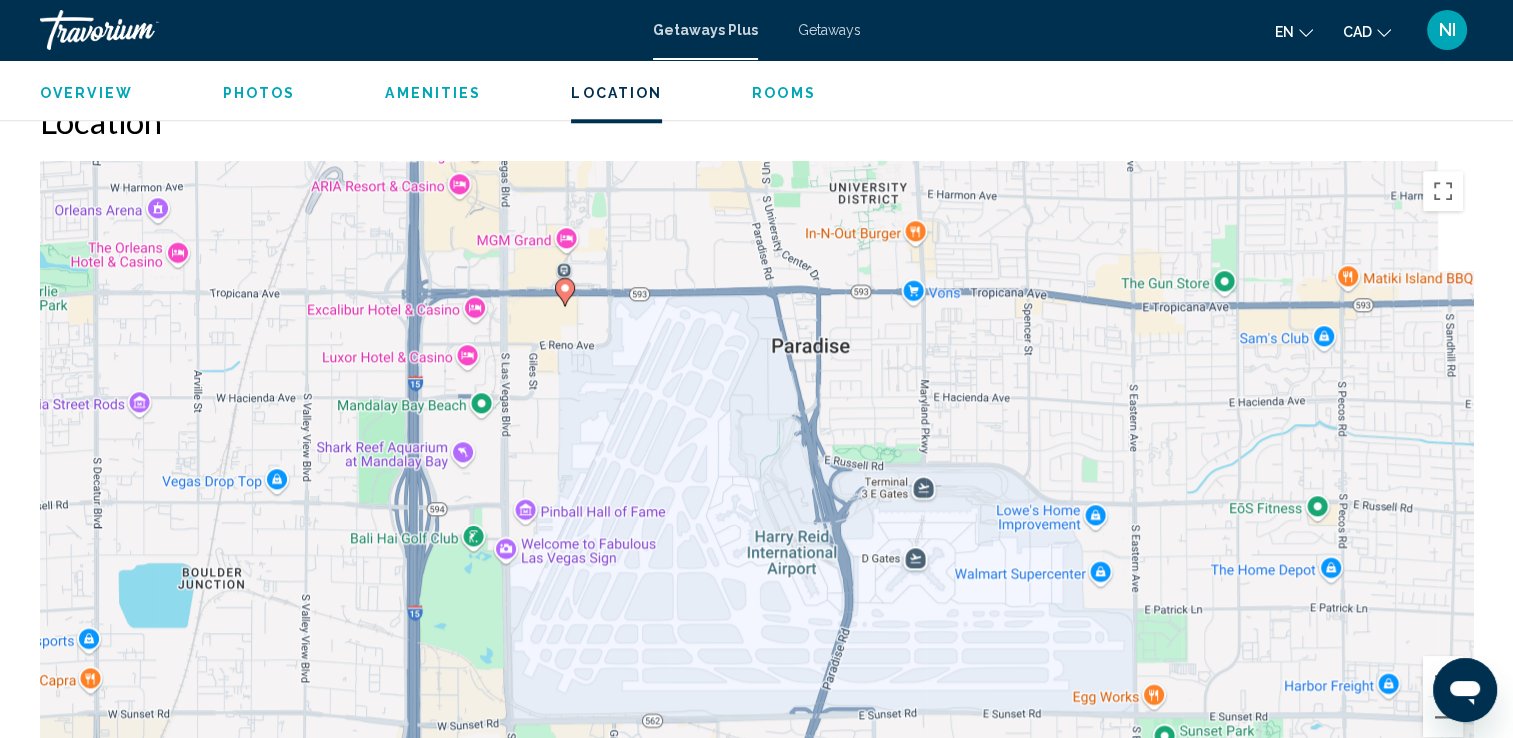 drag, startPoint x: 570, startPoint y: 218, endPoint x: 712, endPoint y: 462, distance: 282.3119 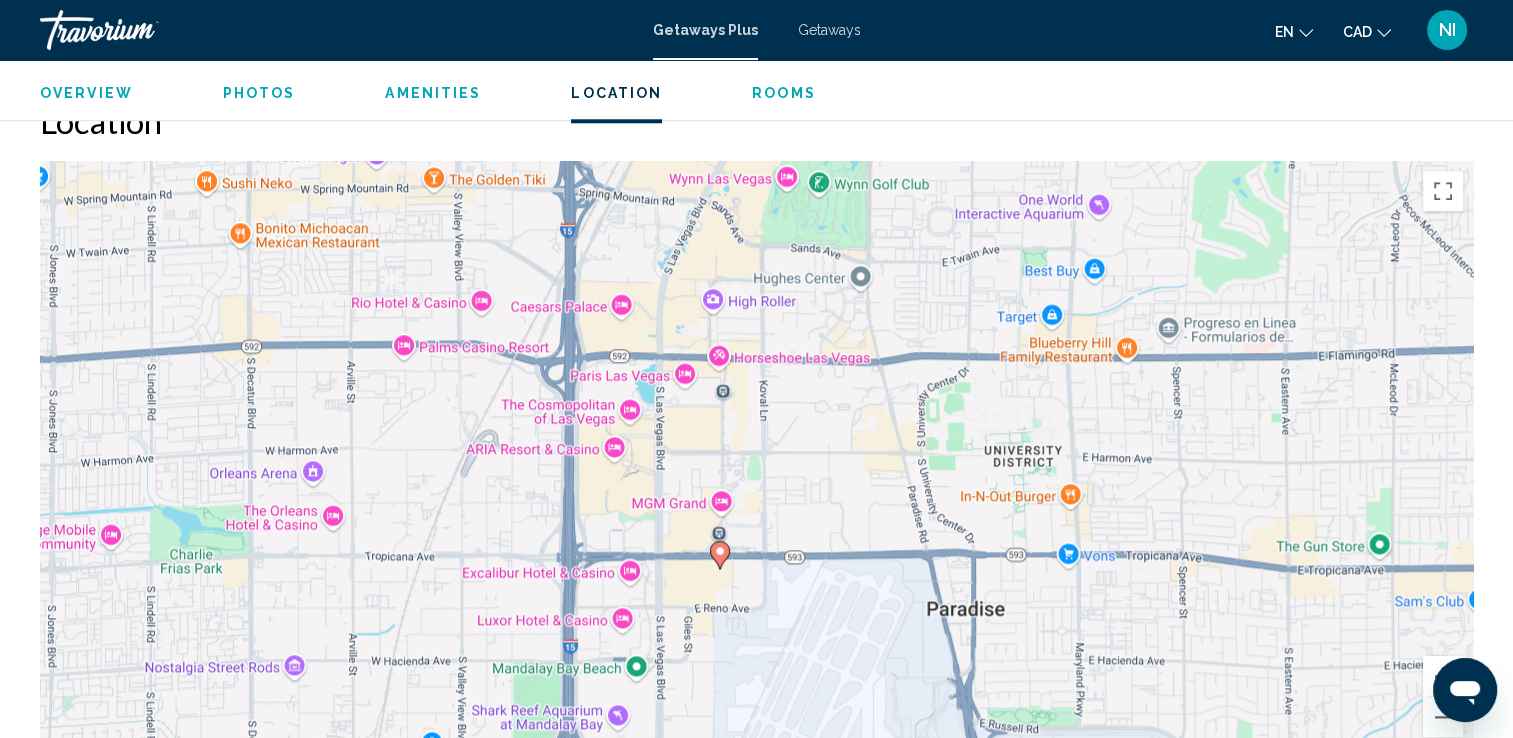 drag, startPoint x: 624, startPoint y: 363, endPoint x: 715, endPoint y: 547, distance: 205.273 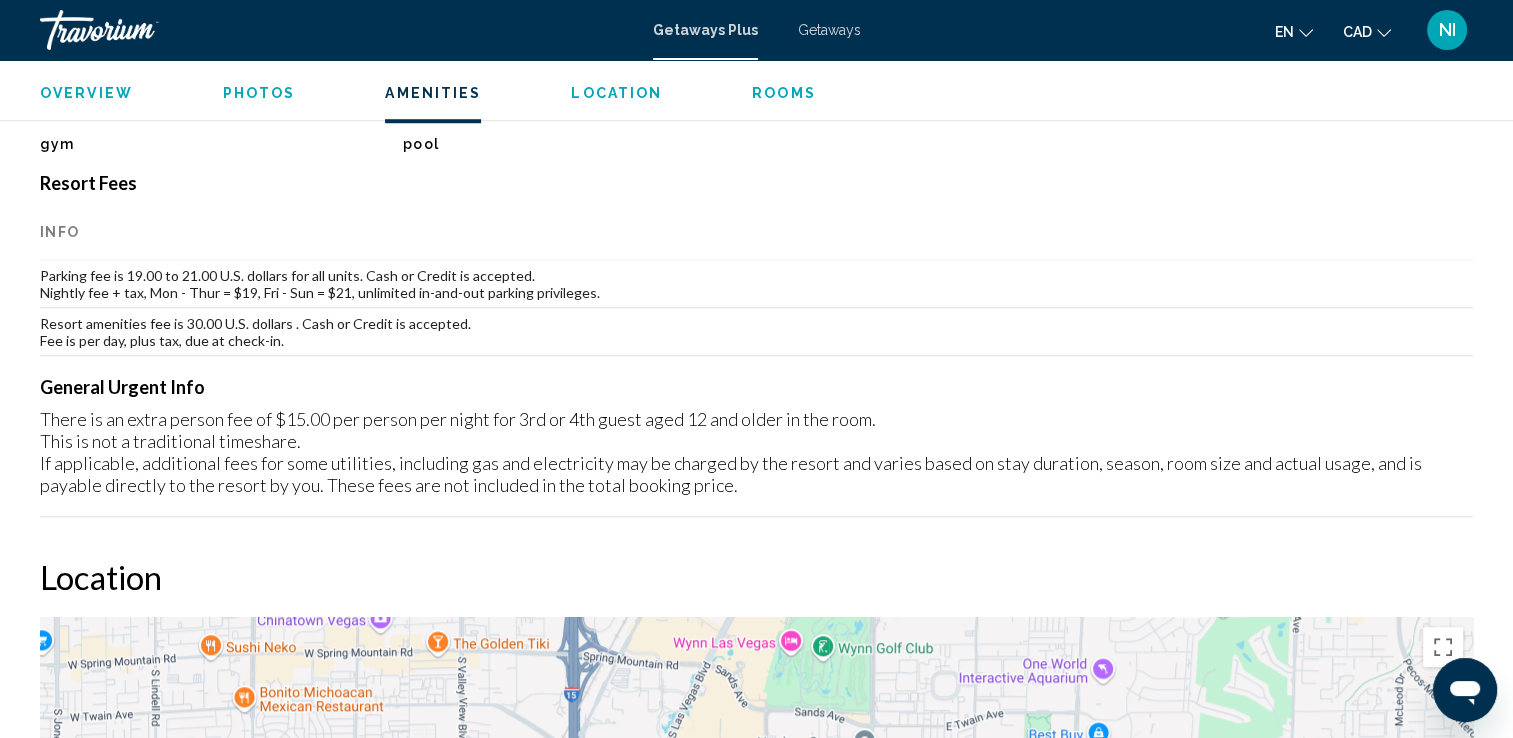 scroll, scrollTop: 1424, scrollLeft: 0, axis: vertical 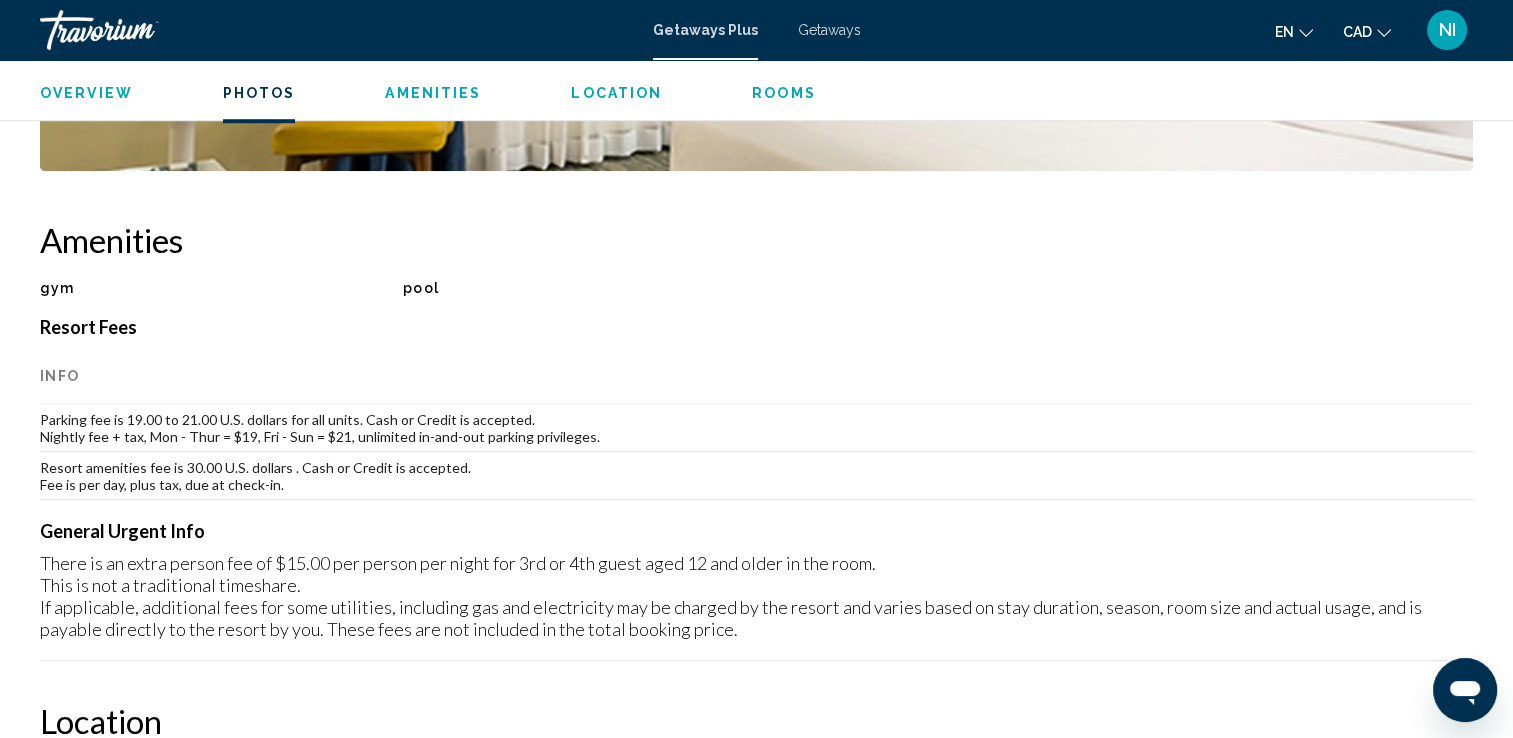 click at bounding box center [140, 30] 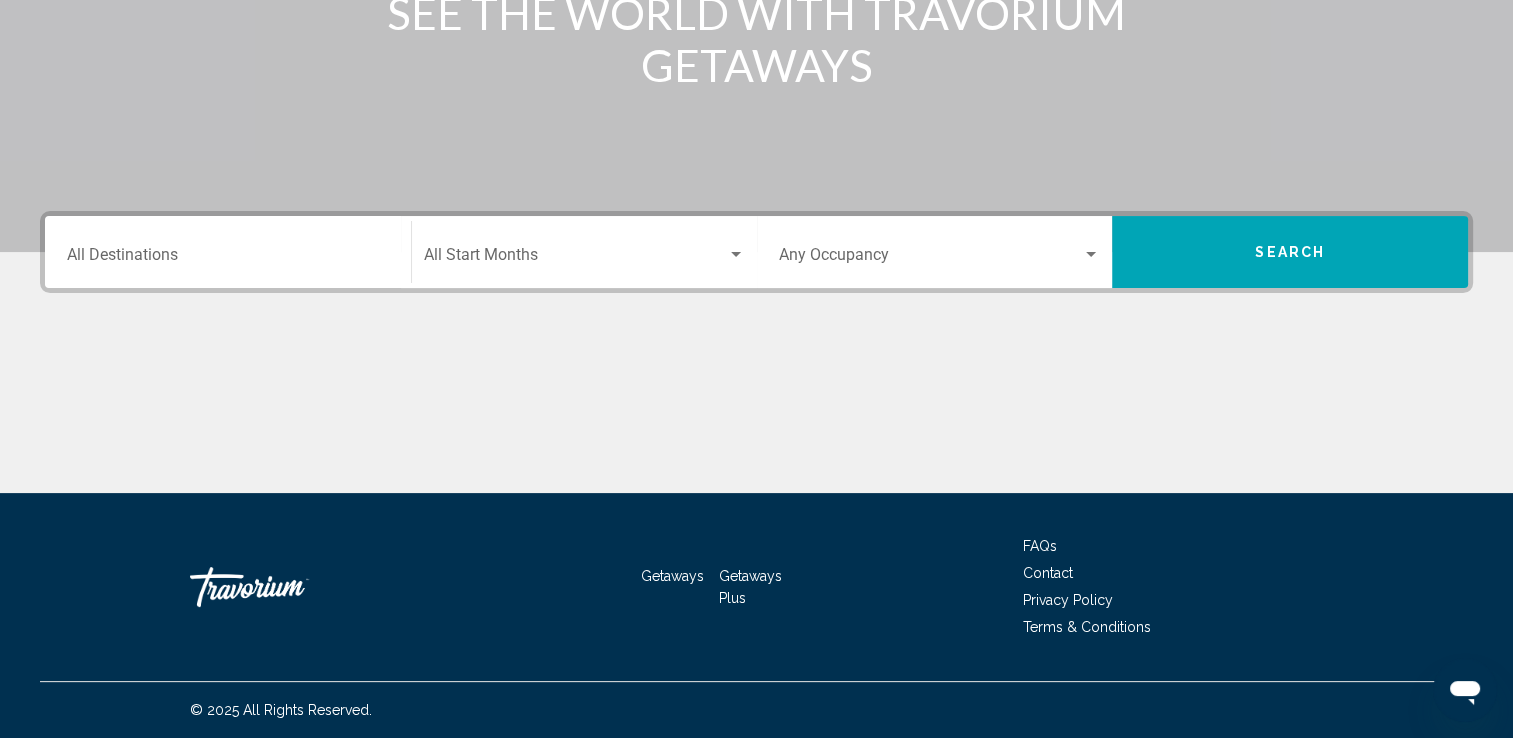scroll, scrollTop: 0, scrollLeft: 0, axis: both 